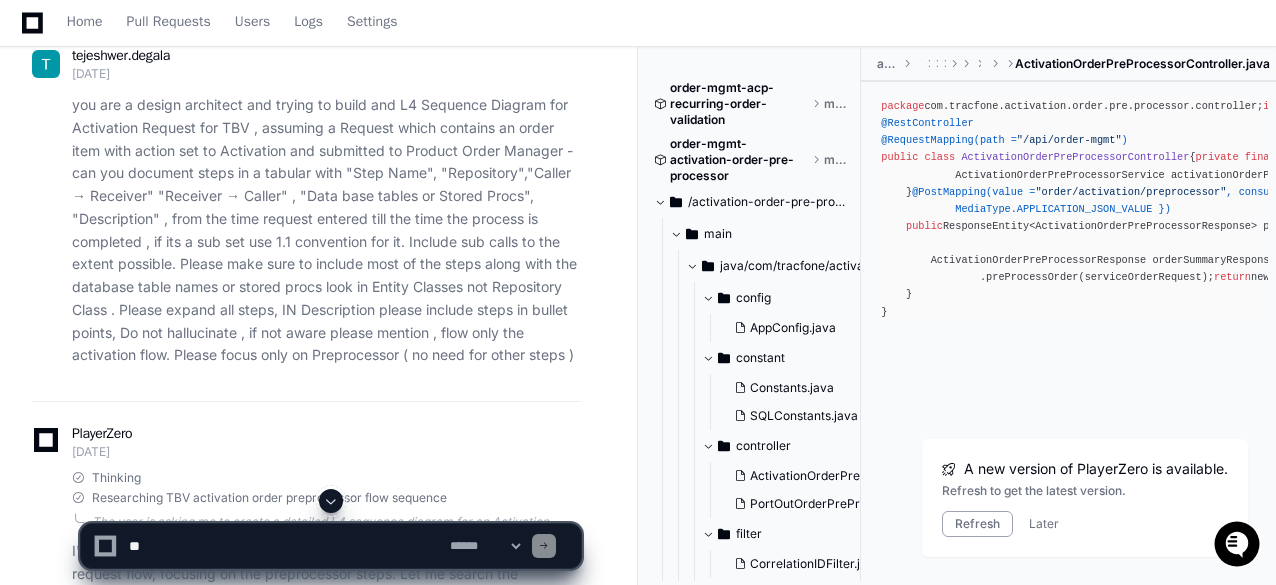 scroll, scrollTop: 0, scrollLeft: 0, axis: both 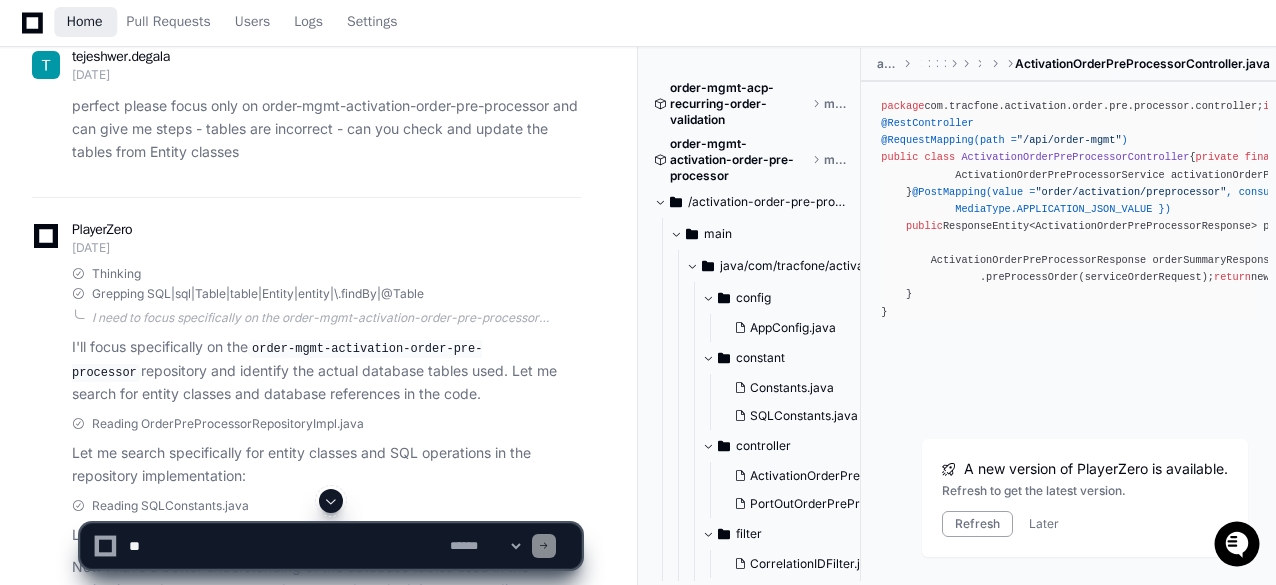 click on "Home" at bounding box center (85, 22) 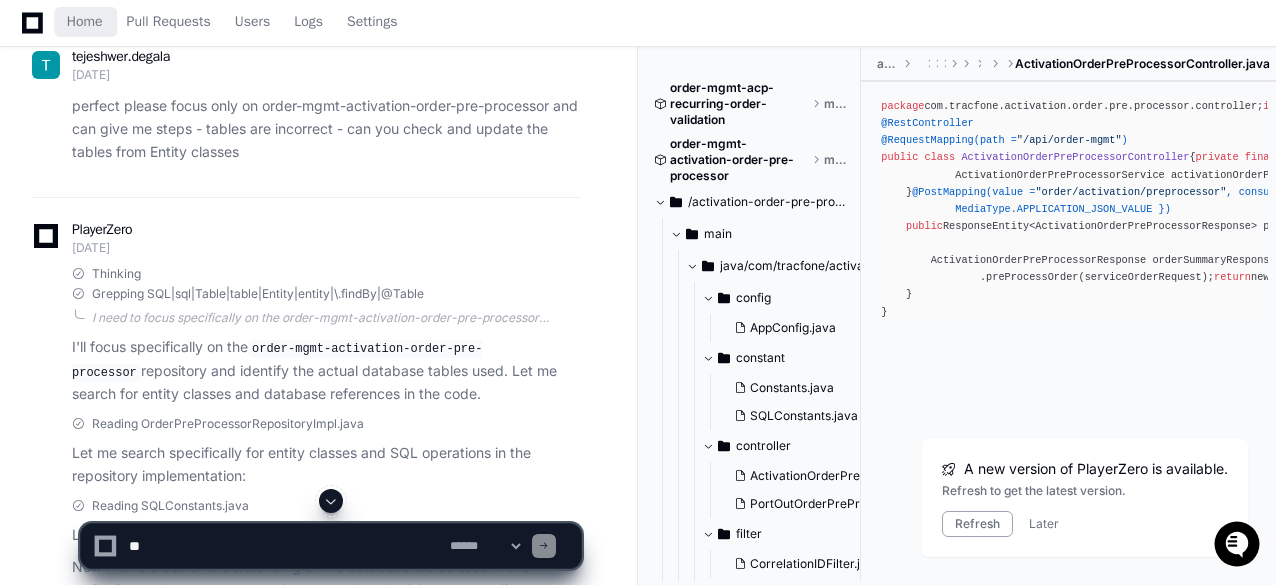 click 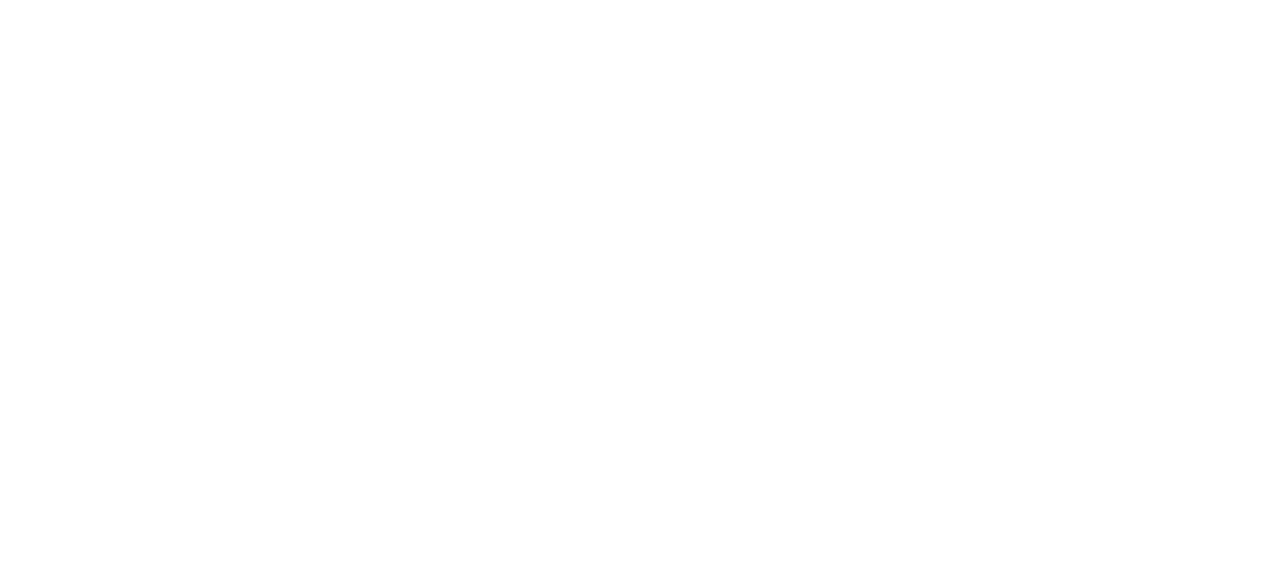 scroll, scrollTop: 0, scrollLeft: 0, axis: both 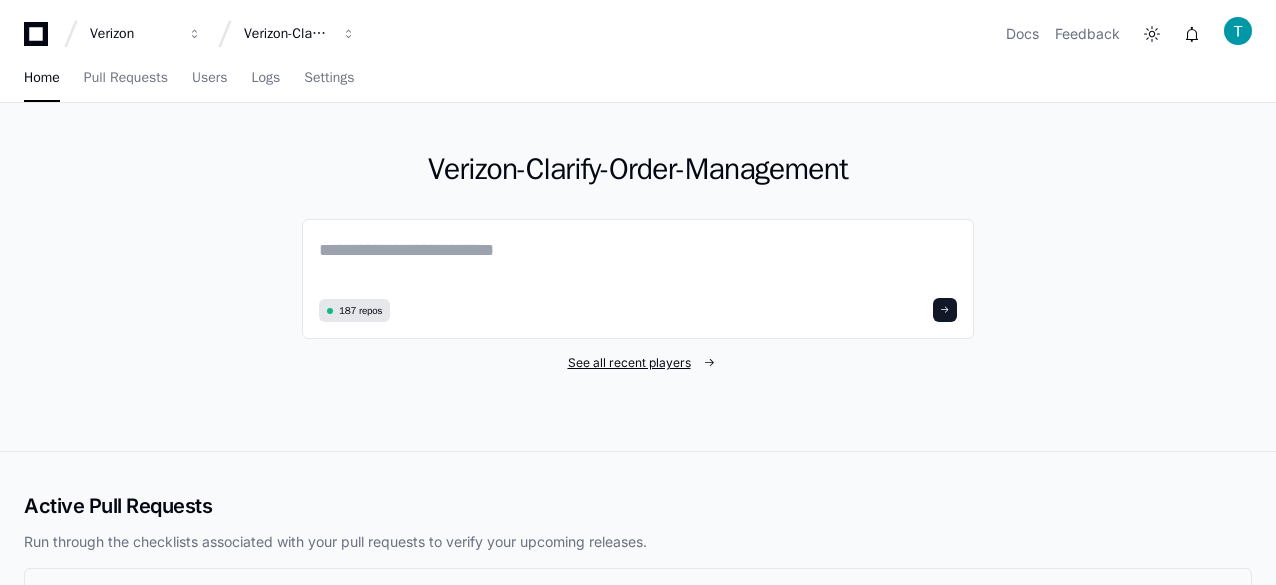 click on "See all recent players" 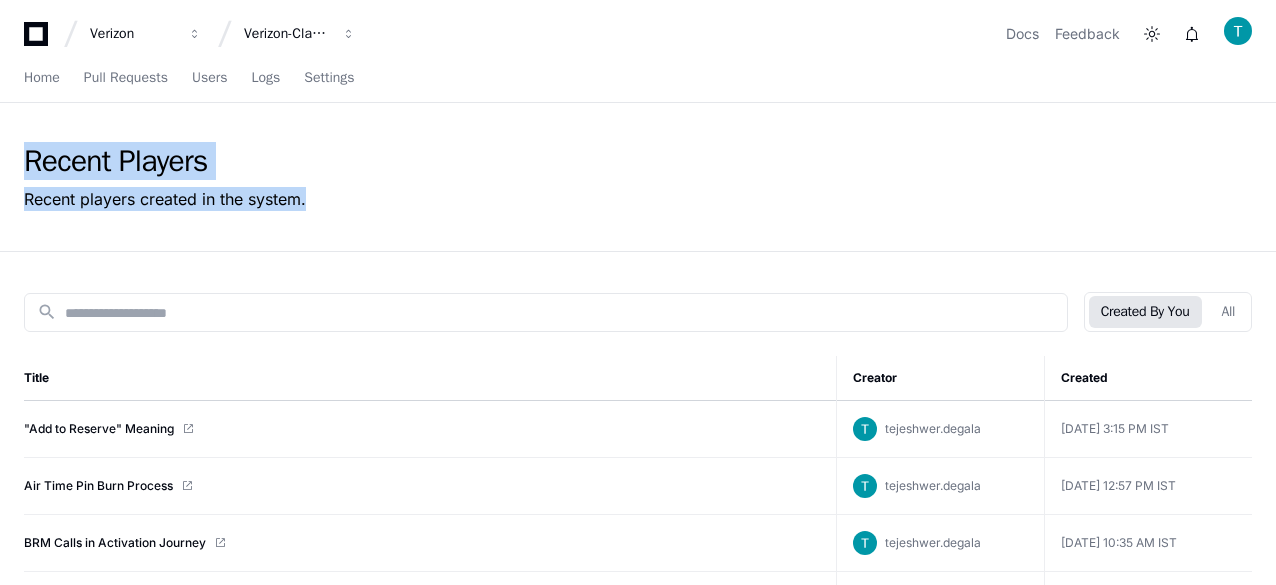 drag, startPoint x: 322, startPoint y: 195, endPoint x: 29, endPoint y: 160, distance: 295.08304 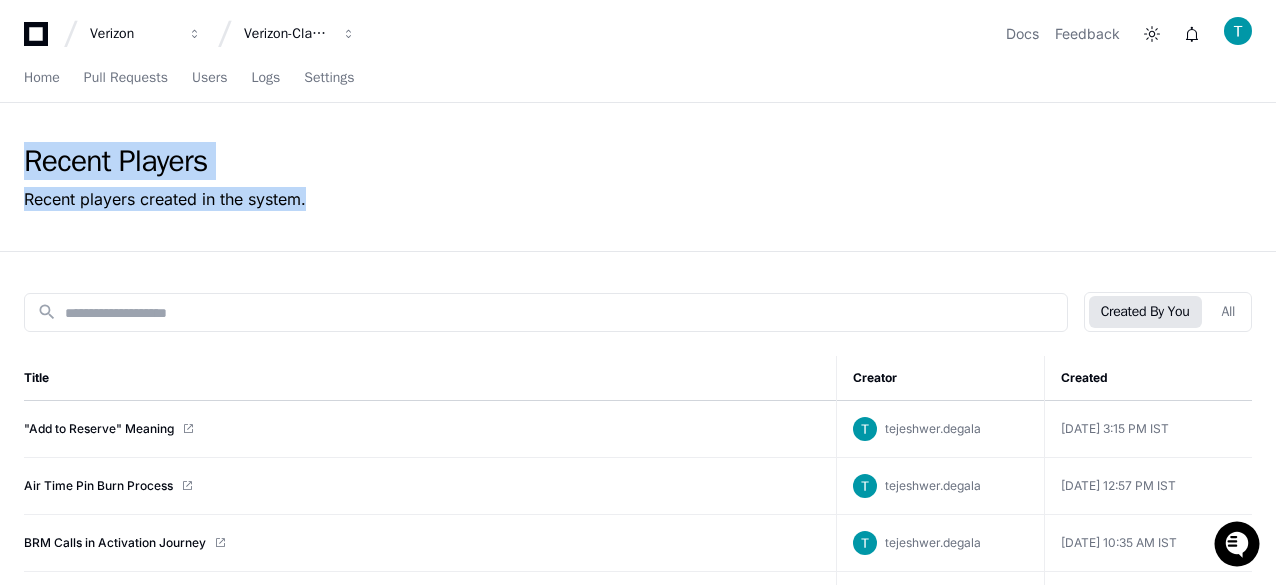 click on "Recent Players Recent players created in the system." 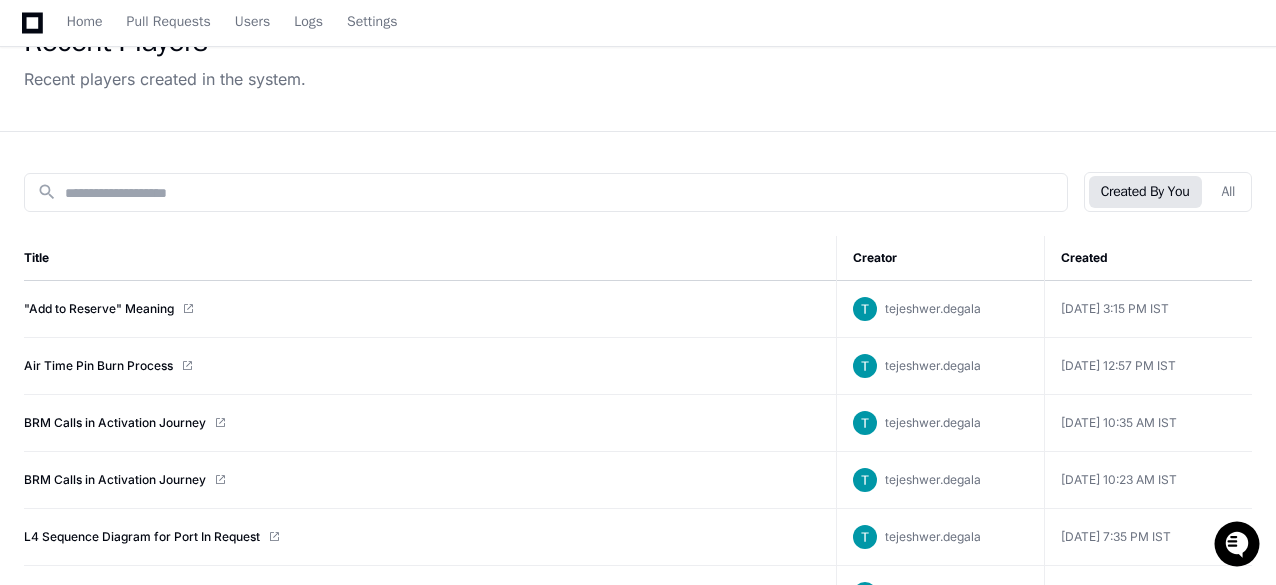 scroll, scrollTop: 0, scrollLeft: 0, axis: both 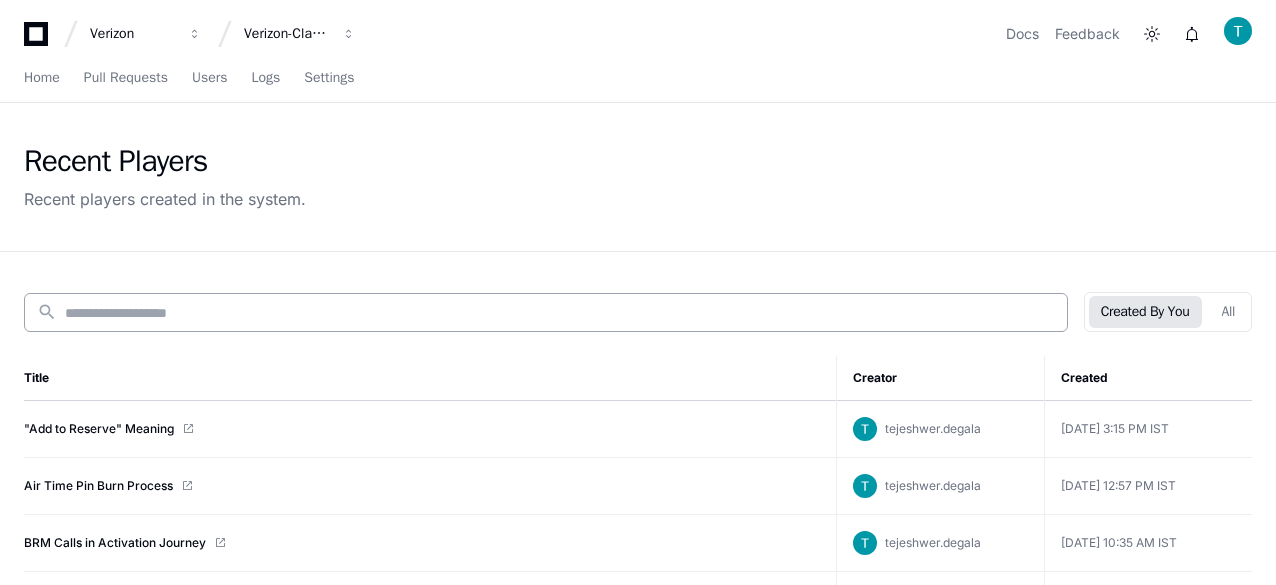click at bounding box center (560, 313) 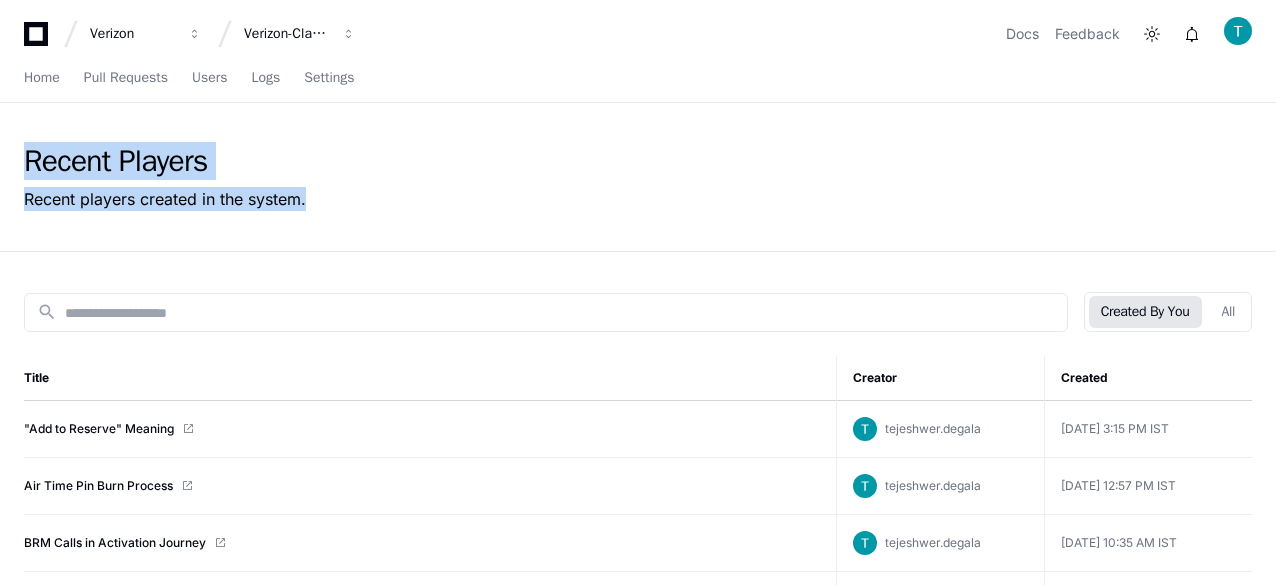 scroll, scrollTop: 0, scrollLeft: 0, axis: both 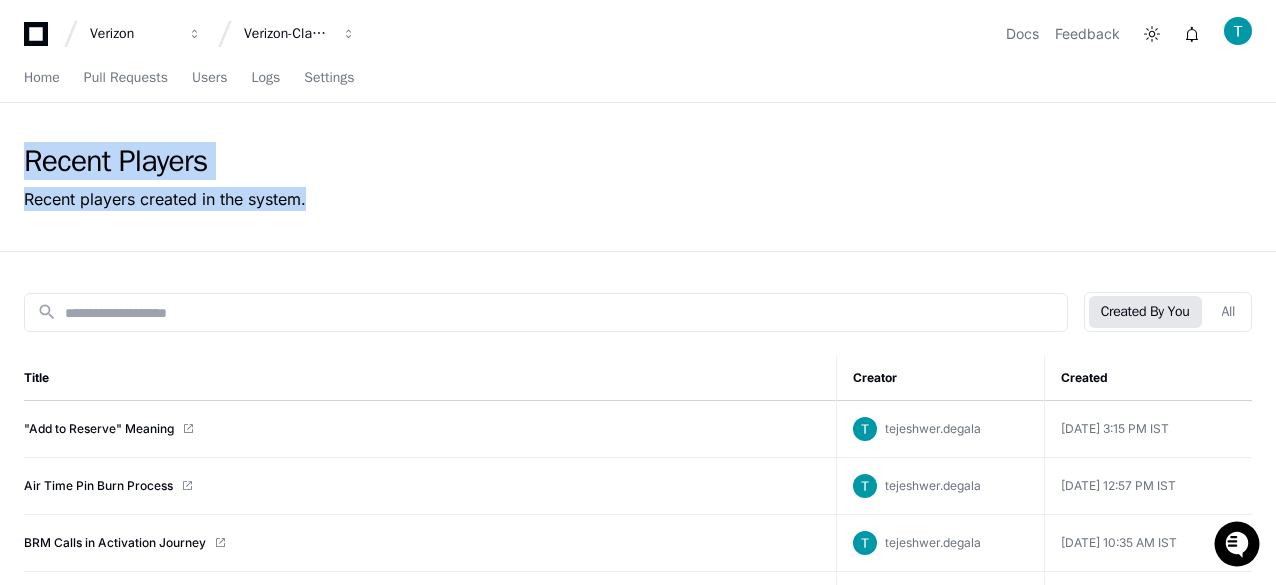 click on "Recent Players Recent players created in the system." 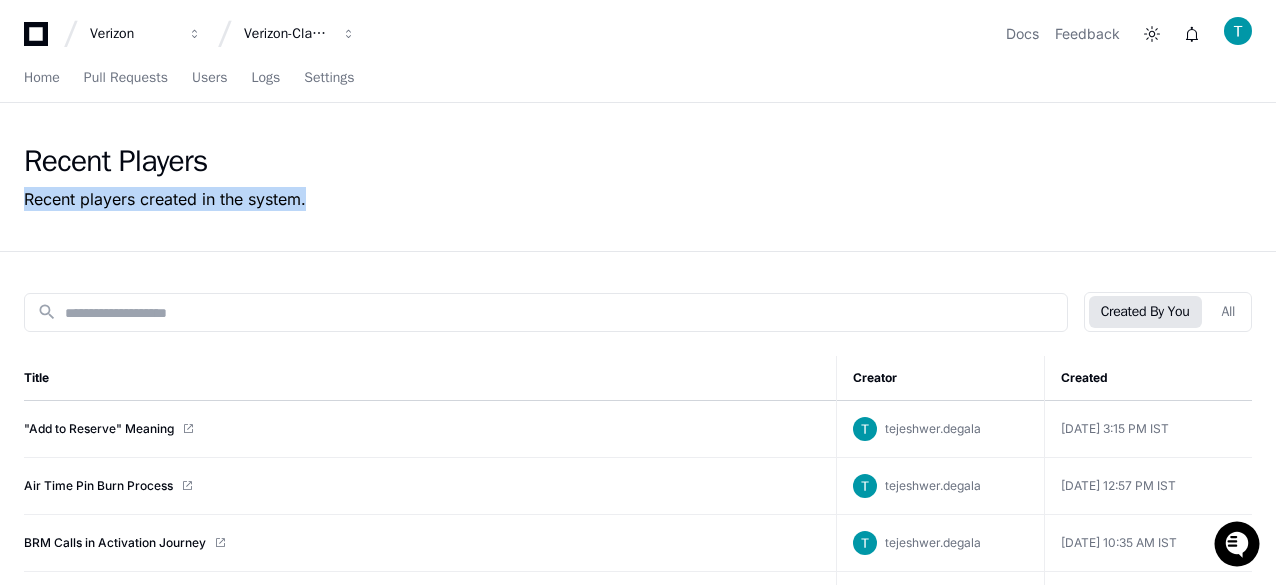 drag, startPoint x: 354, startPoint y: 219, endPoint x: 16, endPoint y: 179, distance: 340.35864 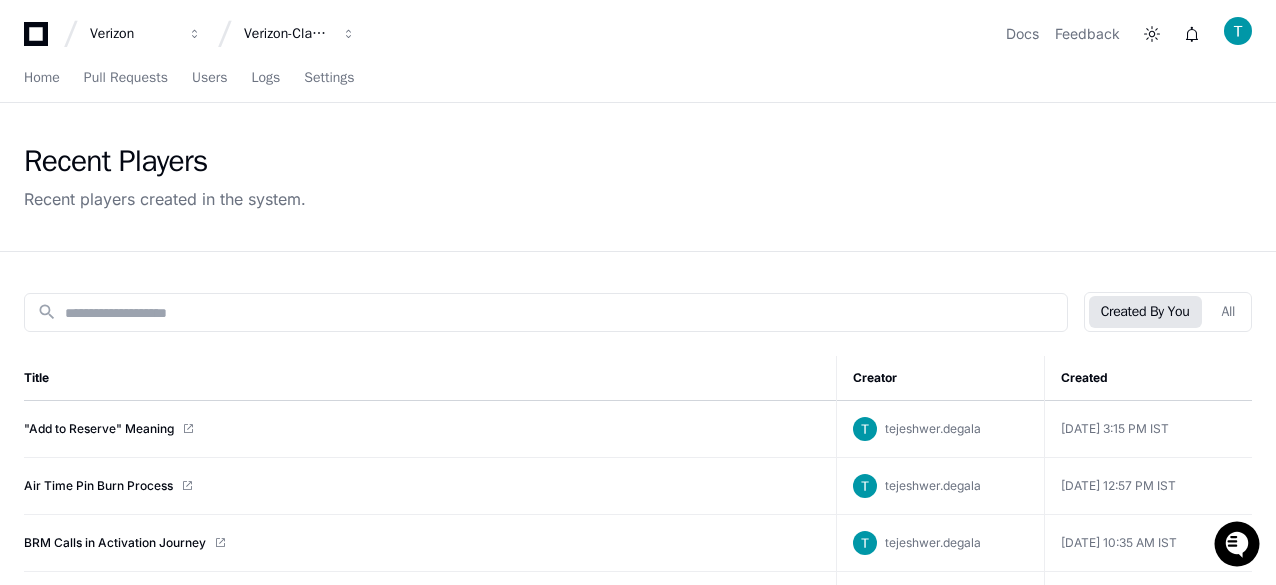 click on "Recent Players" 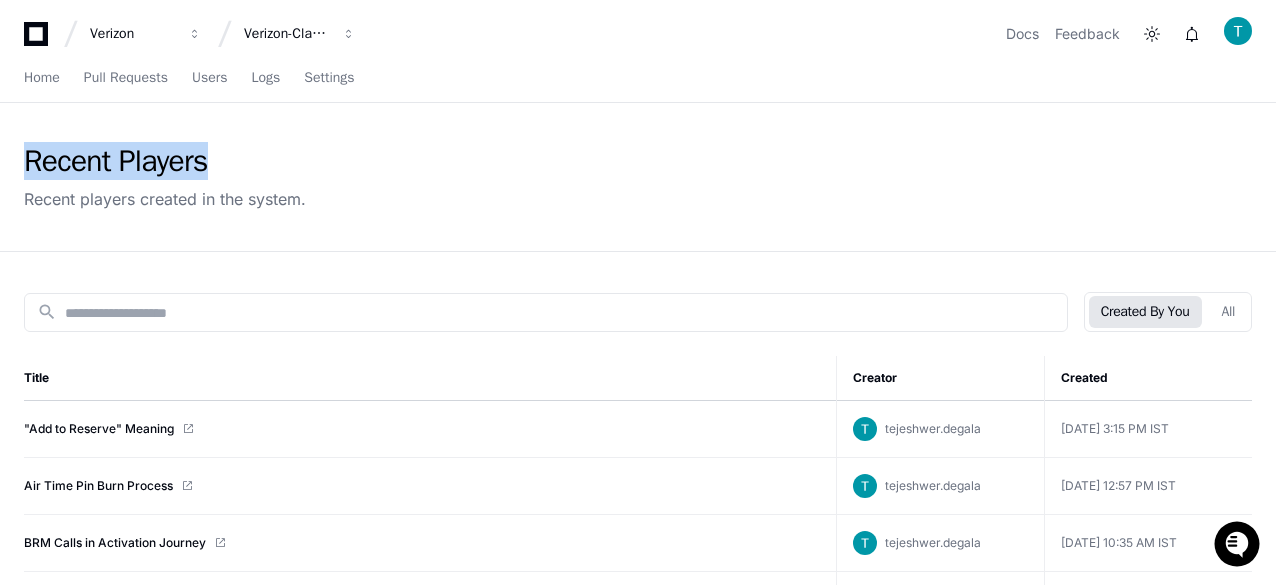 drag, startPoint x: 24, startPoint y: 164, endPoint x: 350, endPoint y: 166, distance: 326.00613 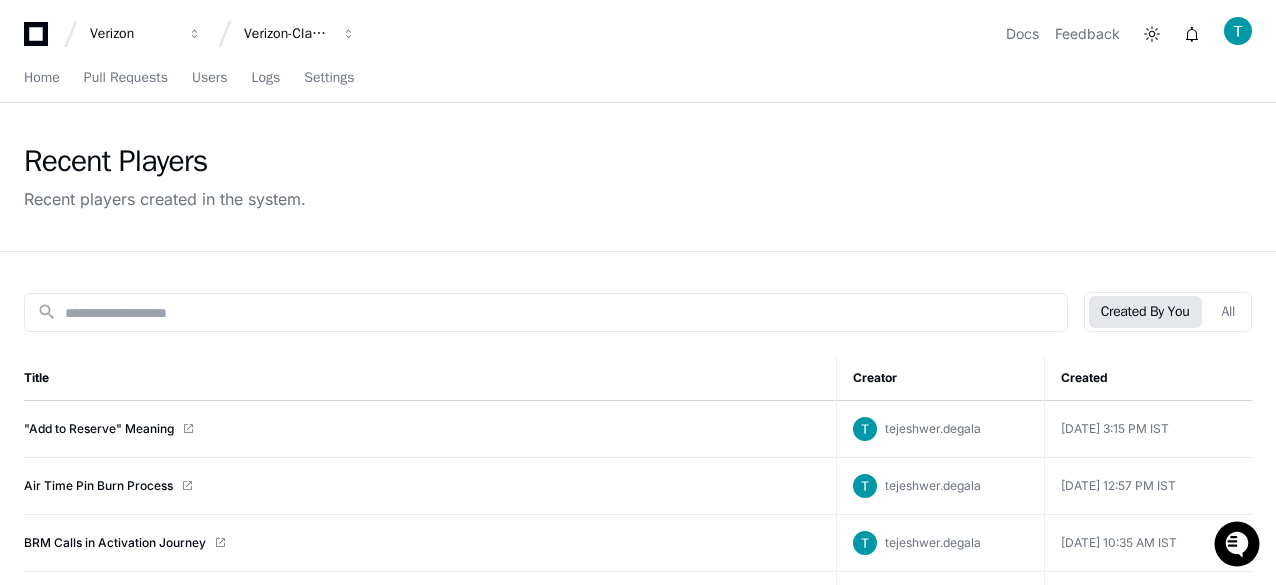 click on "Recent Players Recent players created in the system." 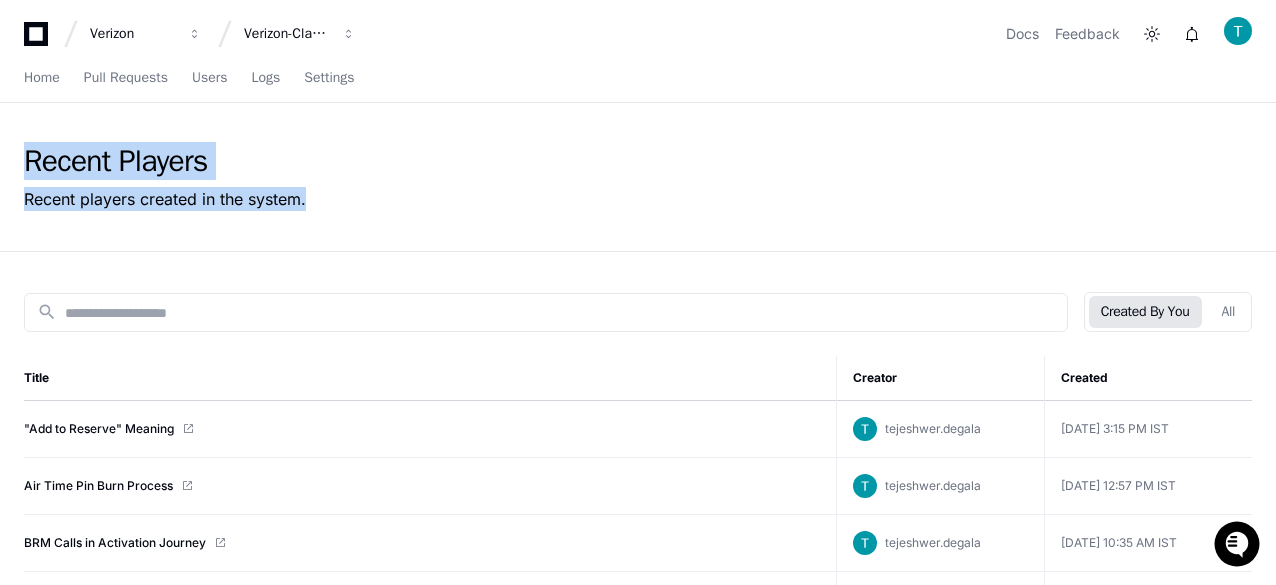 drag, startPoint x: 356, startPoint y: 197, endPoint x: 20, endPoint y: 169, distance: 337.16464 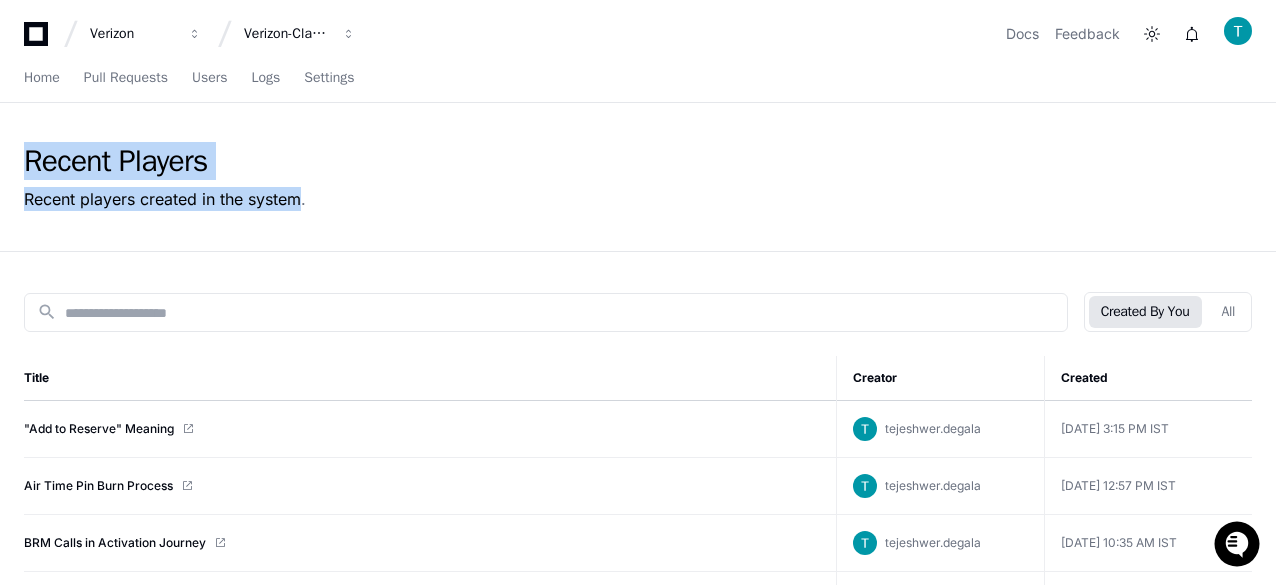 drag, startPoint x: 25, startPoint y: 167, endPoint x: 269, endPoint y: 226, distance: 251.03188 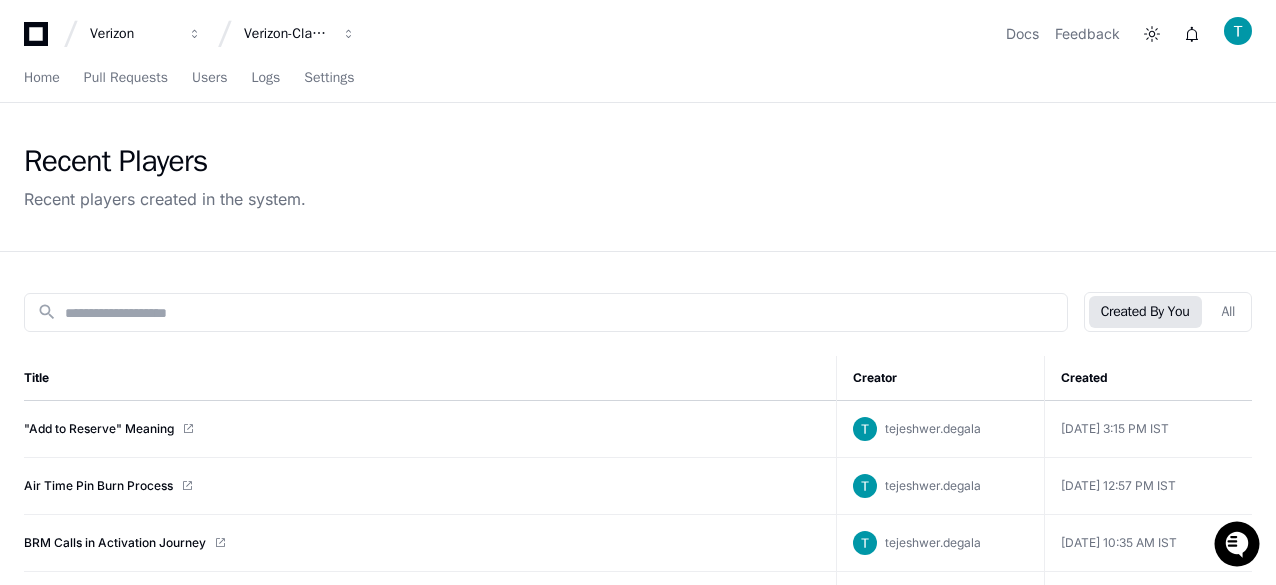 click on "Recent Players Recent players created in the system." 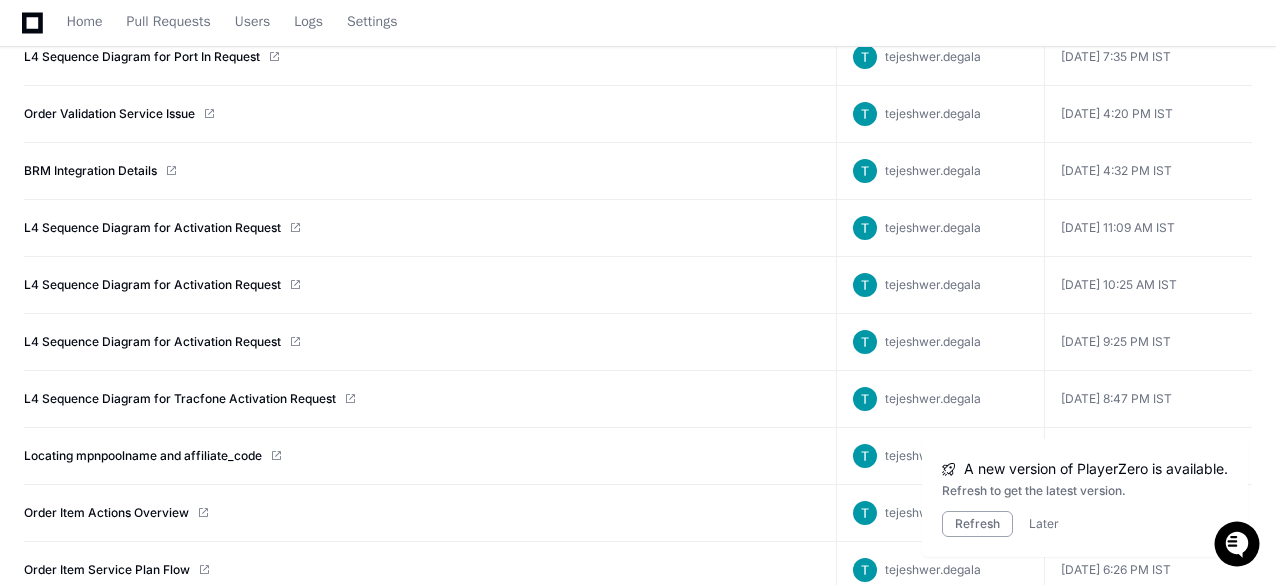 scroll, scrollTop: 0, scrollLeft: 0, axis: both 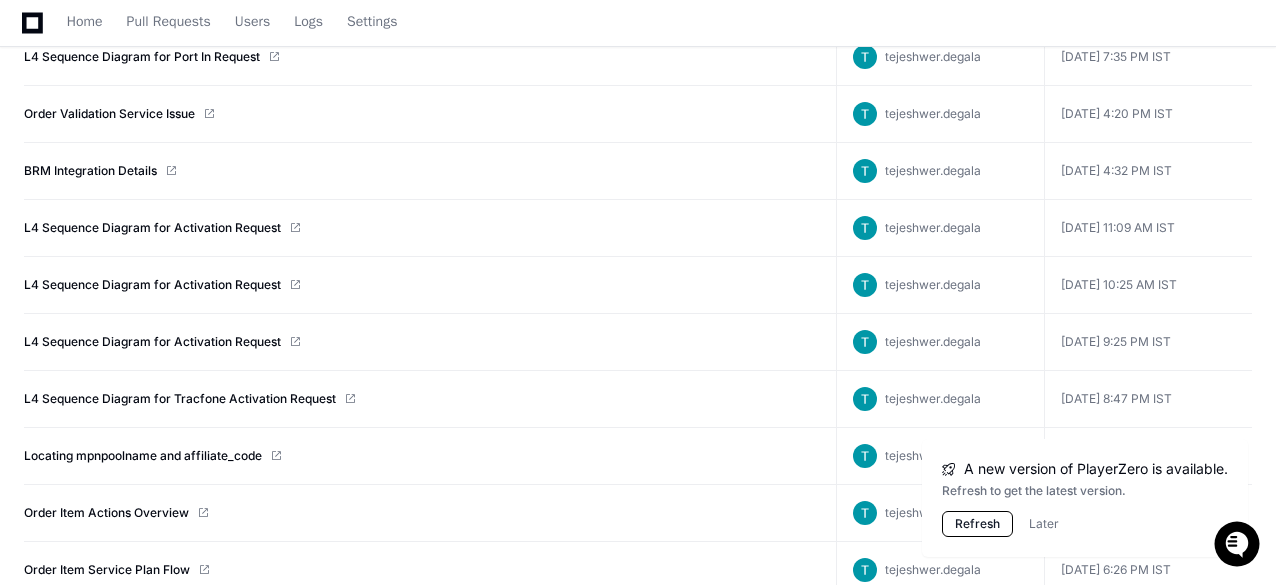 click on "Refresh" at bounding box center (977, 524) 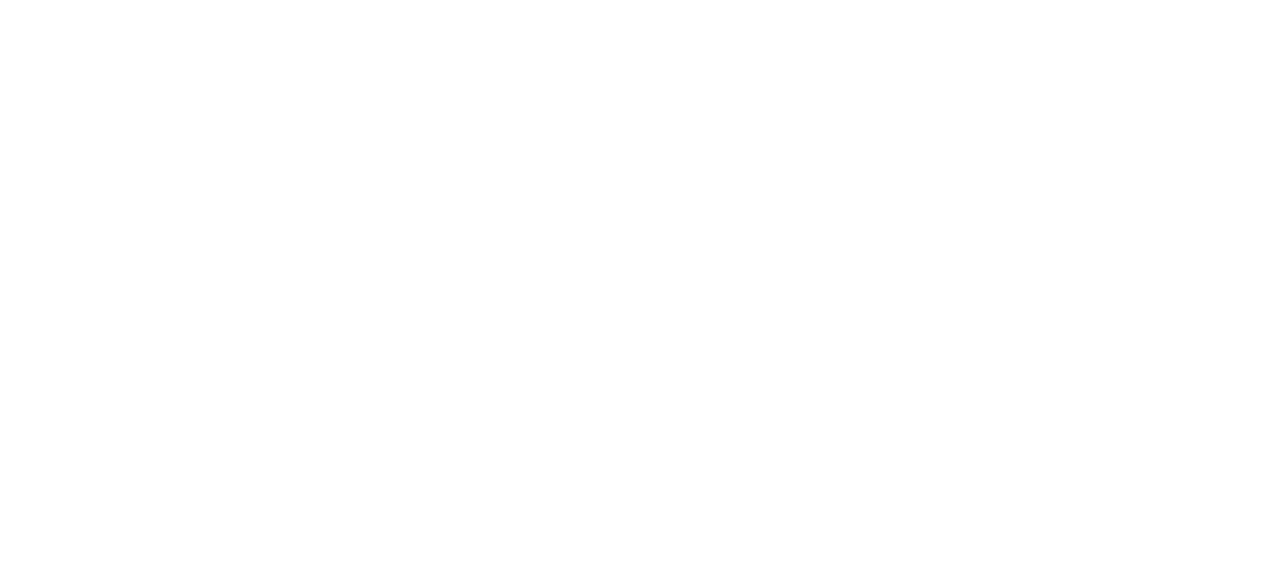 scroll, scrollTop: 0, scrollLeft: 0, axis: both 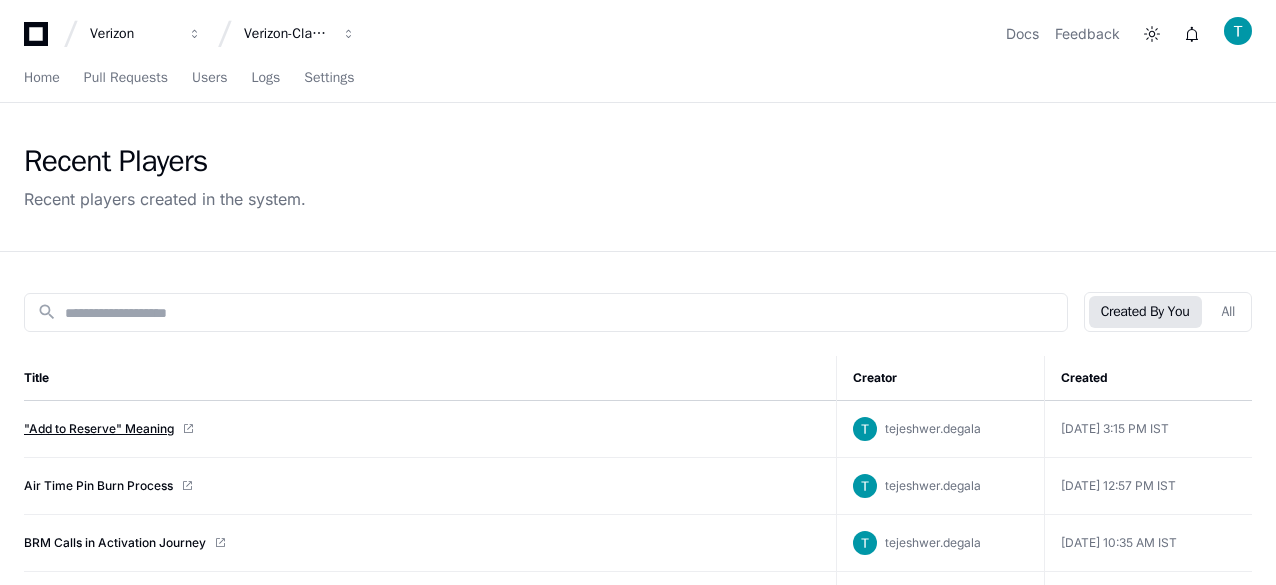 click on "search  Created By You   All  Title Creator Created  "Add to Reserve" Meaning  tejeshwer.[PERSON_NAME]  [DATE] 3:15 PM IST   Air Time Pin Burn Process  tejeshwer.[PERSON_NAME]  [DATE] 12:57 PM IST   BRM Calls in Activation Journey  tejeshwer.[PERSON_NAME]  [DATE] 10:35 AM IST   BRM Calls in Activation Journey  tejeshwer.[PERSON_NAME]  [DATE] 10:23 AM IST   L4 Sequence Diagram for Port In Request  tejeshwer.[PERSON_NAME]  [DATE] 7:35 PM IST   Order Validation Service Issue  tejeshwer.[PERSON_NAME]  [DATE] 4:20 PM IST   BRM Integration Details  tejeshwer.[PERSON_NAME]  [DATE] 4:32 PM IST   L4 Sequence Diagram for Activation Request  tejeshwer.[PERSON_NAME]  [DATE] 11:09 AM IST   L4 Sequence Diagram for Activation Request  tejeshwer.[PERSON_NAME]  [DATE] 10:25 AM IST   L4 Sequence Diagram for Activation Request  tejeshwer.[PERSON_NAME]  [DATE] 9:25 PM IST   L4 Sequence Diagram for Tracfone Activation Request  tejeshwer.[PERSON_NAME]  [DATE] 8:47 PM IST   Locating mpnpoolname and affiliate_code  tejeshwer.[PERSON_NAME] tejeshwer.[PERSON_NAME]" 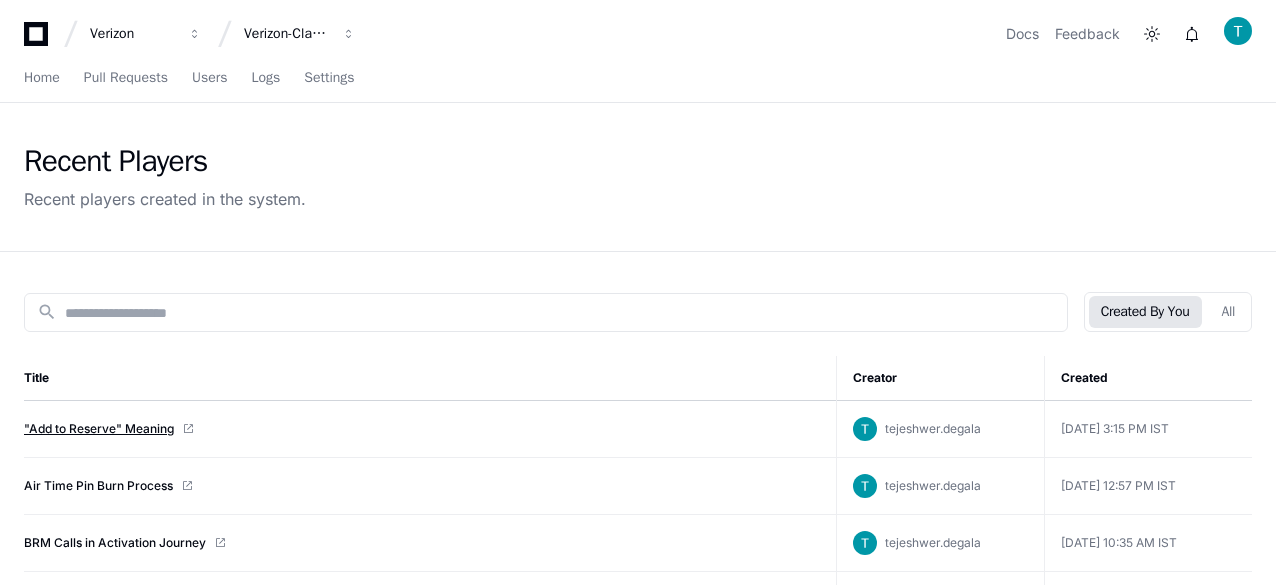 click on ""Add to Reserve" Meaning" 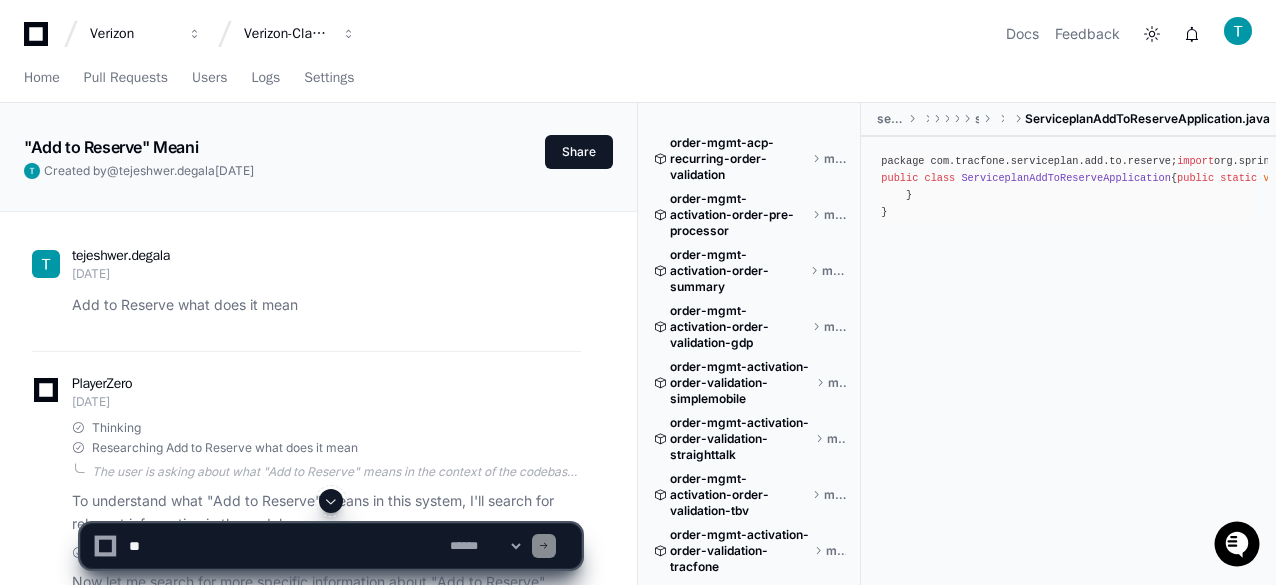 scroll, scrollTop: 0, scrollLeft: 0, axis: both 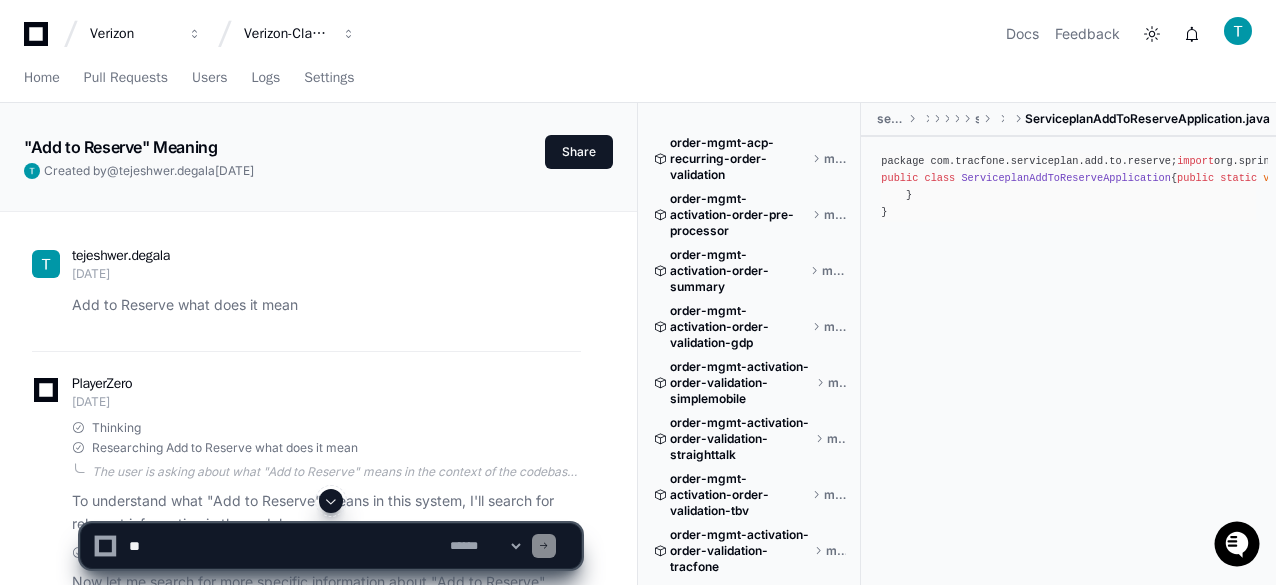 click on "tejeshwer.[PERSON_NAME] [DATE] Add to Reserve what does it mean
PlayerZero [DATE] Thinking Researching Add to Reserve what does it mean  The user is asking about what "Add to Reserve" means in the context of the codebase. This appears to be a term specific to the TracFone/order management system. Let me search for information about this term in the codebase to understand its meaning and functionality.
I'll use the semantic search tool to find relevant information about "Add to Reserve" functionality.  To understand what "Add to Reserve" means in this system, I'll search for relevant information in the codebase.
Researching Add to Reserve functionality purpose explanation Now let me search for more specific information about "Add to Reserve" functionality in the codebase:
Reading AddToReserveDeliverBenefitsServiceImpl.java Let me look at the implementation of  AddToReserveDeliverBenefitsServiceImpl  which should provide more insight into the functionality:" 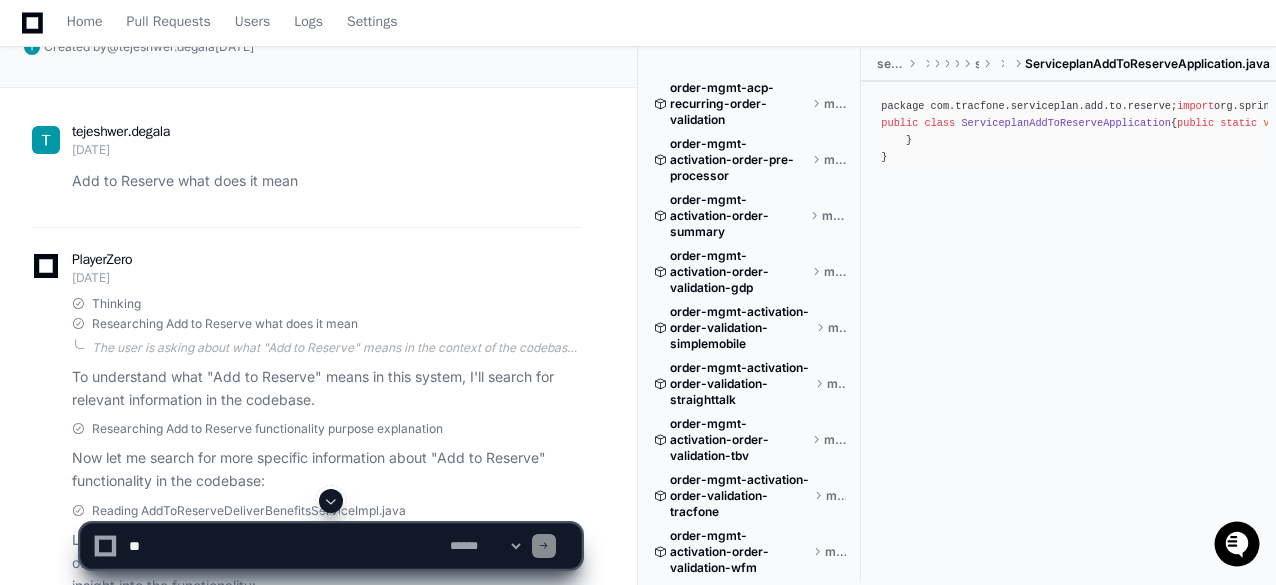 scroll, scrollTop: 0, scrollLeft: 0, axis: both 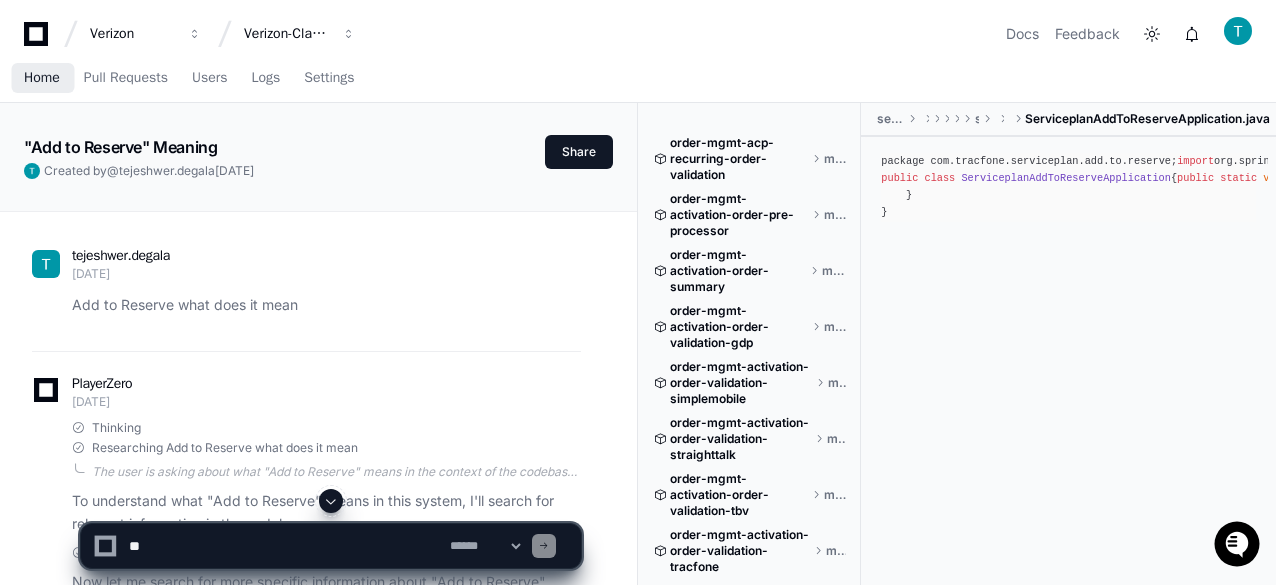 click on "Home" at bounding box center (42, 78) 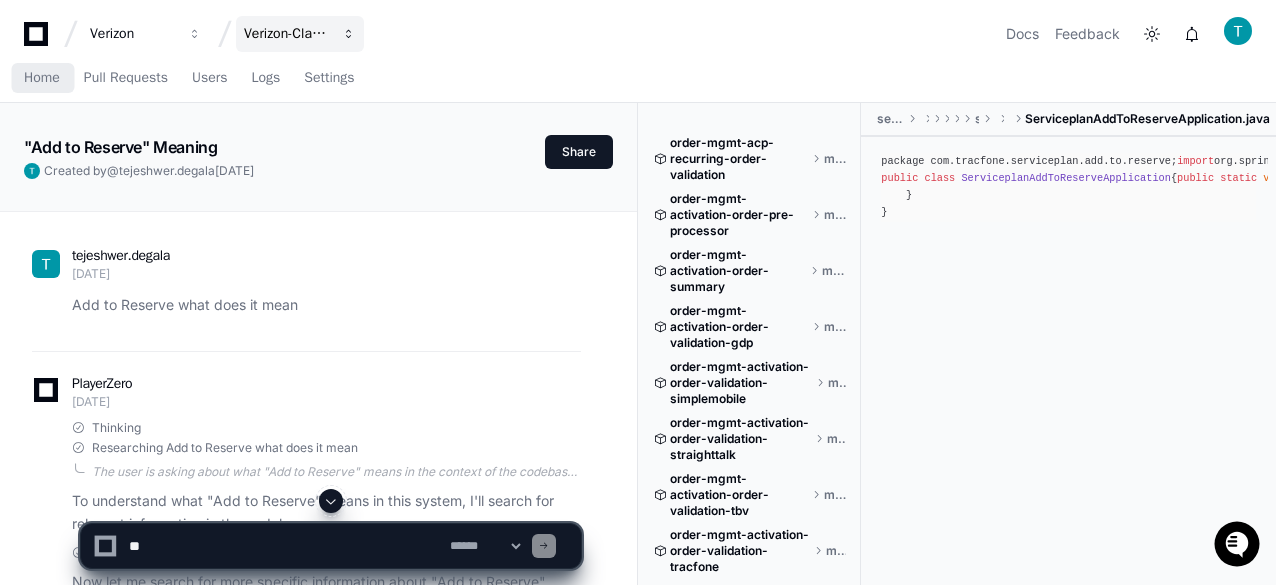 click on "Verizon-Clarify-Order-Management" at bounding box center (133, 34) 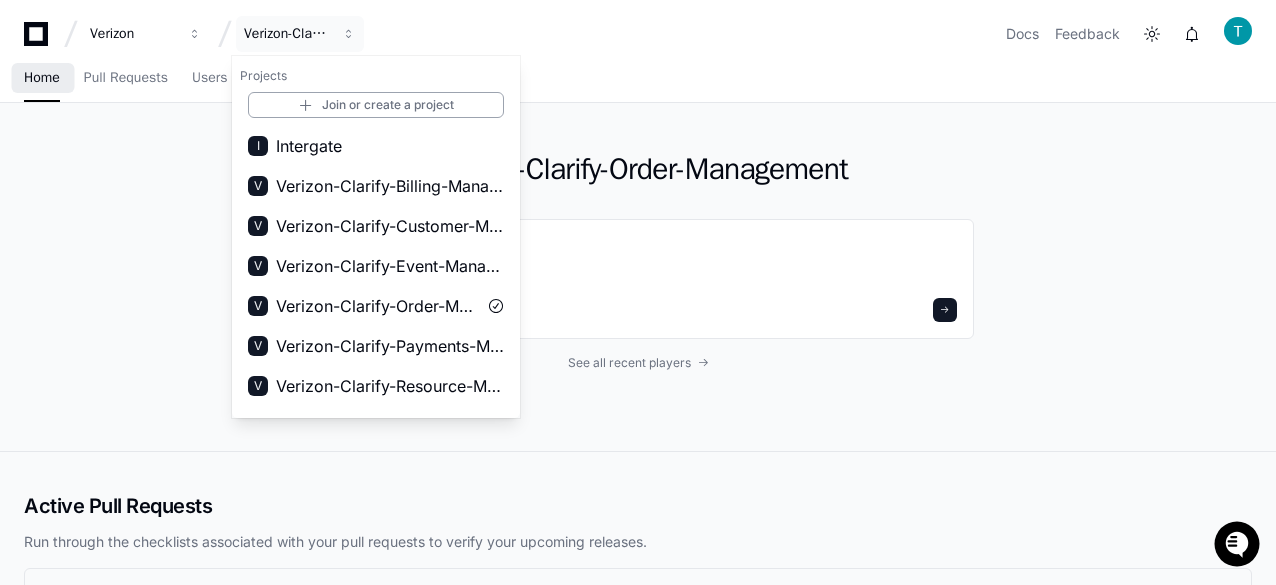 click on "Verizon-Clarify-Order-Management  187 repos See all recent players" 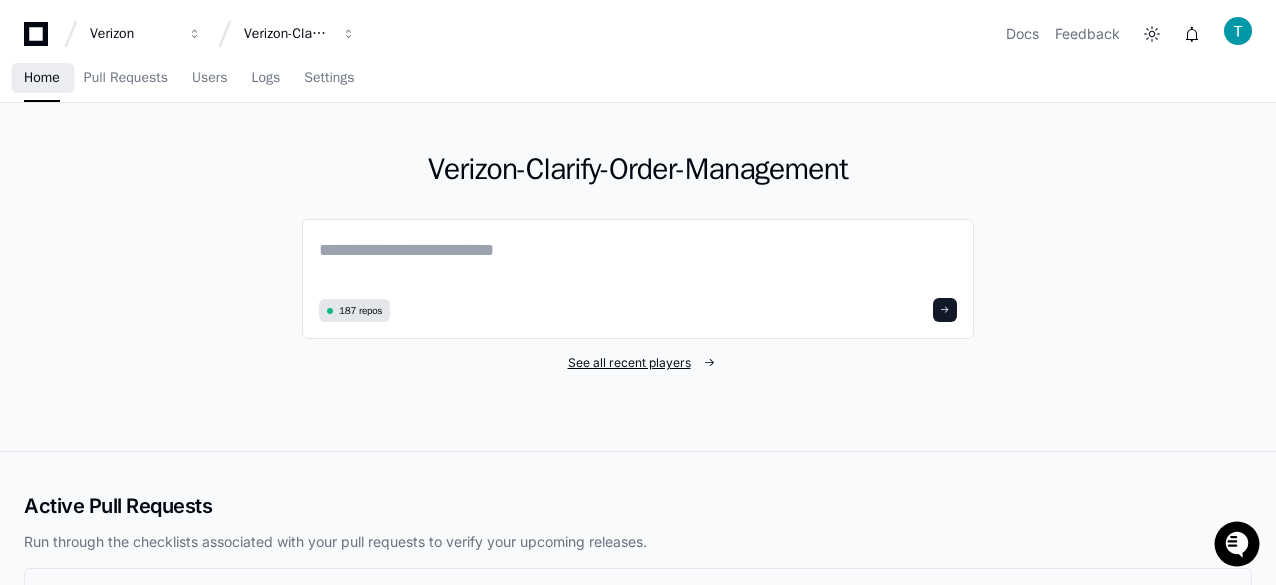 click on "See all recent players" 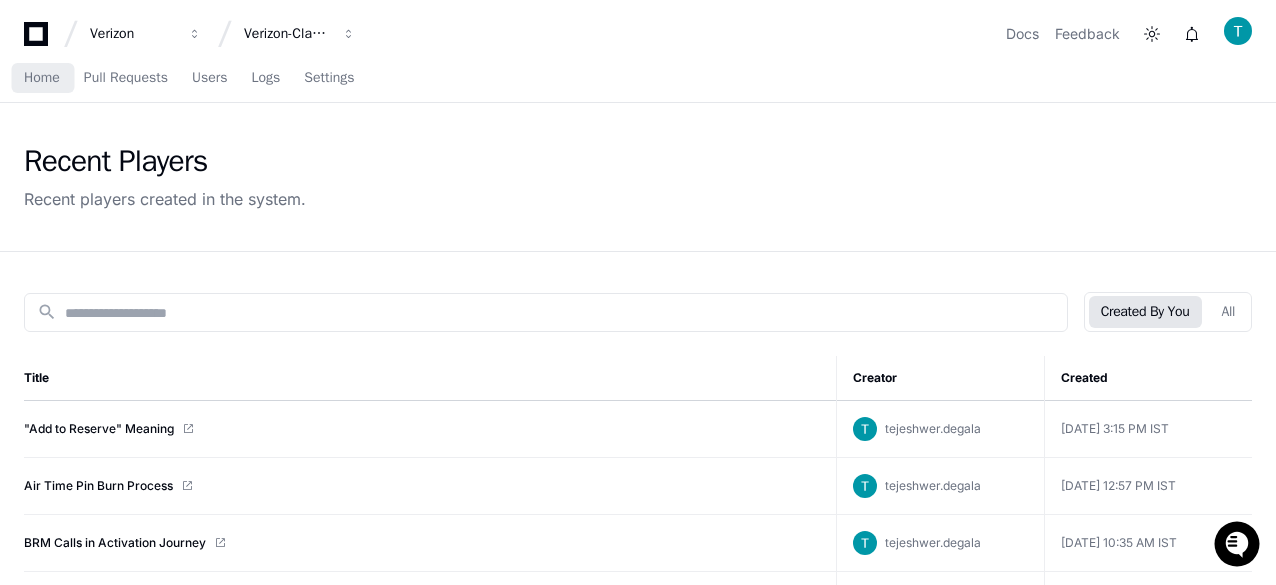click on "search  Created By You   All  Title Creator Created  "Add to Reserve" Meaning  tejeshwer.degala  Jul 11 2025, 3:15 PM IST   Air Time Pin Burn Process  tejeshwer.degala  Jul 10 2025, 12:57 PM IST   BRM Calls in Activation Journey  tejeshwer.degala  Jul 10 2025, 10:35 AM IST   BRM Calls in Activation Journey  tejeshwer.degala  Jul 10 2025, 10:23 AM IST   L4 Sequence Diagram for Port In Request  tejeshwer.degala  Jul 9 2025, 7:35 PM IST   Order Validation Service Issue  tejeshwer.degala  Jul 9 2025, 4:20 PM IST   BRM Integration Details  tejeshwer.degala  Jul 8 2025, 4:32 PM IST   L4 Sequence Diagram for Activation Request  tejeshwer.degala  Jul 8 2025, 11:09 AM IST   L4 Sequence Diagram for Activation Request  tejeshwer.degala  Jul 8 2025, 10:25 AM IST   L4 Sequence Diagram for Activation Request  tejeshwer.degala  Jul 7 2025, 9:25 PM IST   L4 Sequence Diagram for Tracfone Activation Request  tejeshwer.degala  Jul 7 2025, 8:47 PM IST   Locating mpnpoolname and affiliate_code  tejeshwer.degala tejeshwer.degala" 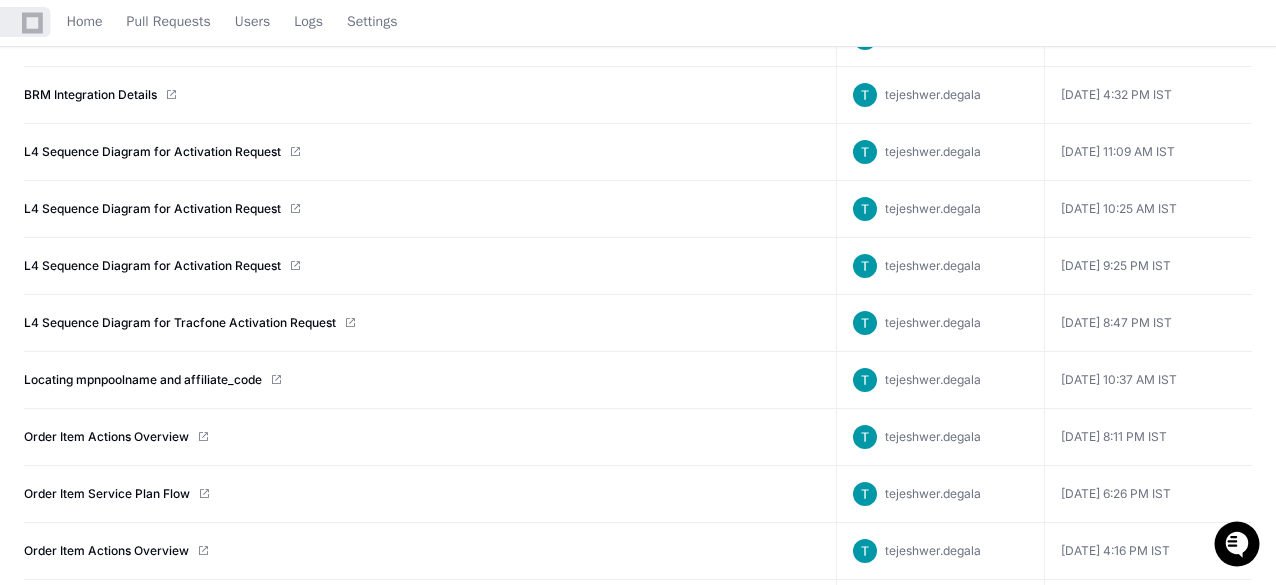 scroll, scrollTop: 680, scrollLeft: 0, axis: vertical 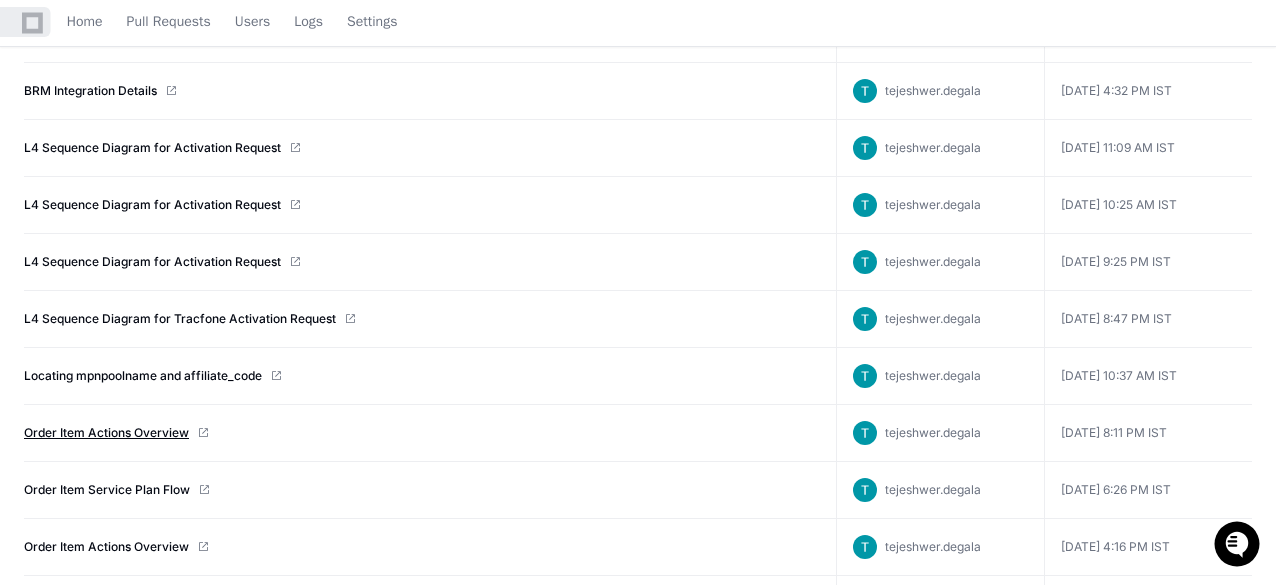 click on "Order Item Actions Overview" 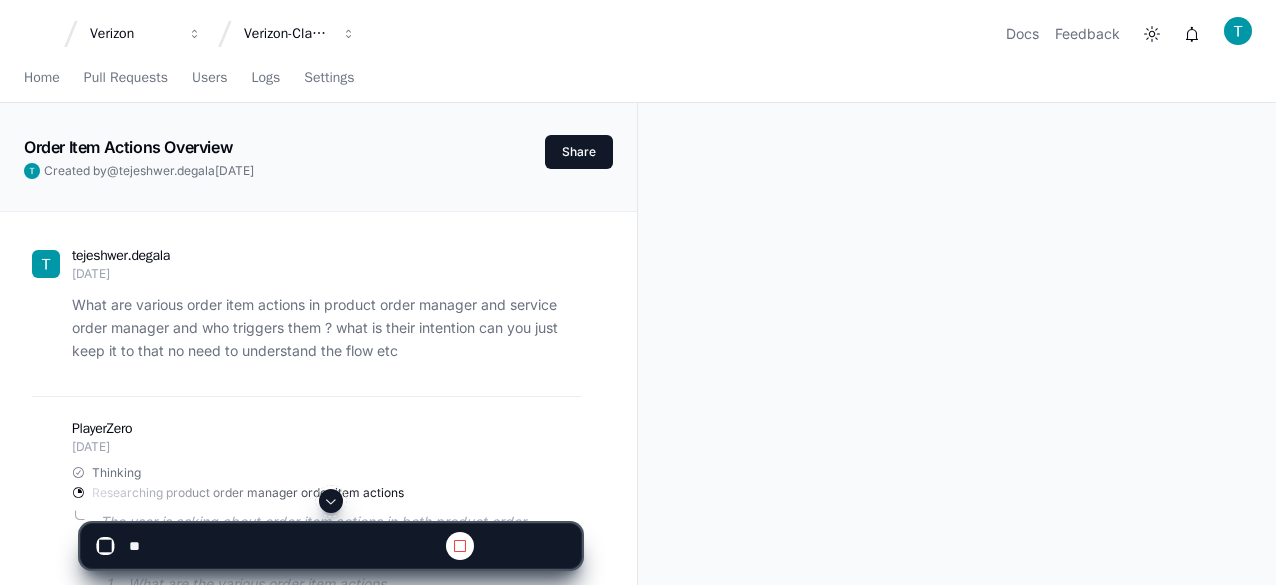 scroll, scrollTop: 0, scrollLeft: 0, axis: both 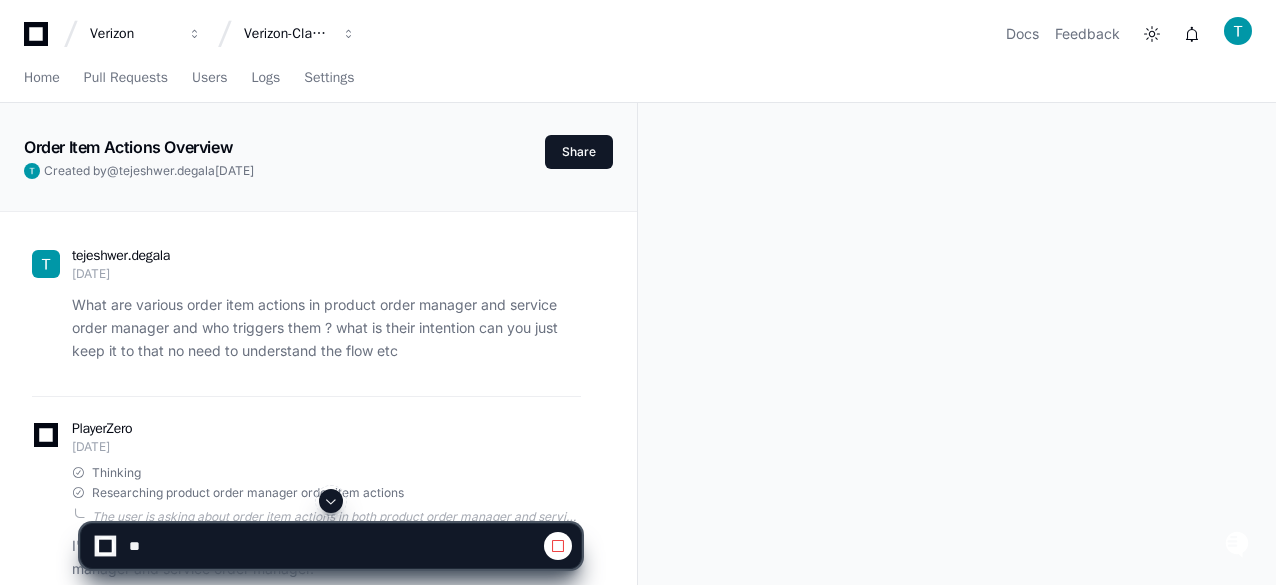 click 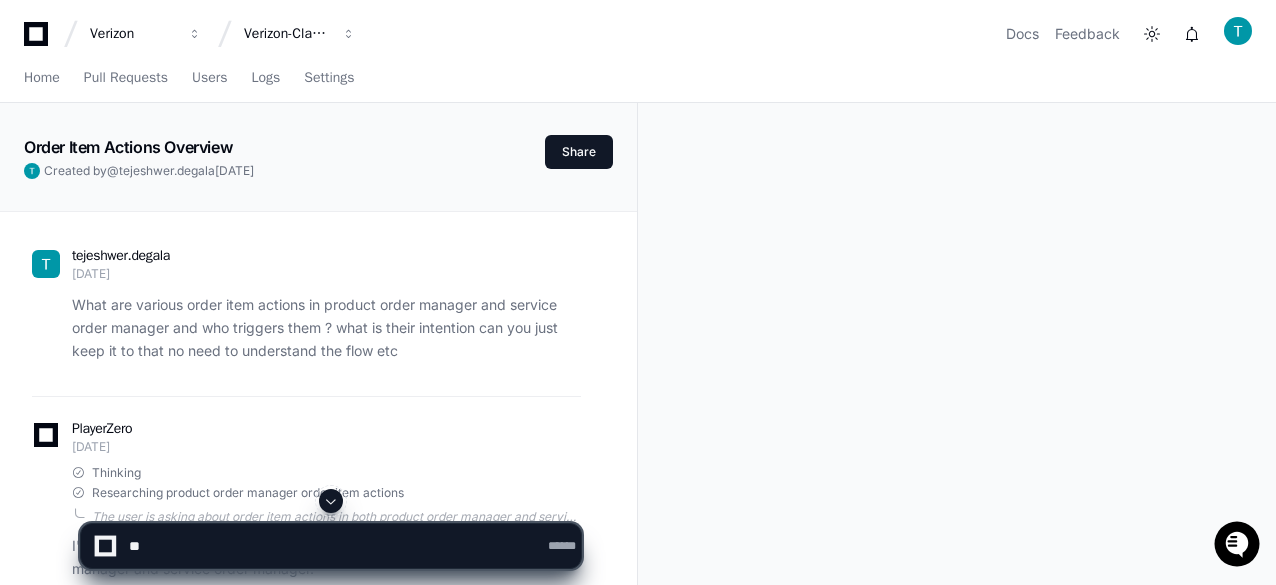 click 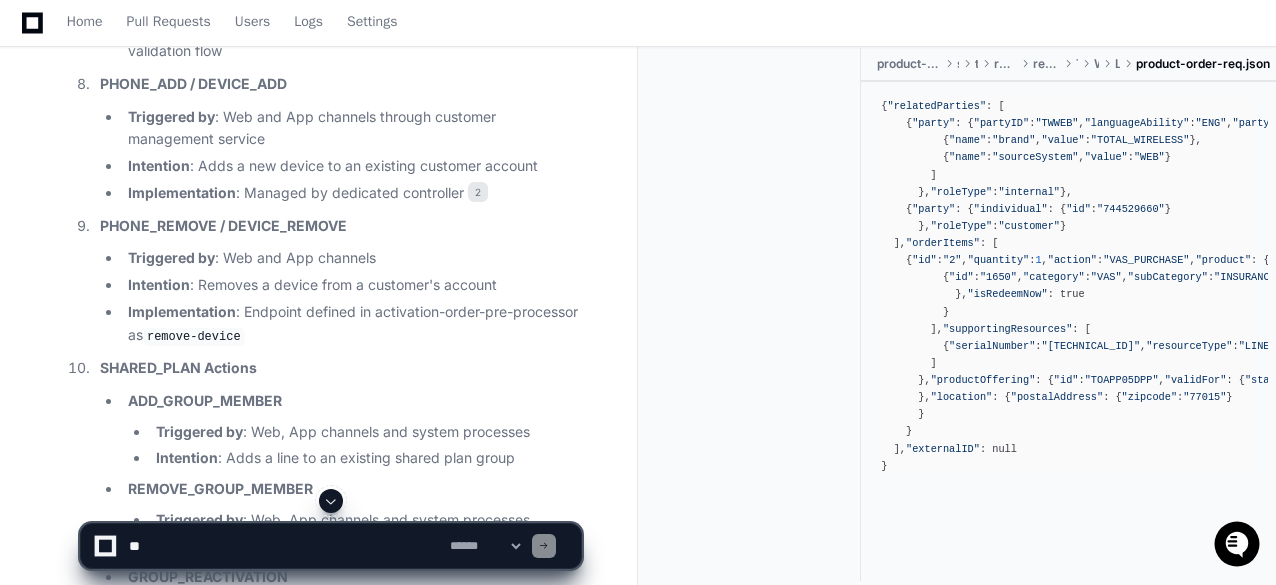 scroll, scrollTop: 14777, scrollLeft: 0, axis: vertical 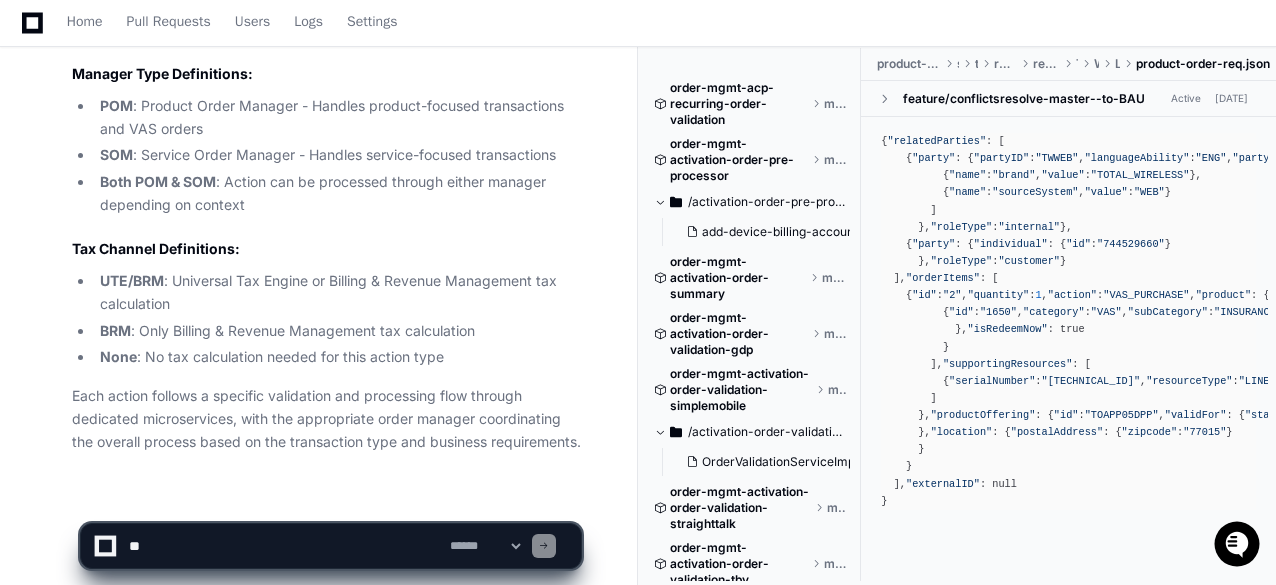 click on "tejeshwer.degala 9 days ago What are various order item actions in product order manager and service order manager and who triggers them ? what is their intention can you just keep it to that no need to understand the flow etc
PlayerZero 9 days ago Thinking Researching product order manager order item actions  The user is asking about order item actions in both product order manager and service order manager systems. They want to know:
1. What are the various order item actions
2. Who triggers these actions
3. What is the intention of these actions
They specifically don't want information about the flow of these actions.
I'll need to search the codebase to find information about these order item actions. Since this is a specific domain question about order actions, I'll start with a semantic search to find the most relevant files.
Let's start by searching for information about order item actions in the product order manager.
ACTIVATION" 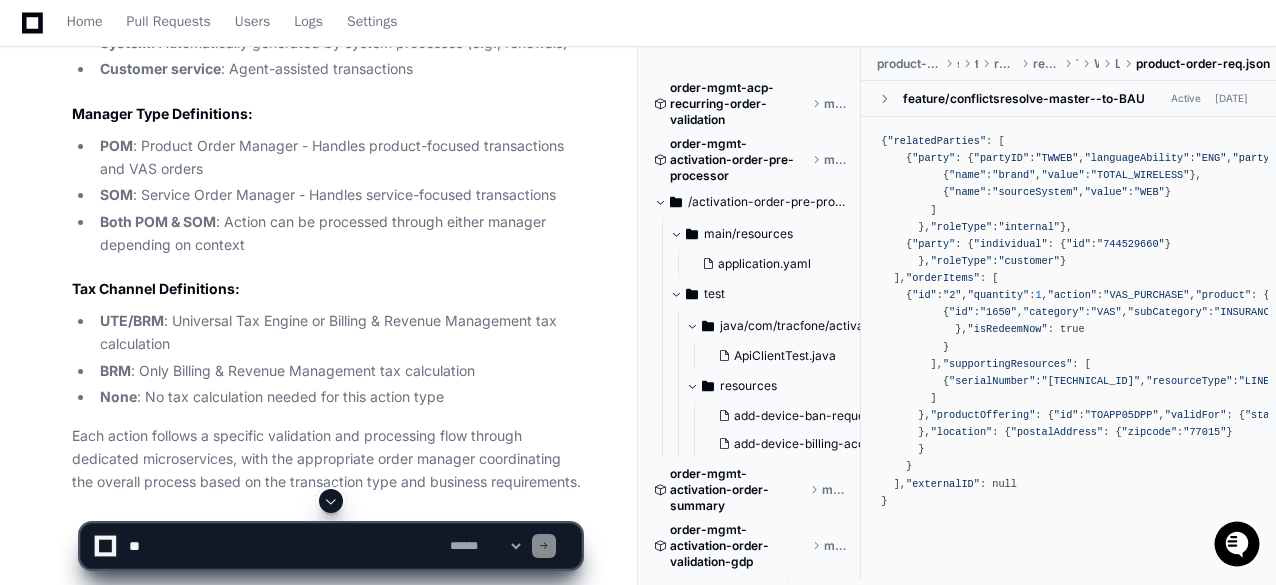 scroll, scrollTop: 14777, scrollLeft: 0, axis: vertical 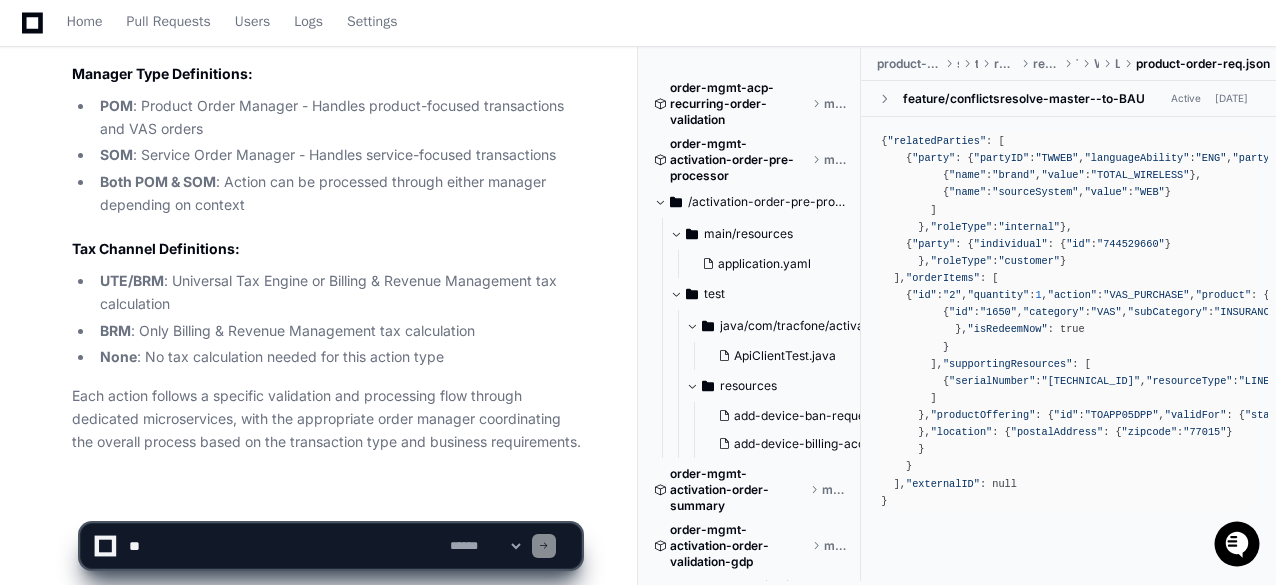 click on "Comprehensive Order Actions Table with Tax and Manager Information
Below is a consolidated table of all order actions, their source repositories, triggering channels, descriptions, tax channels, and which order manager is responsible:
Table: Telecommunications Service Order Actions
Action
Repository
Triggering Channels
Tax Channel
Manager Type
Description
ACTIVATION
order-mgmt-activation-order-validation-*
Web, App, Retail, RTR, IVR
UTE/BRM
Both POM & SOM
Initializes a new line/service for a customer, activating a device on the network  3
REACTIVATION
order-mgmt-reactivation-order-validation-*
Web, App, RTR, IVR
UTE/BRM
Both POM & SOM
Restores service to a previously deactivated line/account  4
REDEMPTION
order-mgmt-redemption-order-validation-*
Web, App, RTR, IVR
UTE/BRM
Both POM & SOM
Applies an airtime card or service plan to an existing line  5
PHONE_UPGRADE
order-mgmt-phone-upgrade-order-*
Web, App, Retail
UTE/BRM
6" 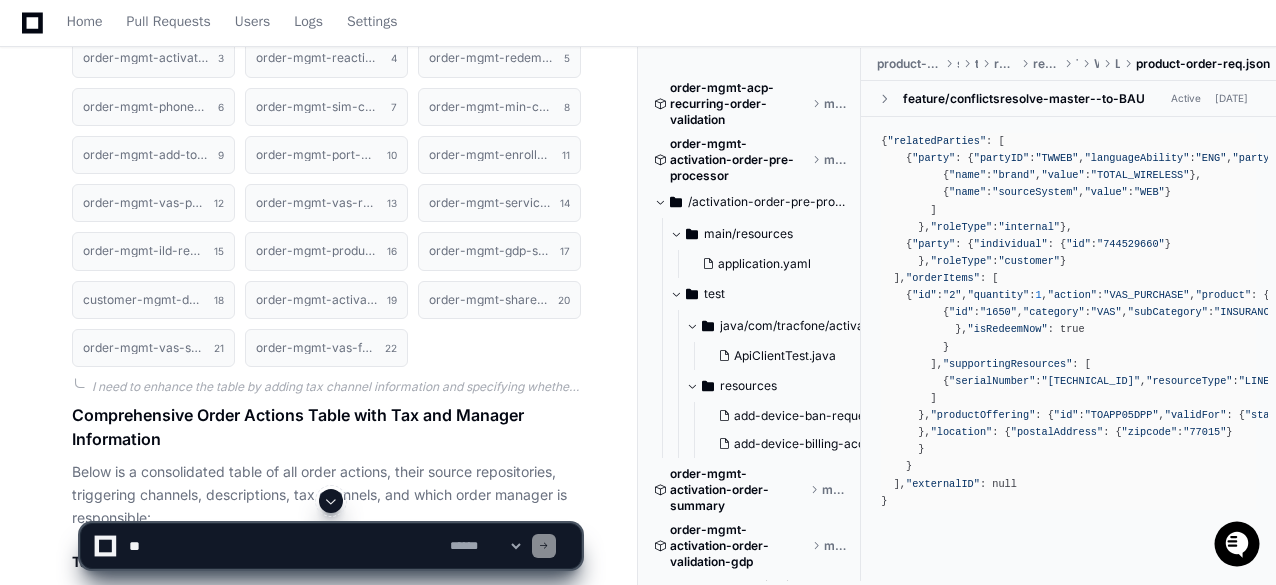 scroll, scrollTop: 11897, scrollLeft: 0, axis: vertical 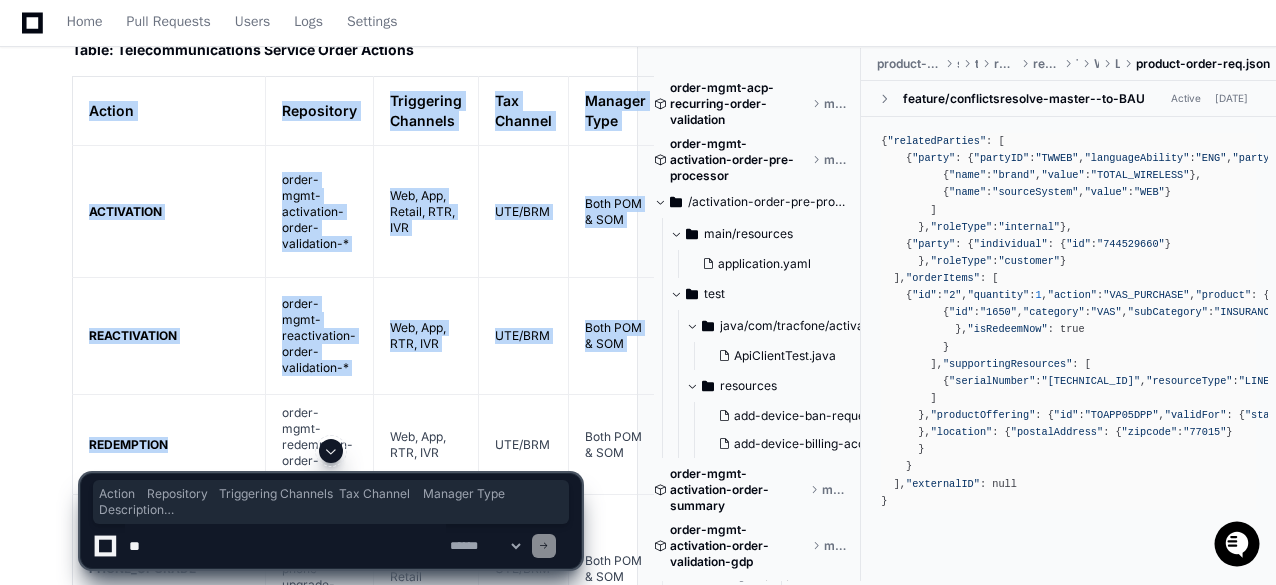 drag, startPoint x: 89, startPoint y: 63, endPoint x: 262, endPoint y: 410, distance: 387.73444 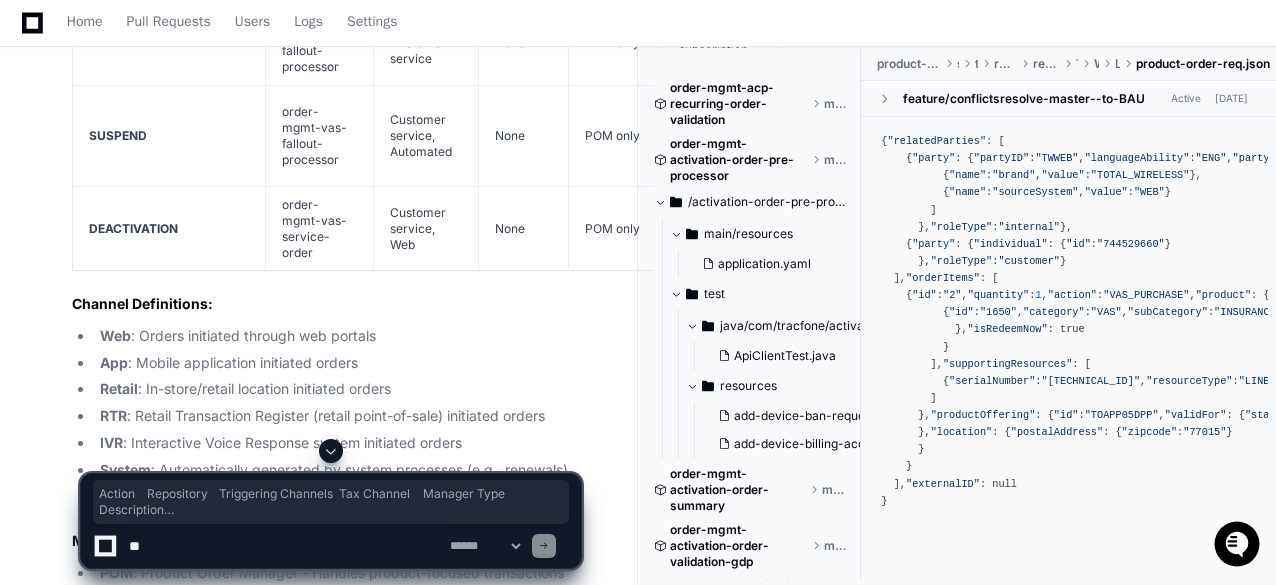 scroll, scrollTop: 14257, scrollLeft: 0, axis: vertical 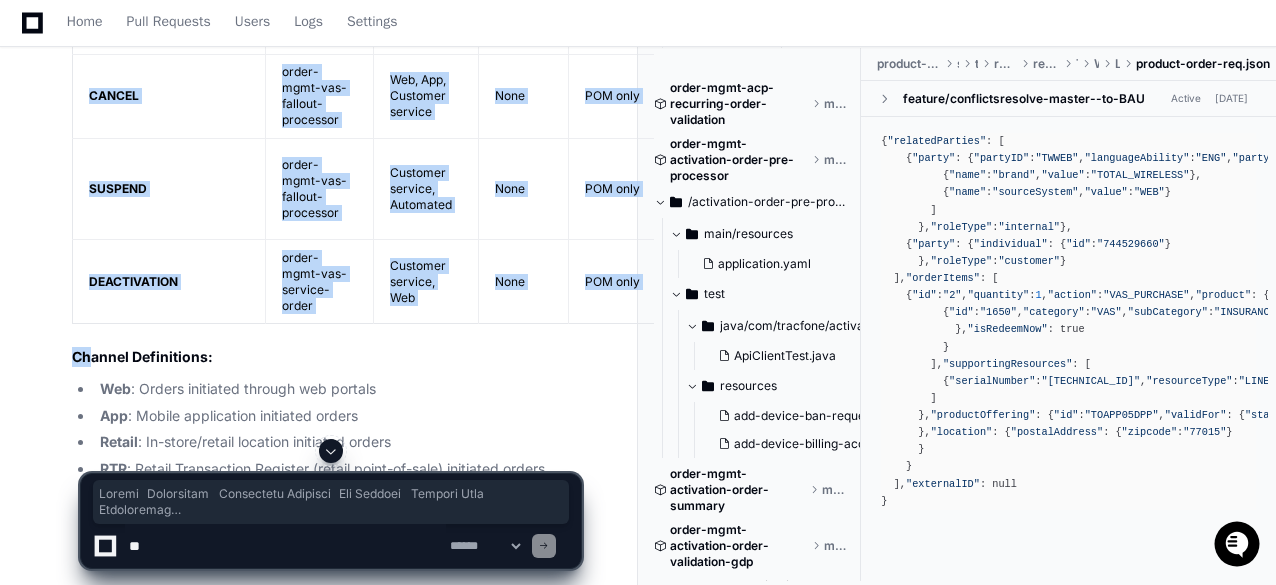 click on "Channel Definitions:" 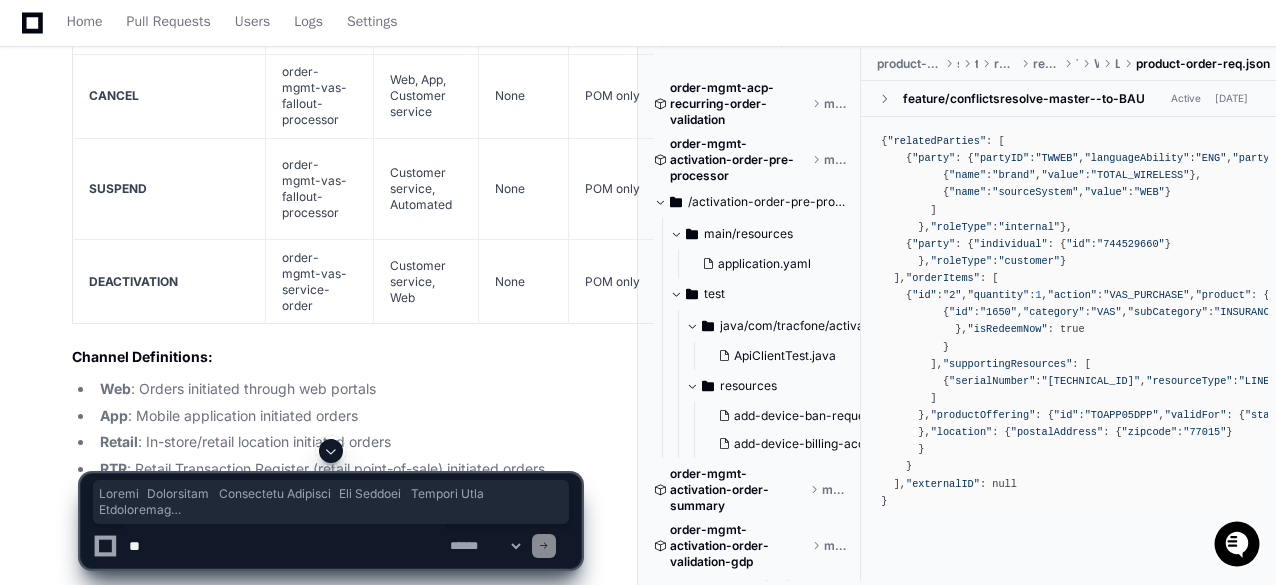 click on "Channel Definitions:" 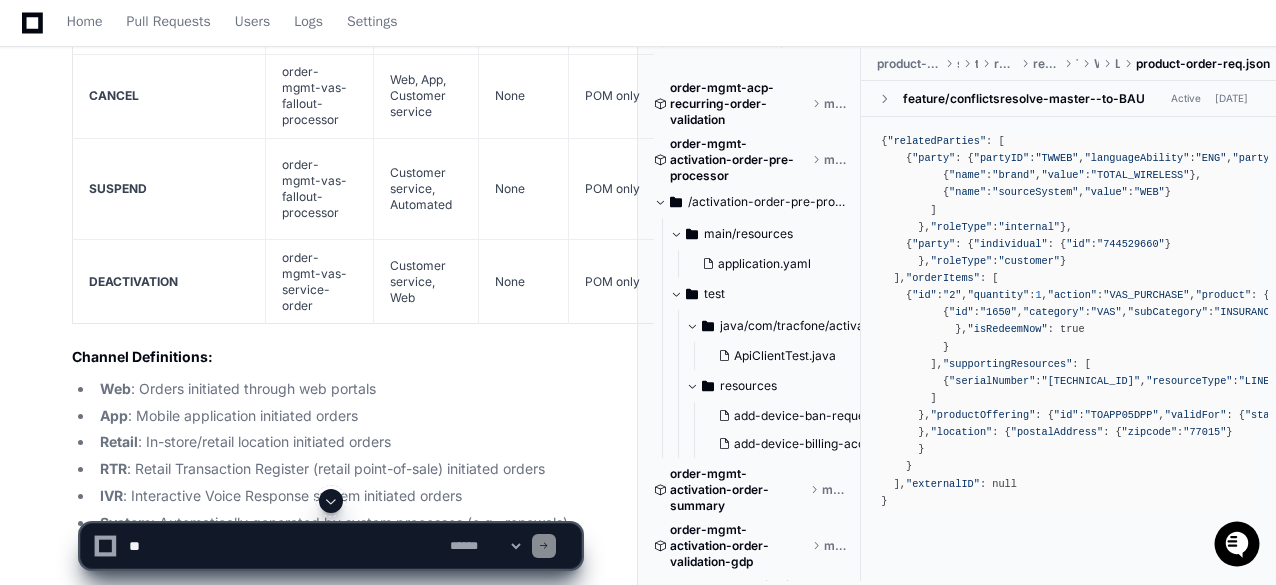 scroll, scrollTop: 0, scrollLeft: 0, axis: both 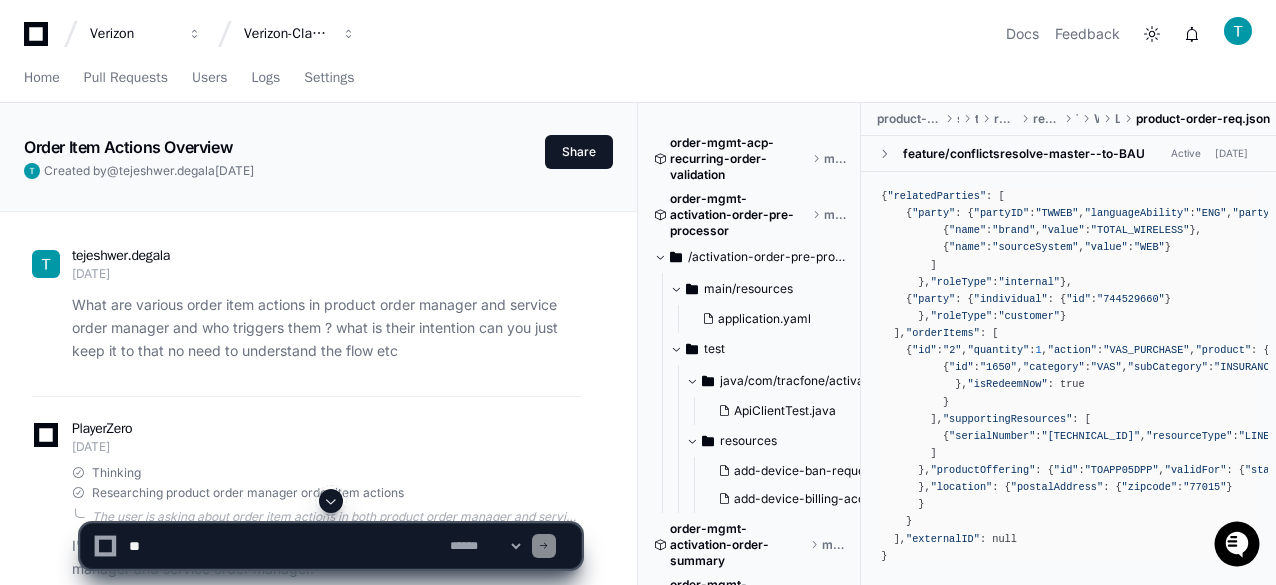 click on "What are various order item actions in product order manager and service order manager and who triggers them ? what is their intention can you just keep it to that no need to understand the flow etc" 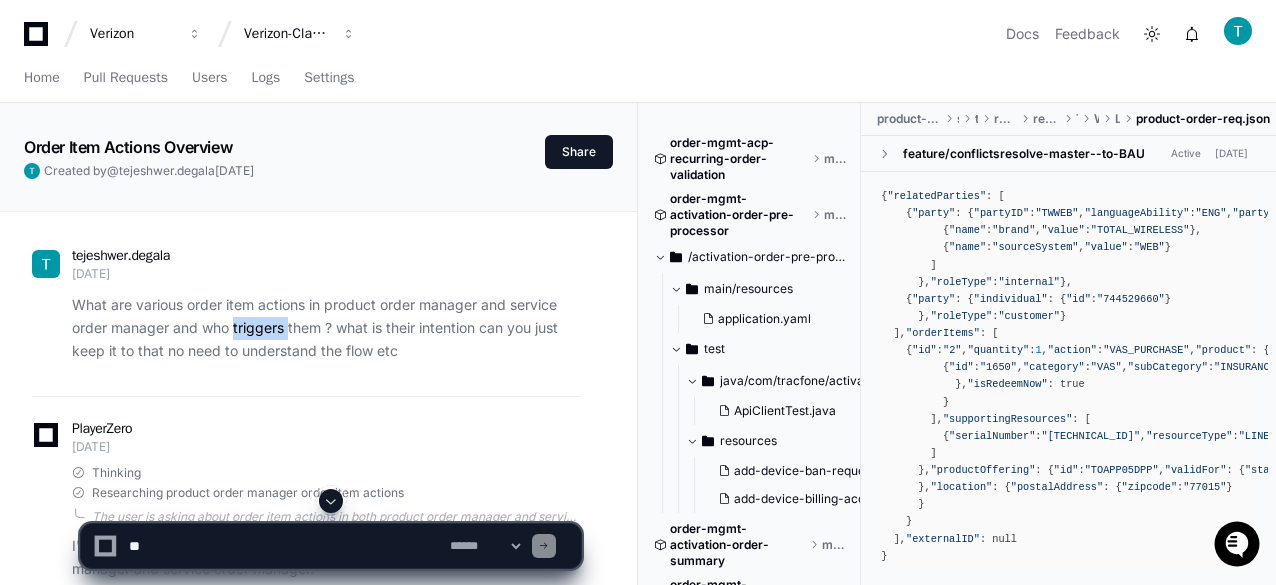 click on "What are various order item actions in product order manager and service order manager and who triggers them ? what is their intention can you just keep it to that no need to understand the flow etc" 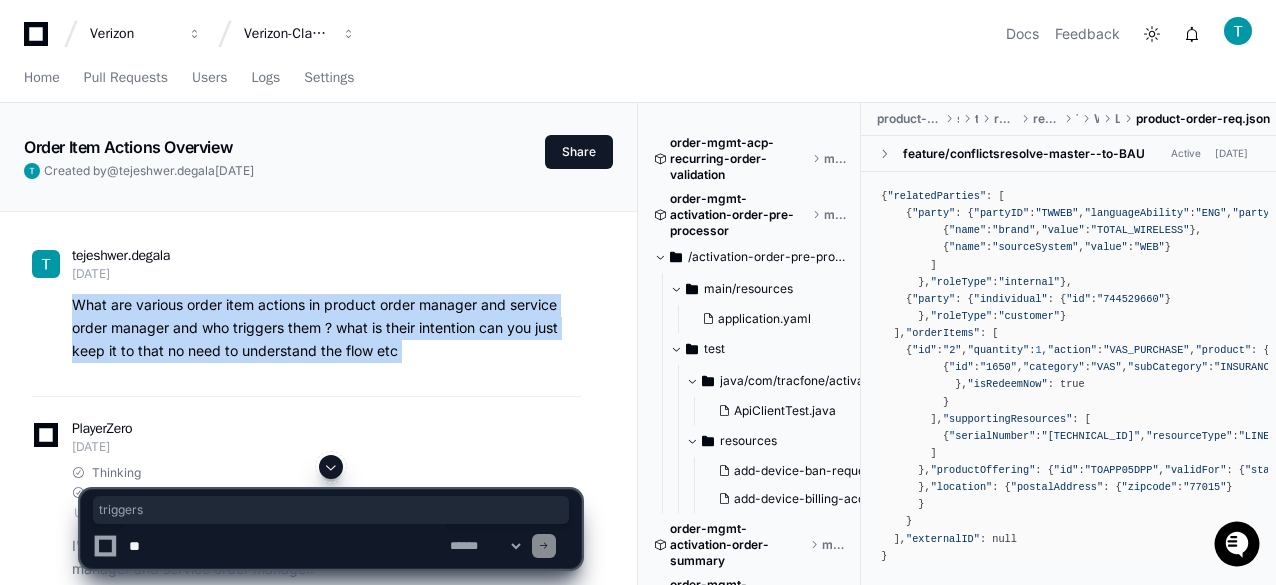 click on "What are various order item actions in product order manager and service order manager and who triggers them ? what is their intention can you just keep it to that no need to understand the flow etc" 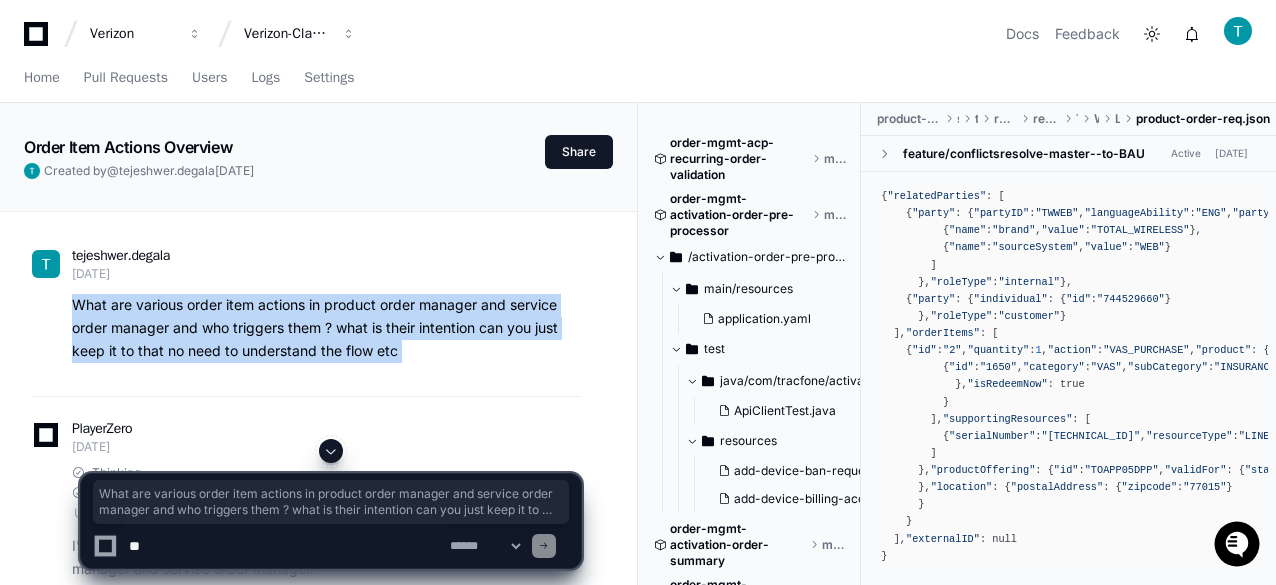 click on "What are various order item actions in product order manager and service order manager and who triggers them ? what is their intention can you just keep it to that no need to understand the flow etc" 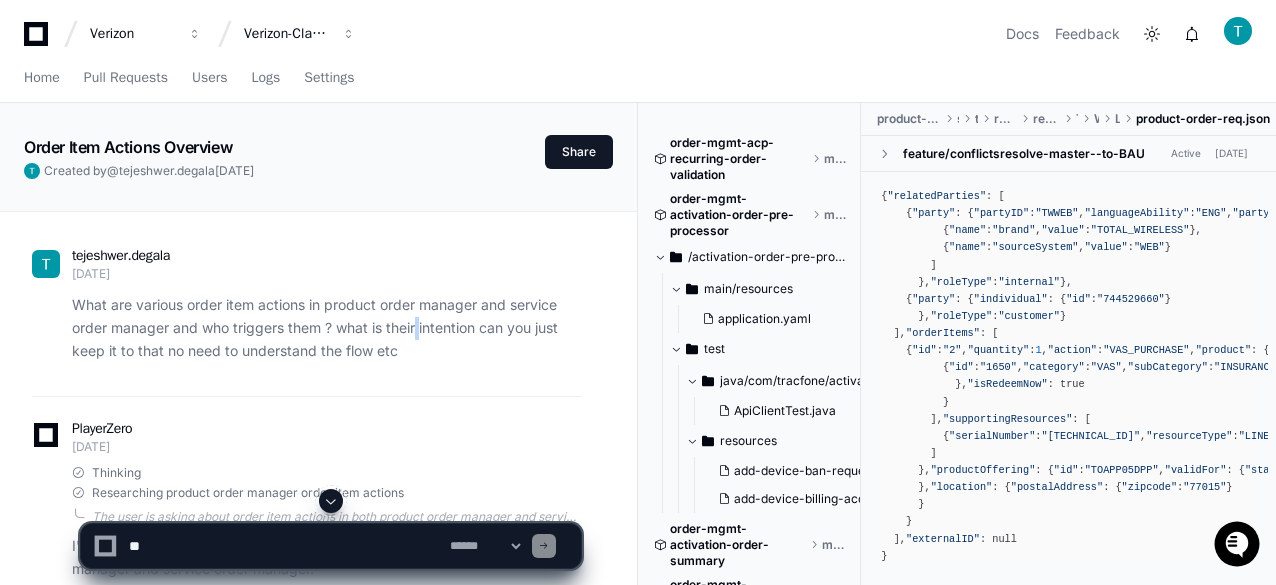 click on "What are various order item actions in product order manager and service order manager and who triggers them ? what is their intention can you just keep it to that no need to understand the flow etc" 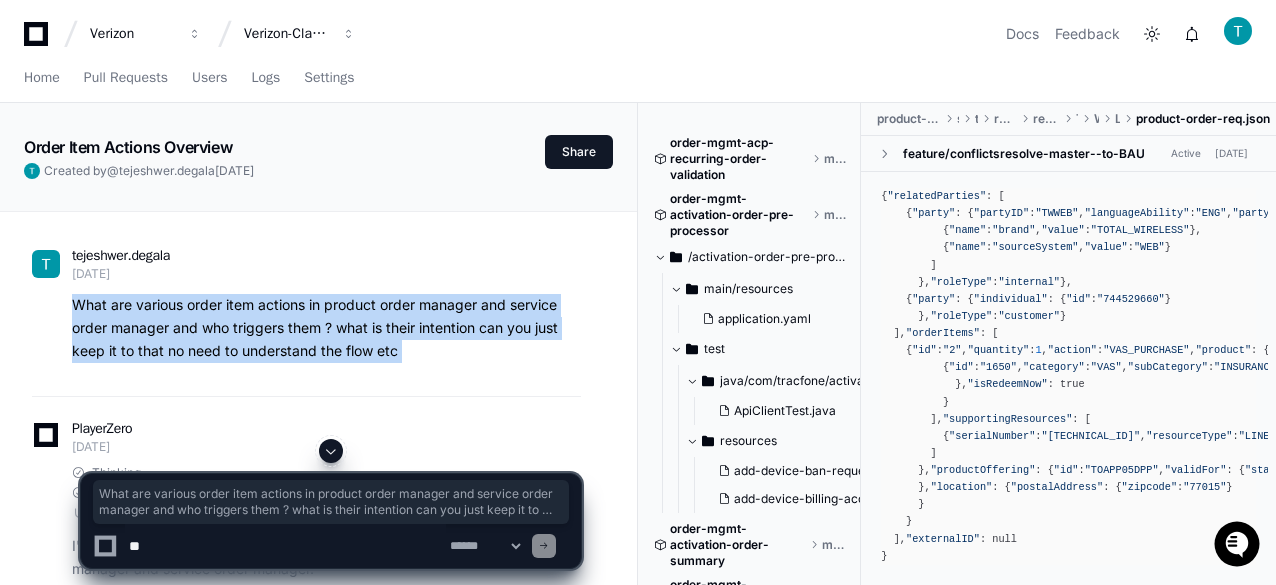 click on "What are various order item actions in product order manager and service order manager and who triggers them ? what is their intention can you just keep it to that no need to understand the flow etc" 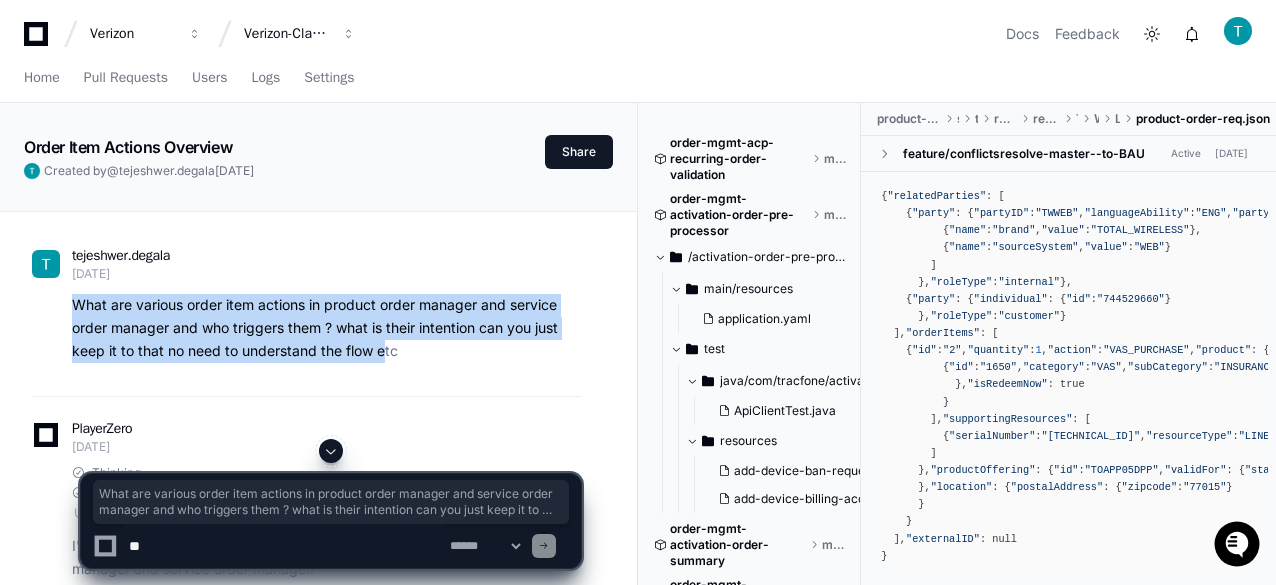 drag, startPoint x: 386, startPoint y: 347, endPoint x: 61, endPoint y: 286, distance: 330.67508 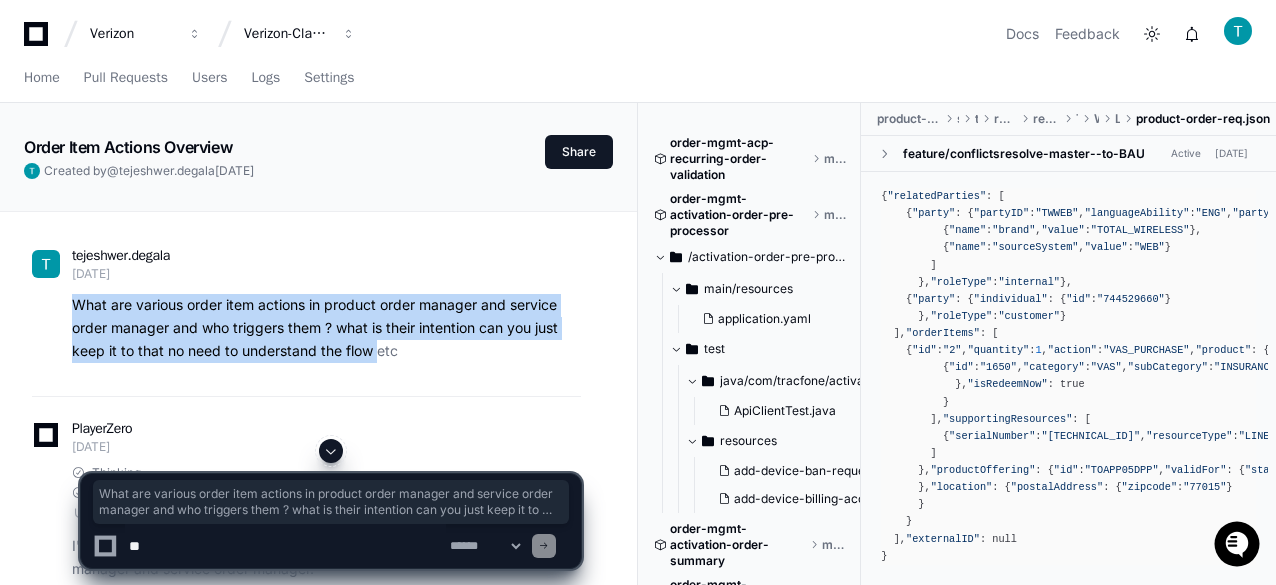 drag, startPoint x: 74, startPoint y: 306, endPoint x: 380, endPoint y: 361, distance: 310.90353 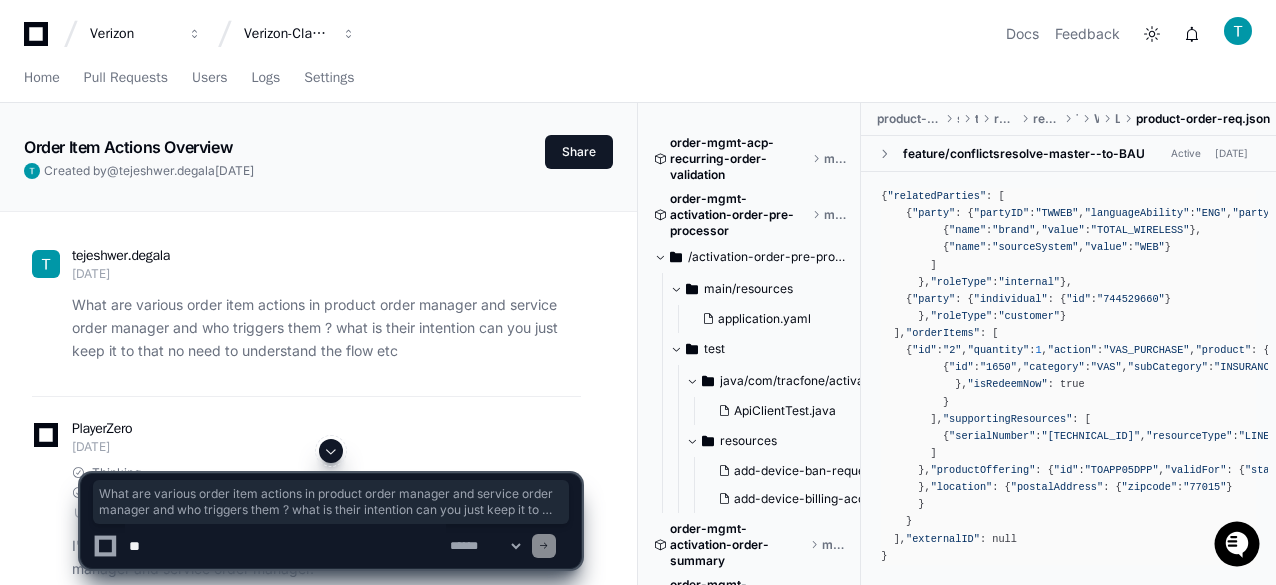 click on "What are various order item actions in product order manager and service order manager and who triggers them ? what is their intention can you just keep it to that no need to understand the flow etc" 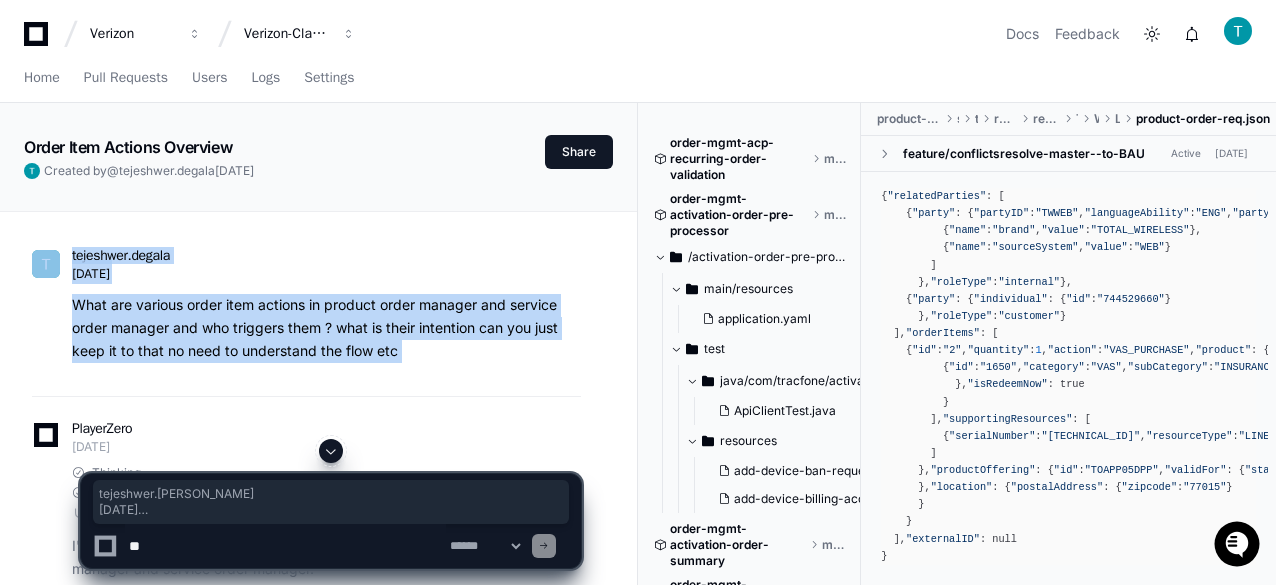 drag, startPoint x: 424, startPoint y: 355, endPoint x: 5, endPoint y: 281, distance: 425.48444 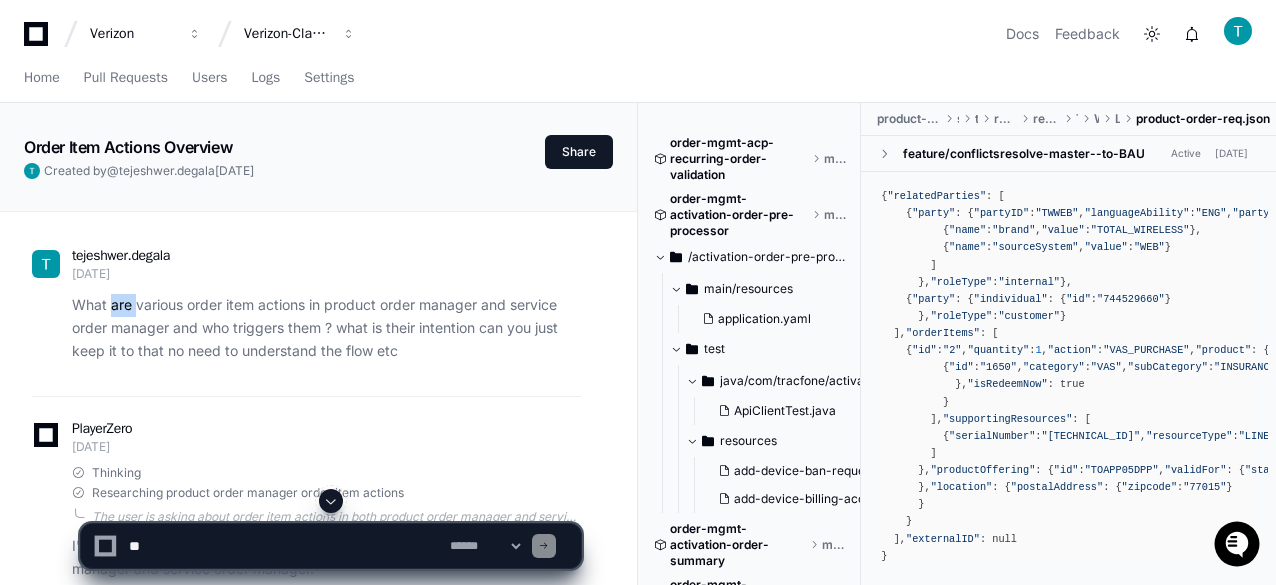 click on "What are various order item actions in product order manager and service order manager and who triggers them ? what is their intention can you just keep it to that no need to understand the flow etc" 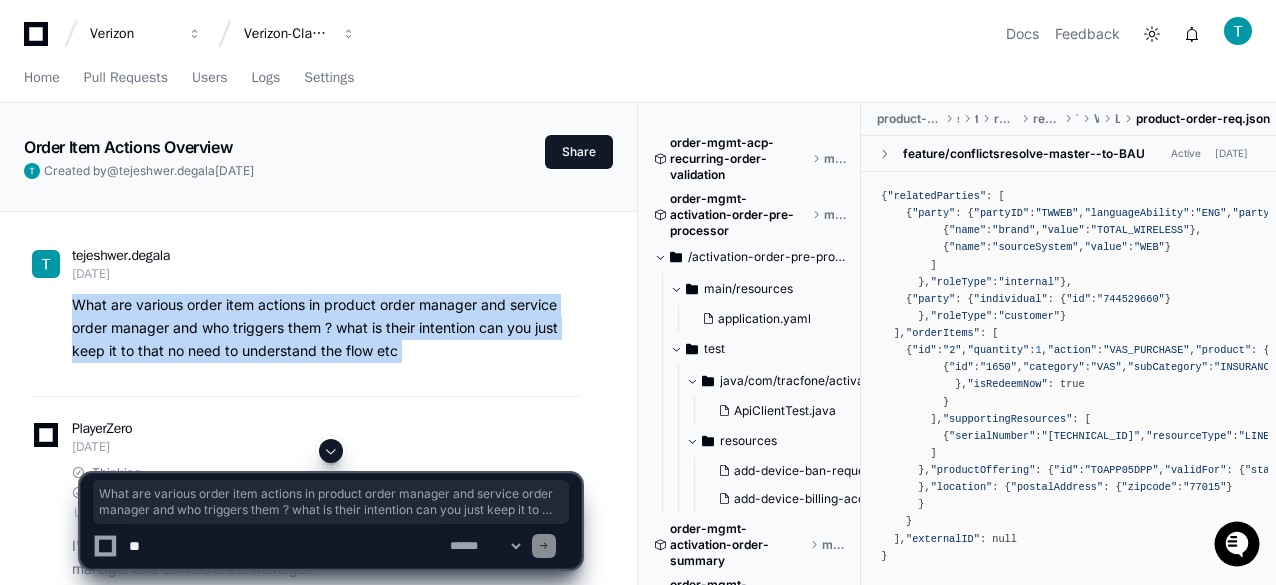 click on "What are various order item actions in product order manager and service order manager and who triggers them ? what is their intention can you just keep it to that no need to understand the flow etc" 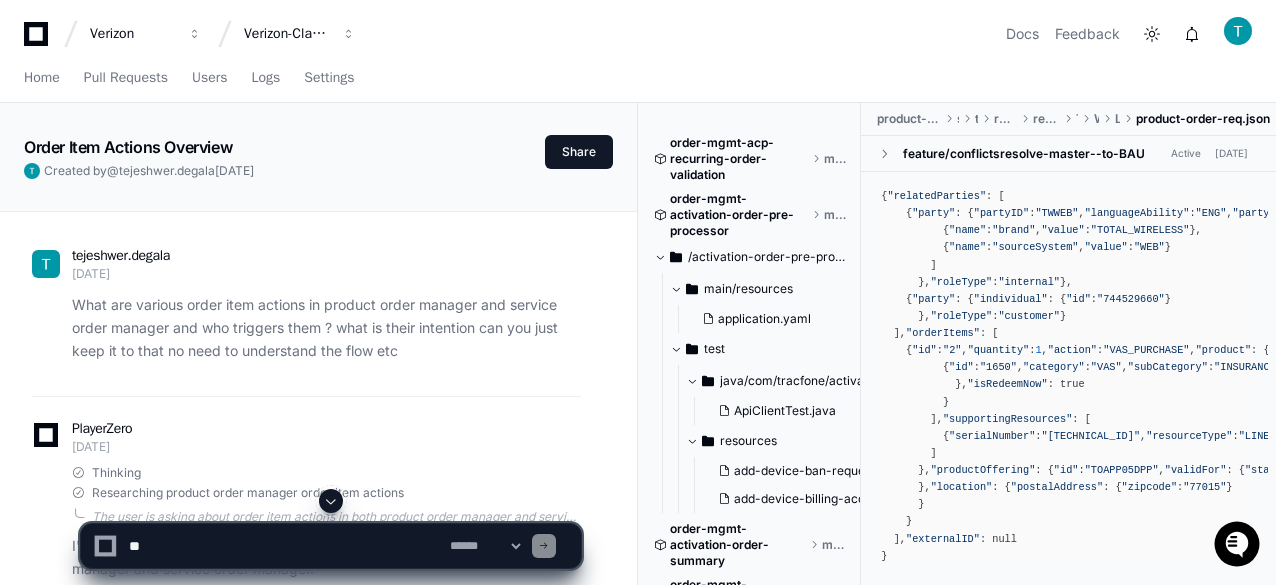 click 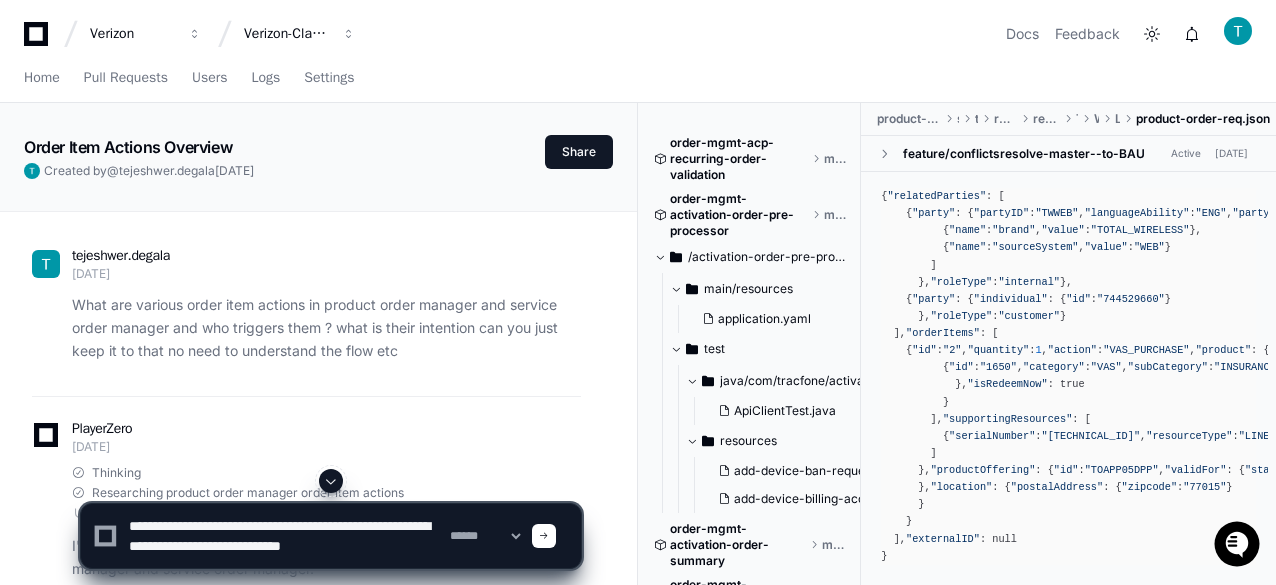 scroll, scrollTop: 6, scrollLeft: 0, axis: vertical 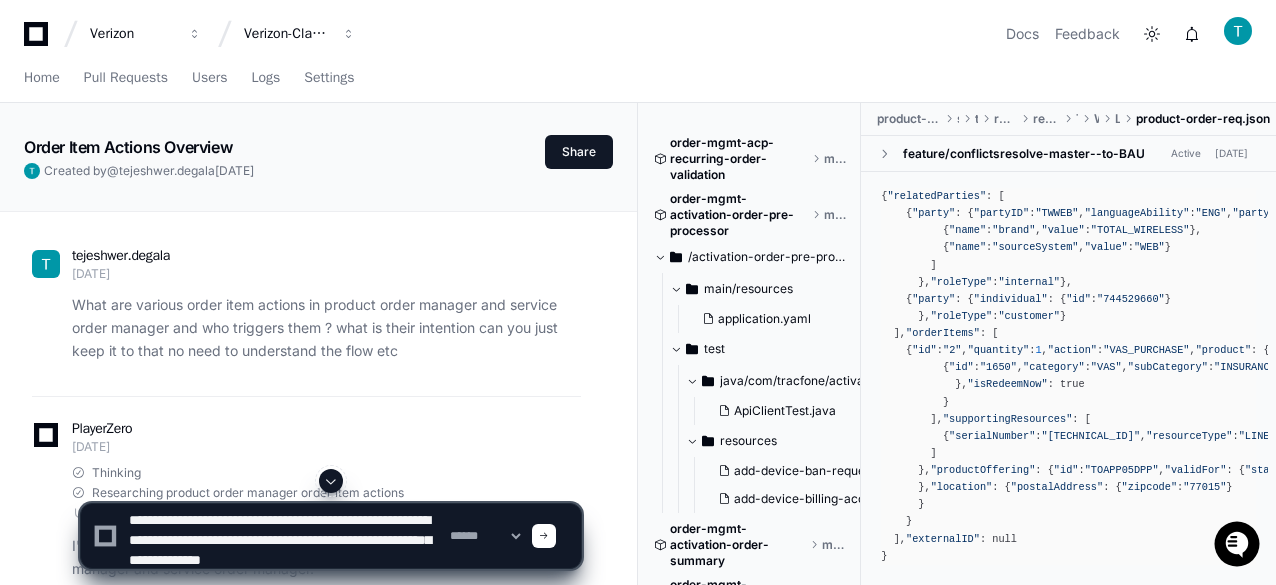 click 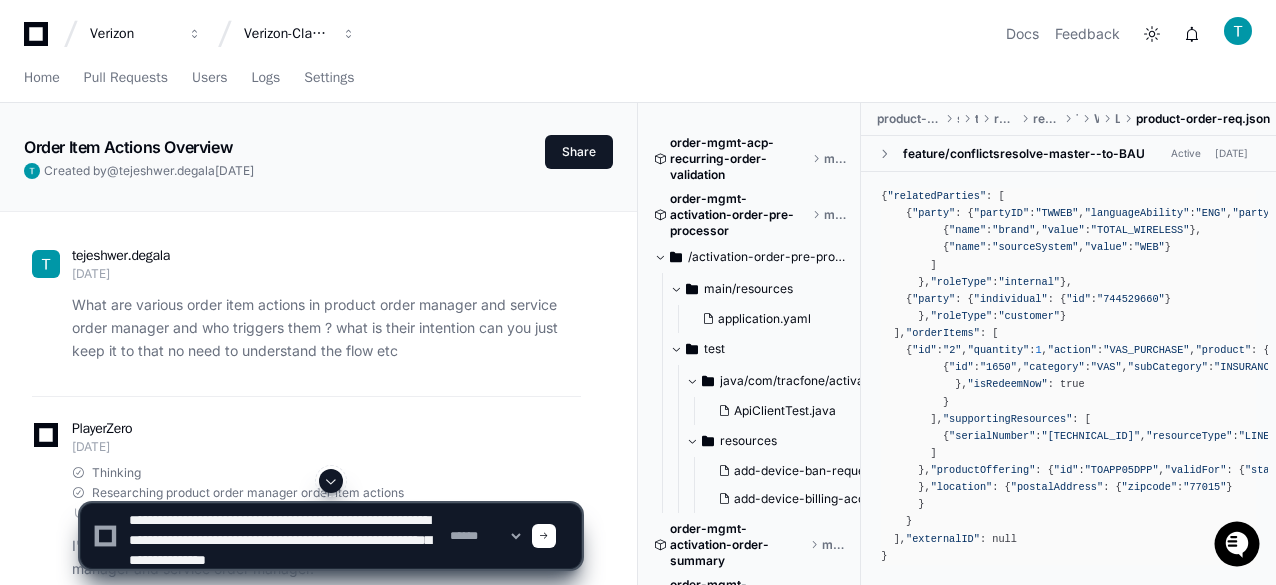 type on "**********" 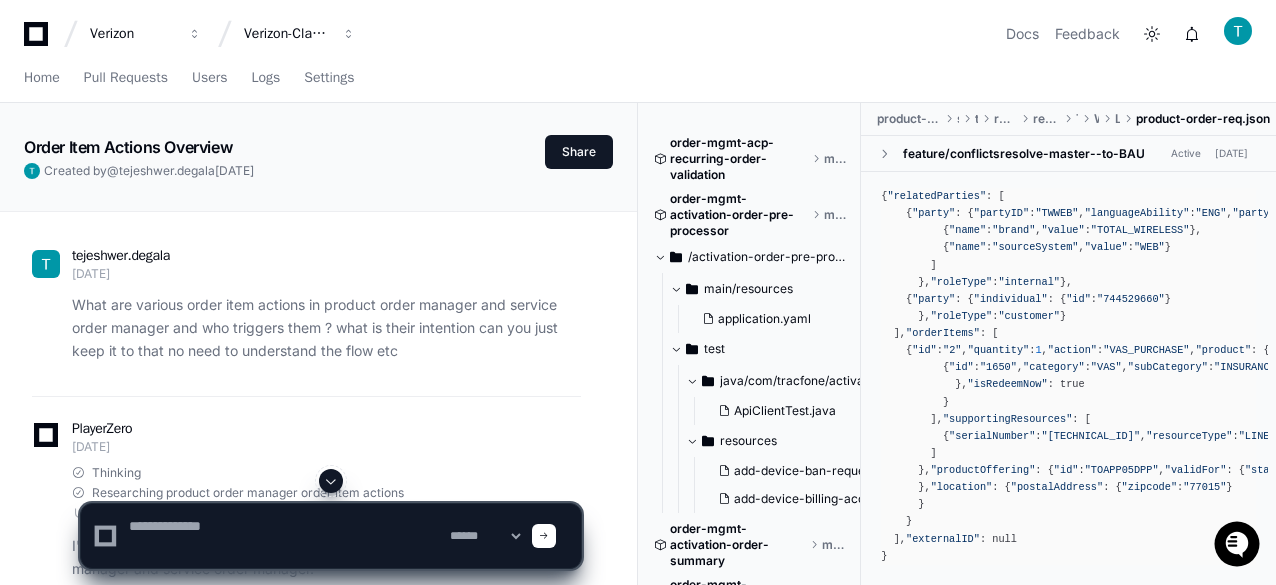 scroll, scrollTop: 0, scrollLeft: 0, axis: both 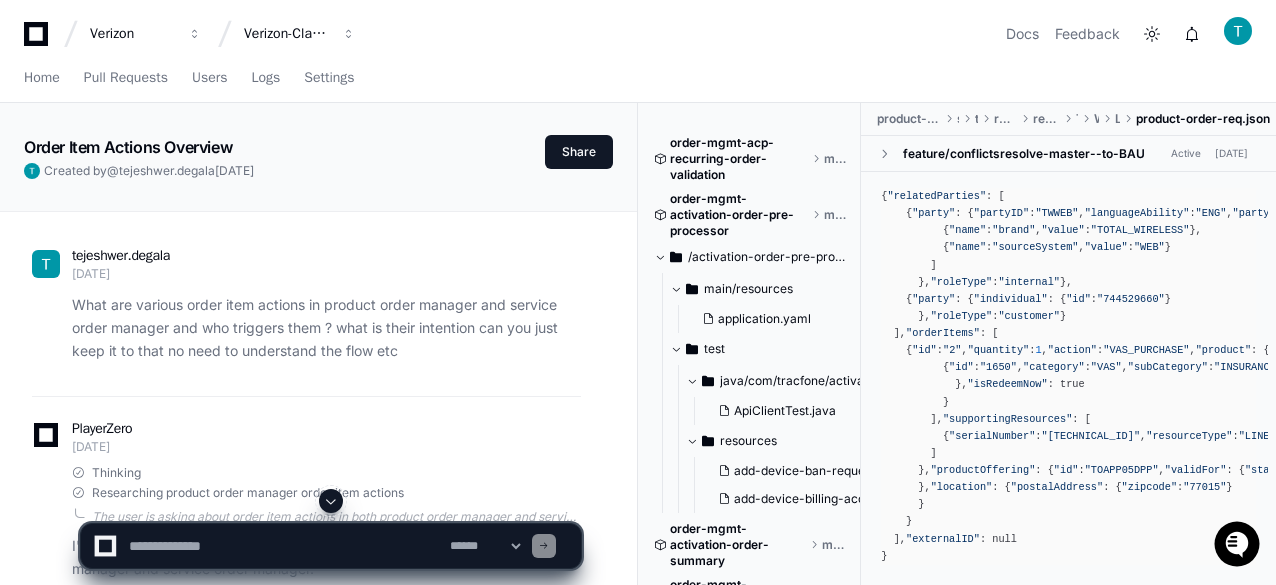 click 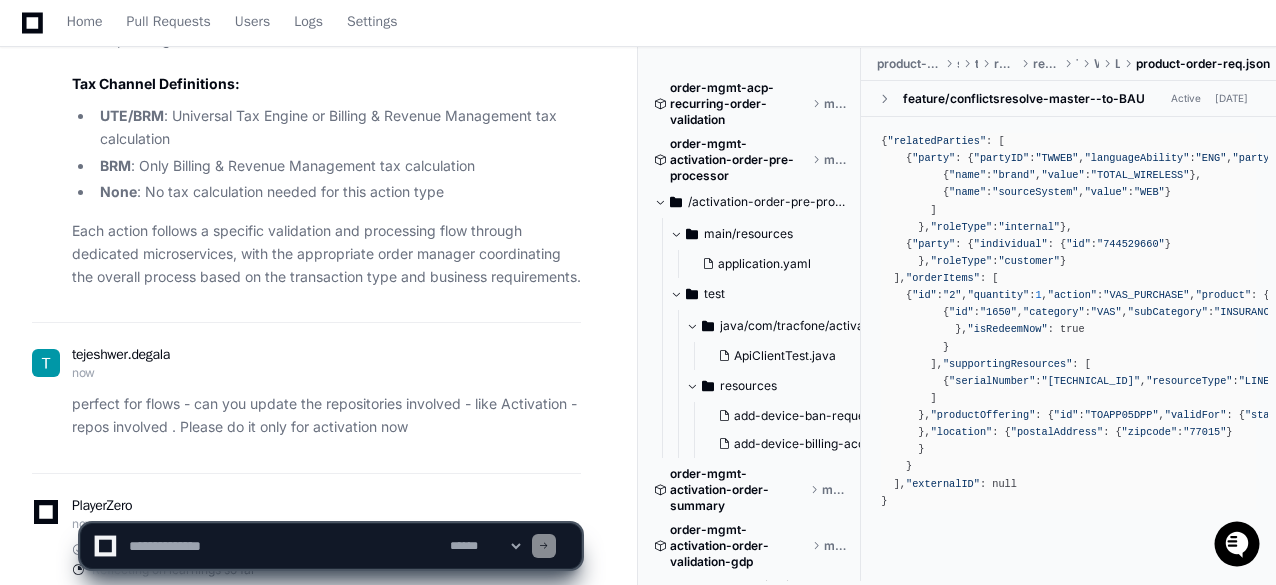 scroll, scrollTop: 15235, scrollLeft: 0, axis: vertical 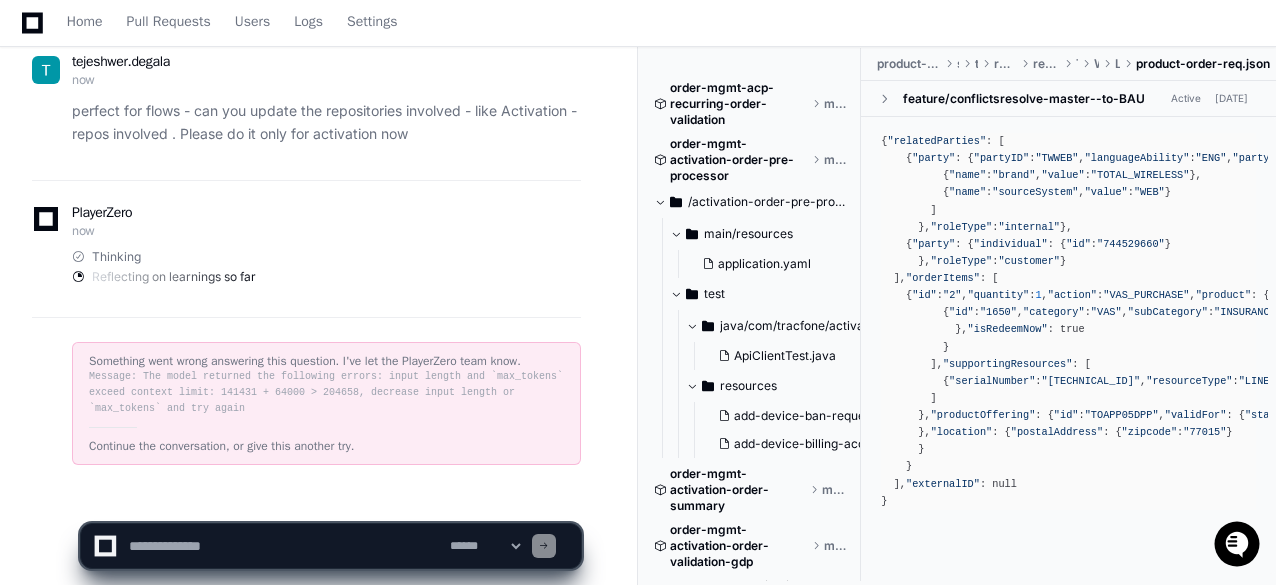 click on "tejeshwer.degala 9 days ago What are various order item actions in product order manager and service order manager and who triggers them ? what is their intention can you just keep it to that no need to understand the flow etc
PlayerZero 9 days ago Thinking Researching product order manager order item actions  The user is asking about order item actions in both product order manager and service order manager systems. They want to know:
1. What are the various order item actions
2. Who triggers these actions
3. What is the intention of these actions
They specifically don't want information about the flow of these actions.
I'll need to search the codebase to find information about these order item actions. Since this is a specific domain question about order actions, I'll start with a semantic search to find the most relevant files.
Let's start by searching for information about order item actions in the product order manager.
ACTIVATION" 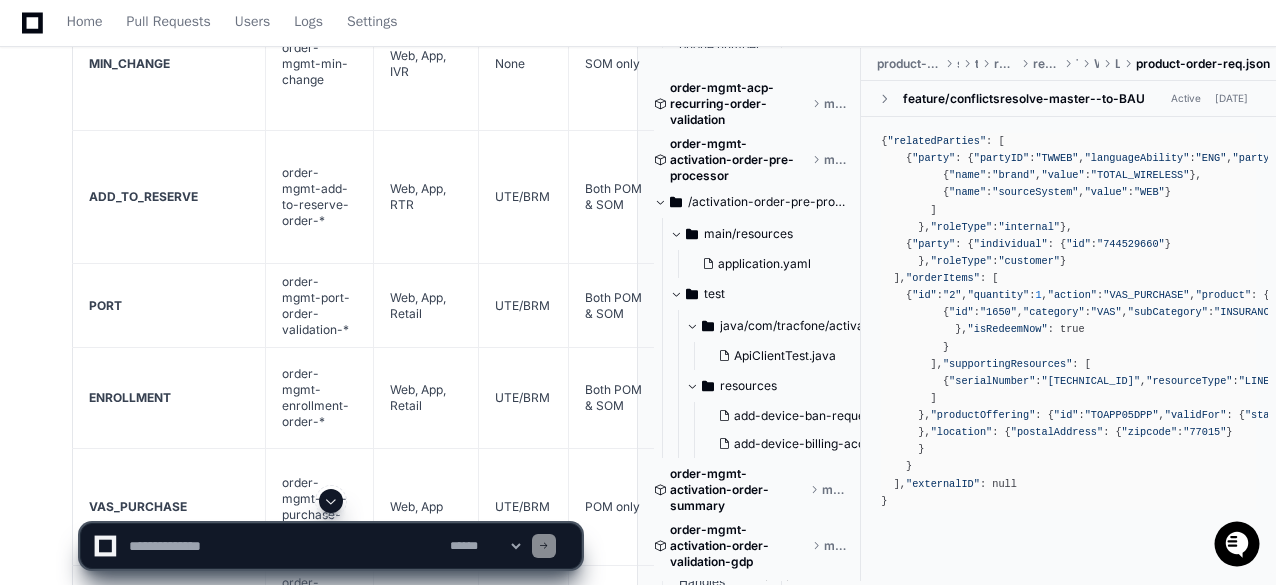 scroll, scrollTop: 12163, scrollLeft: 0, axis: vertical 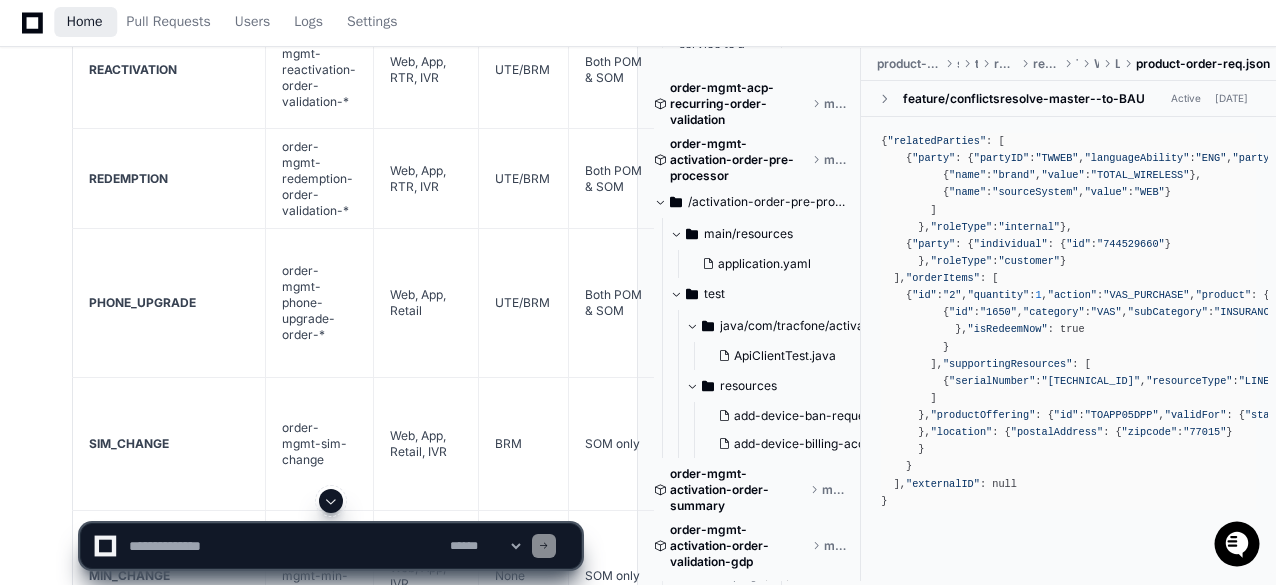 click on "Home" at bounding box center (85, 22) 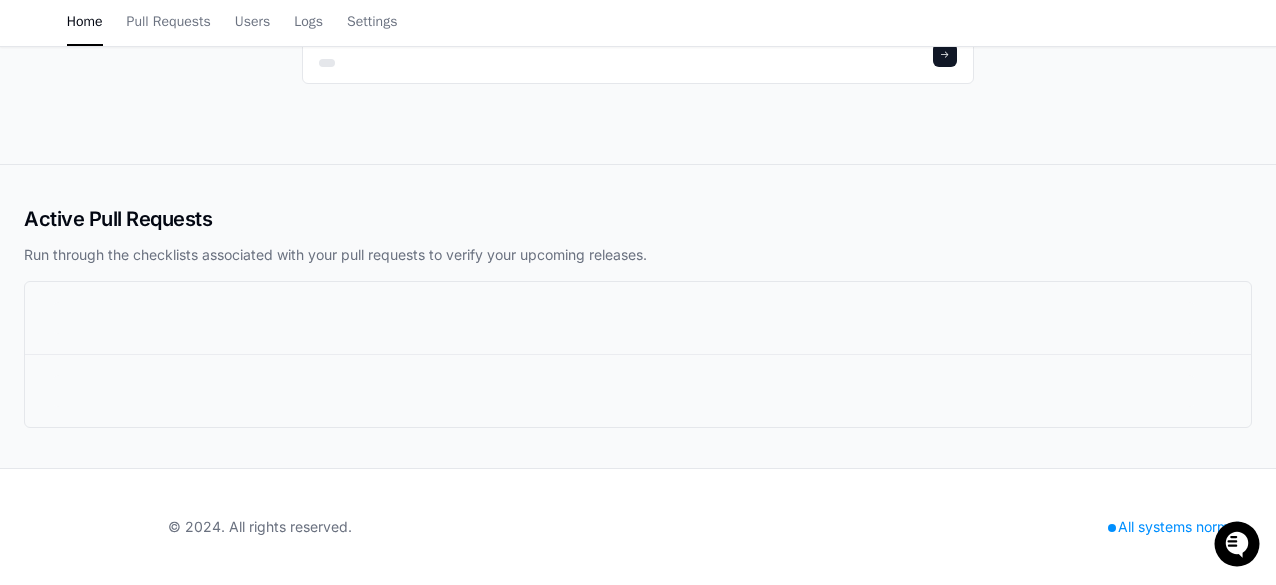 scroll, scrollTop: 0, scrollLeft: 0, axis: both 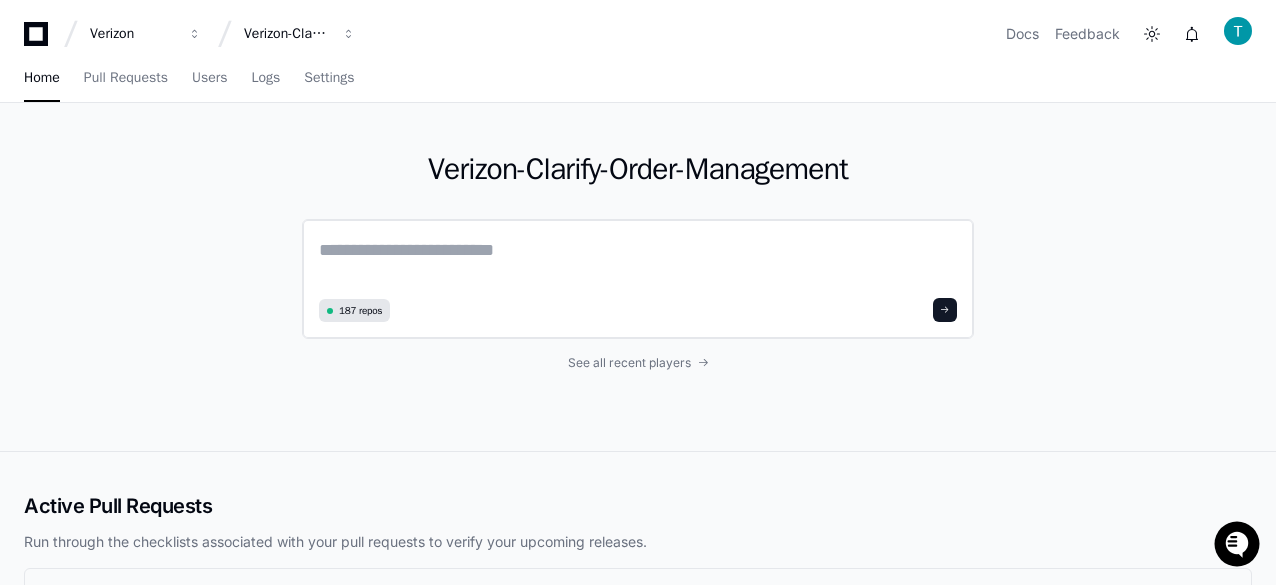 click 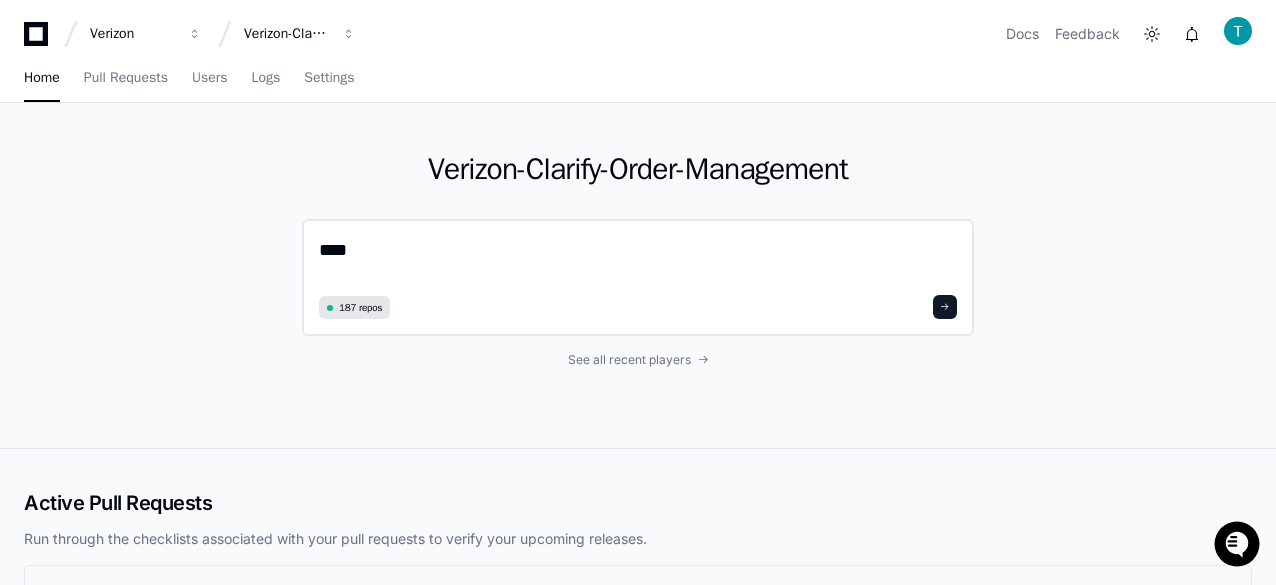 paste on "**********" 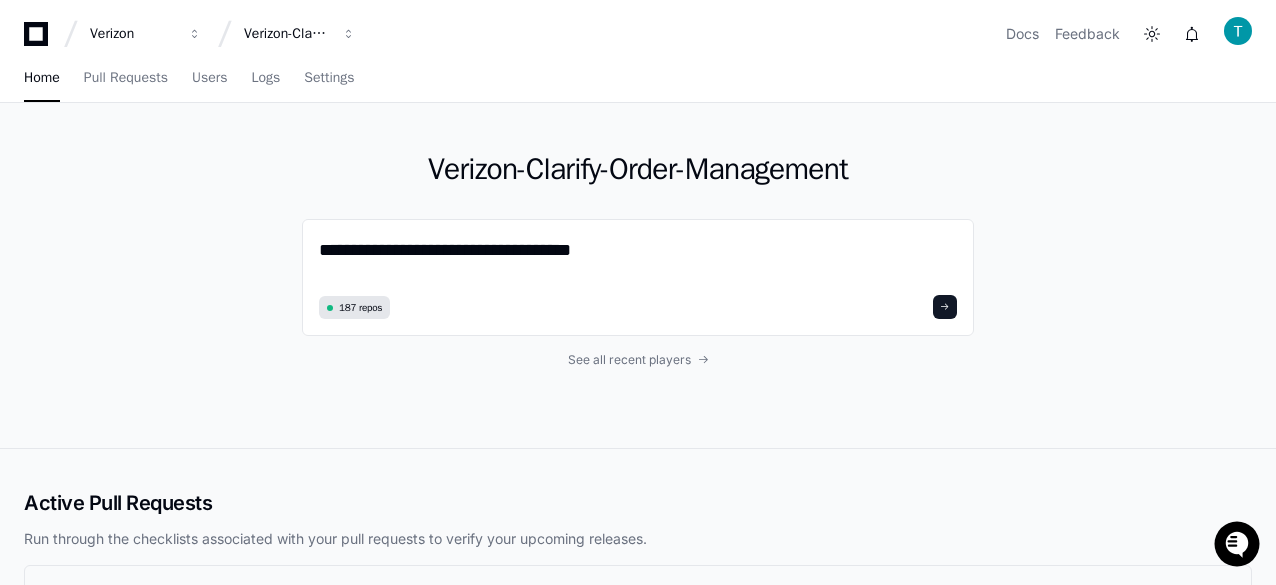 paste on "**********" 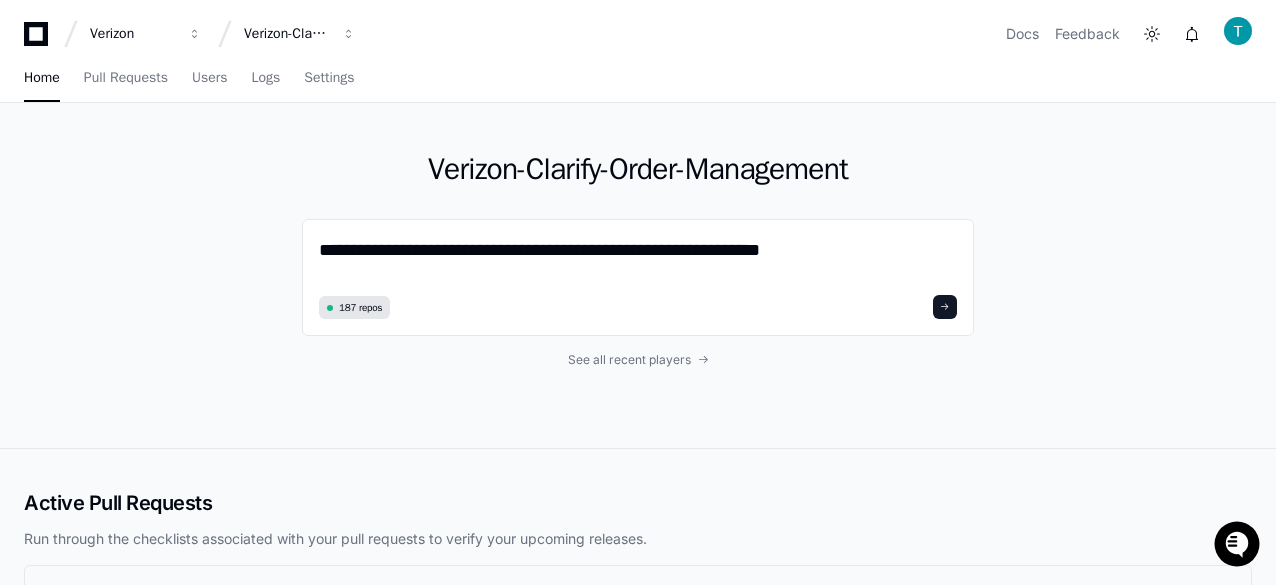 scroll, scrollTop: 0, scrollLeft: 0, axis: both 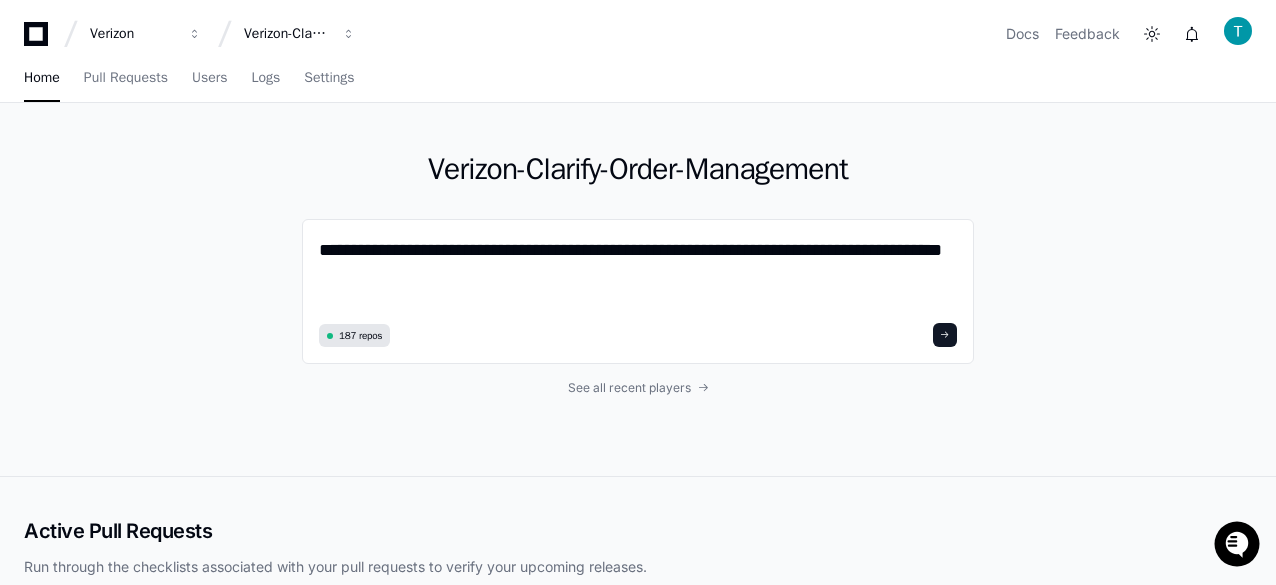 paste on "**********" 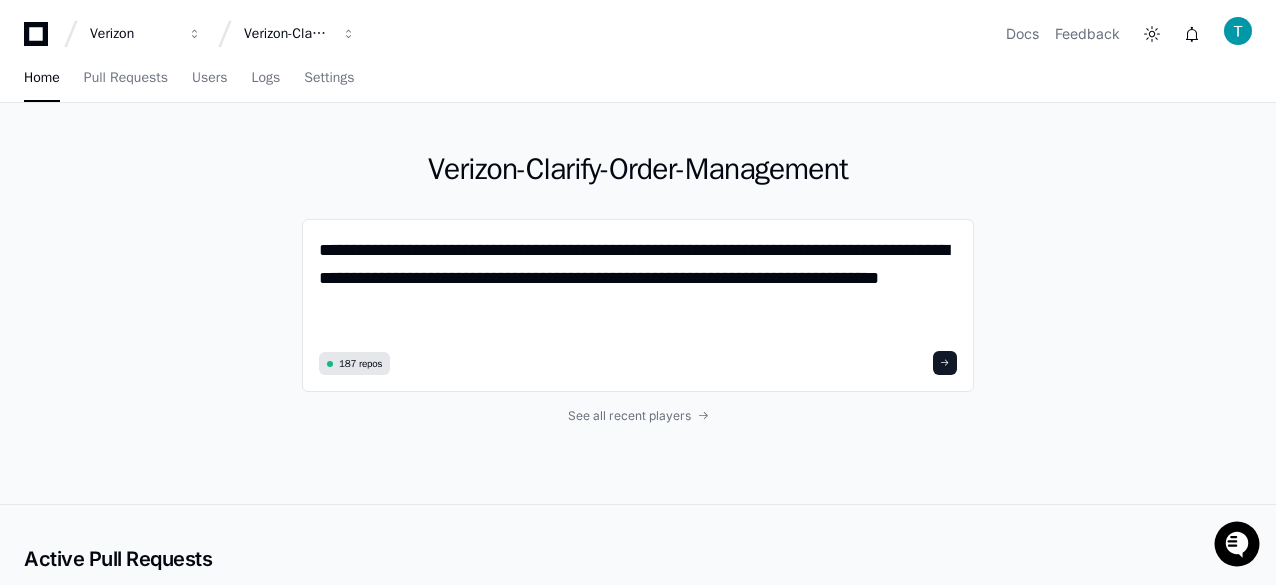 scroll, scrollTop: 0, scrollLeft: 0, axis: both 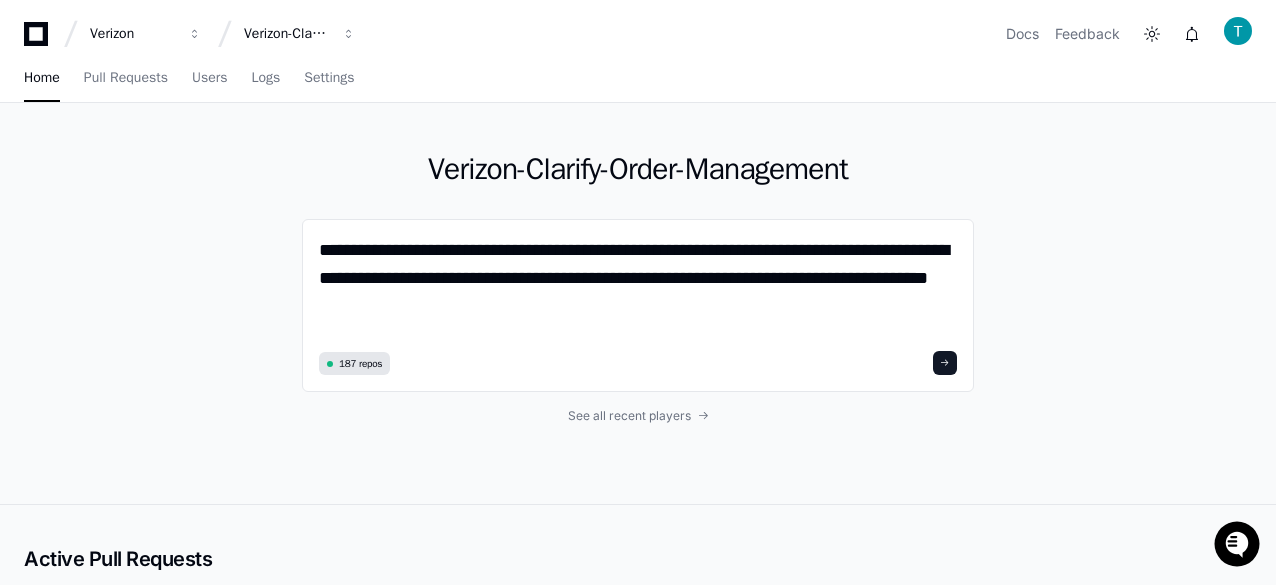 type on "**********" 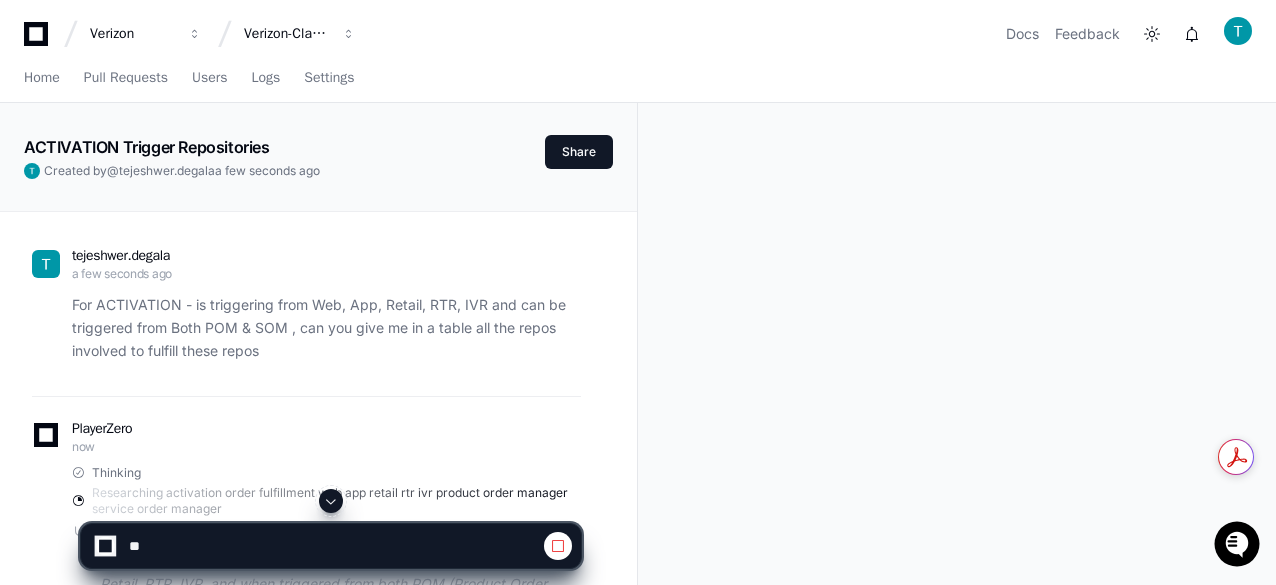 click on "For ACTIVATION - is triggering from Web, App, Retail, RTR, IVR and can be triggered from Both POM & SOM , can you give me in a table all the repos involved to fulfill these repos" 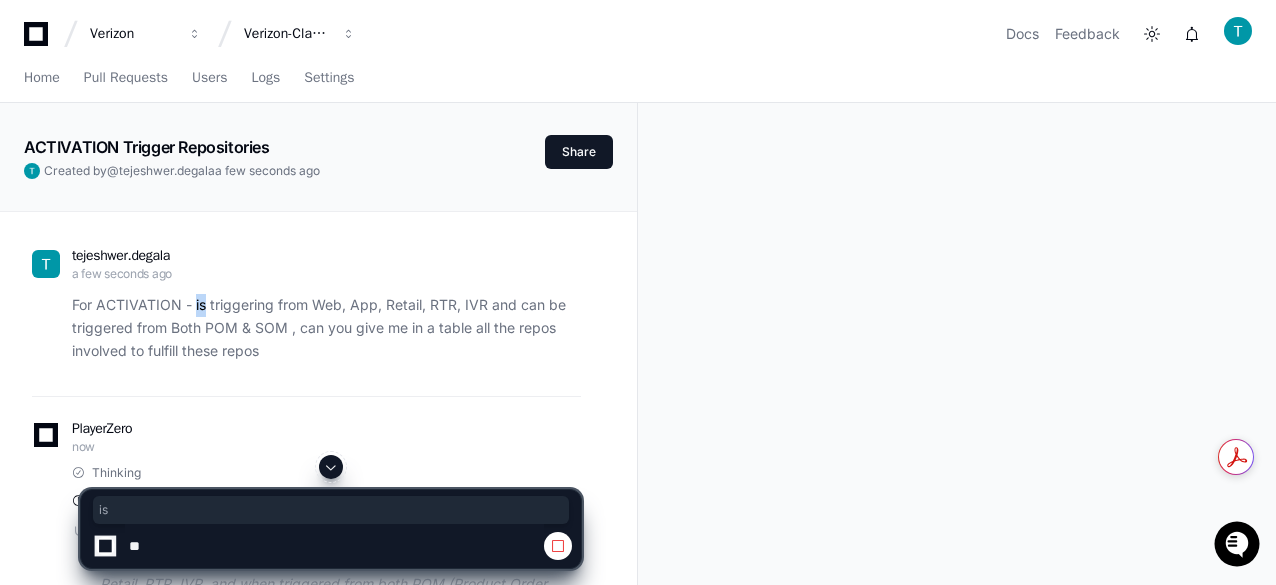 click on "For ACTIVATION - is triggering from Web, App, Retail, RTR, IVR and can be triggered from Both POM & SOM , can you give me in a table all the repos involved to fulfill these repos" 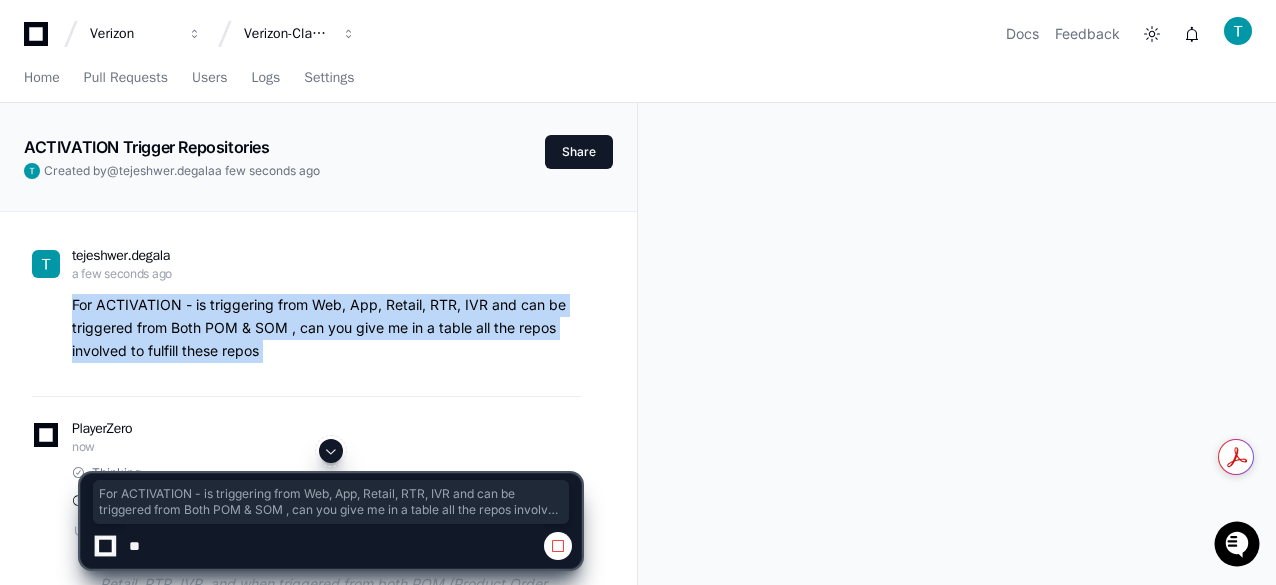 click on "For ACTIVATION - is triggering from Web, App, Retail, RTR, IVR and can be triggered from Both POM & SOM , can you give me in a table all the repos involved to fulfill these repos" 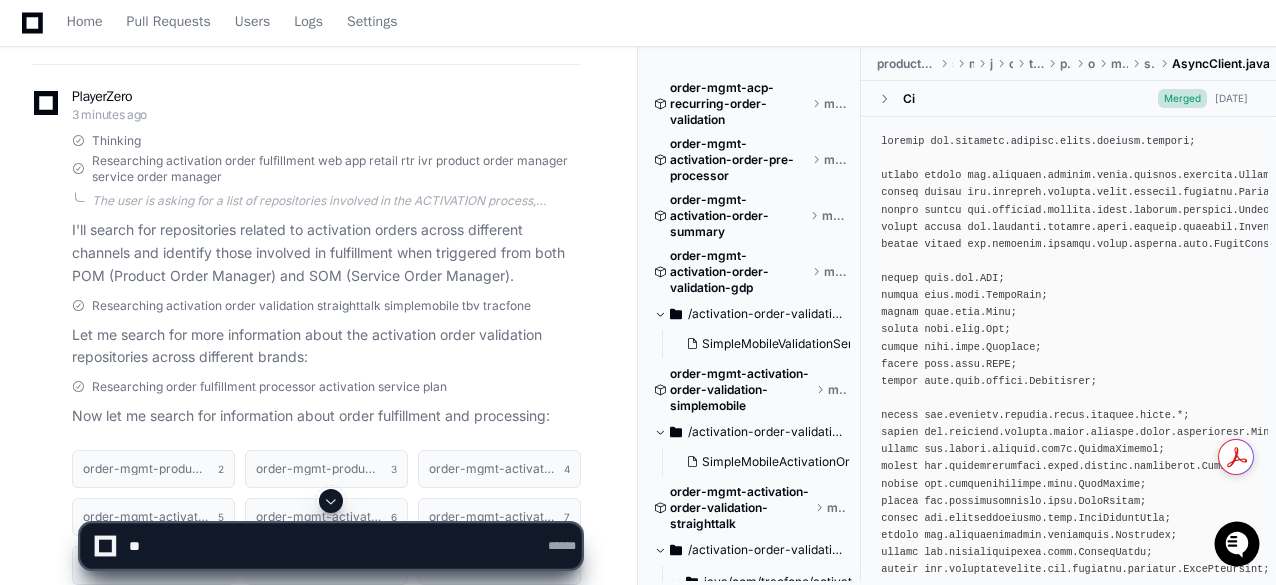 scroll, scrollTop: 380, scrollLeft: 0, axis: vertical 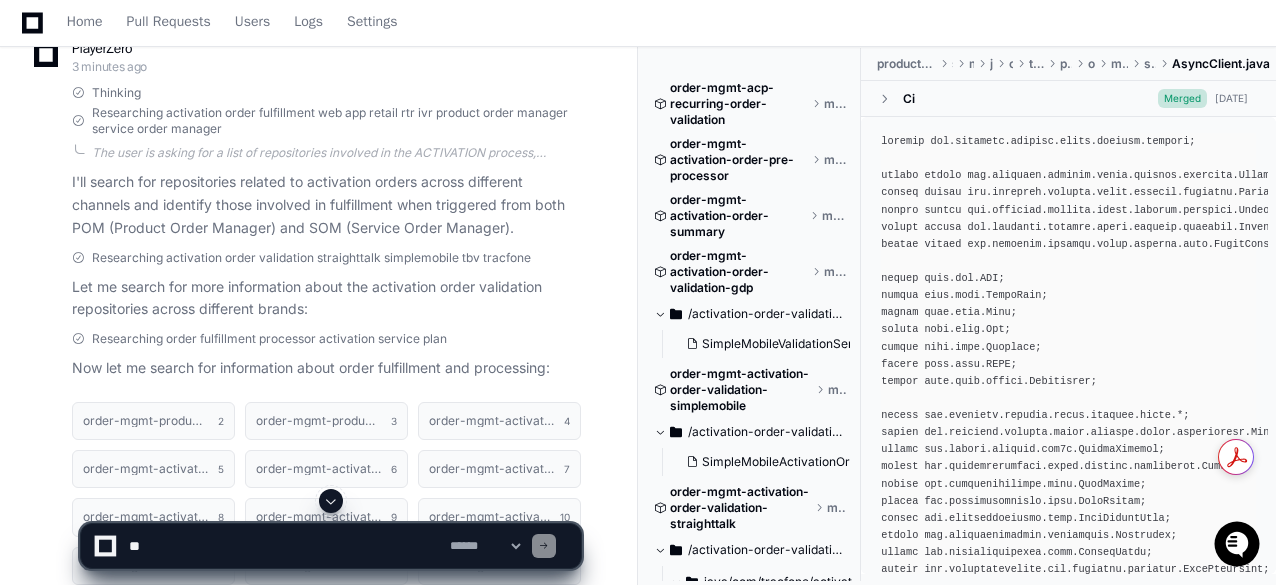 click on "Researching activation order validation straighttalk simplemobile tbv tracfone Let me search for more information about the activation order validation repositories across different brands:" 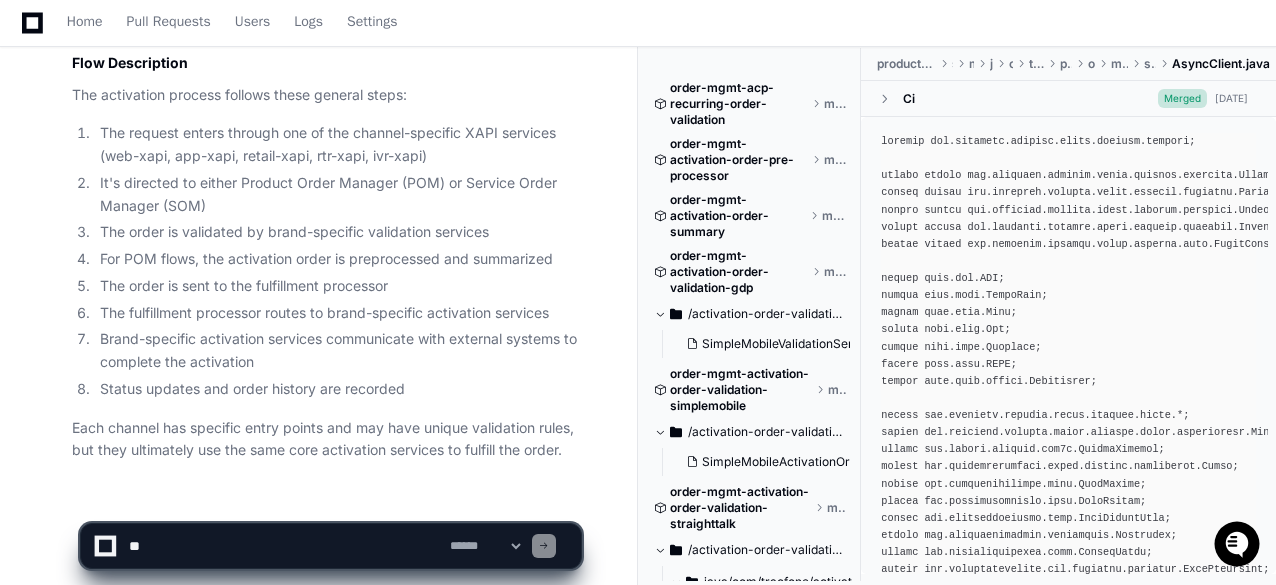 scroll, scrollTop: 2213, scrollLeft: 0, axis: vertical 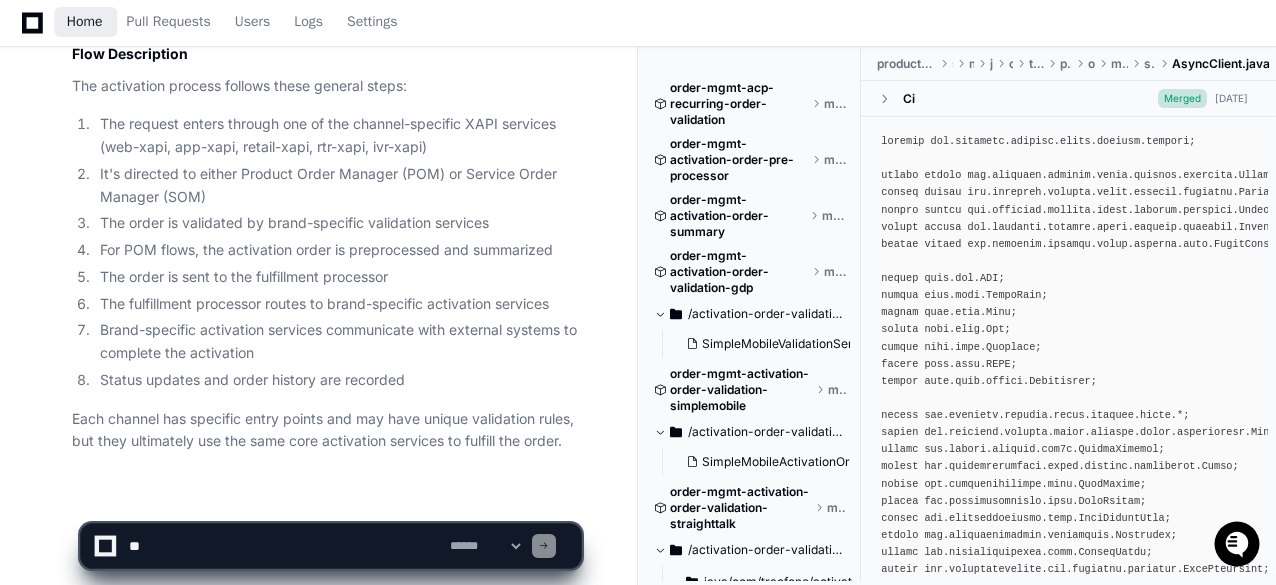click on "Home" at bounding box center [85, 22] 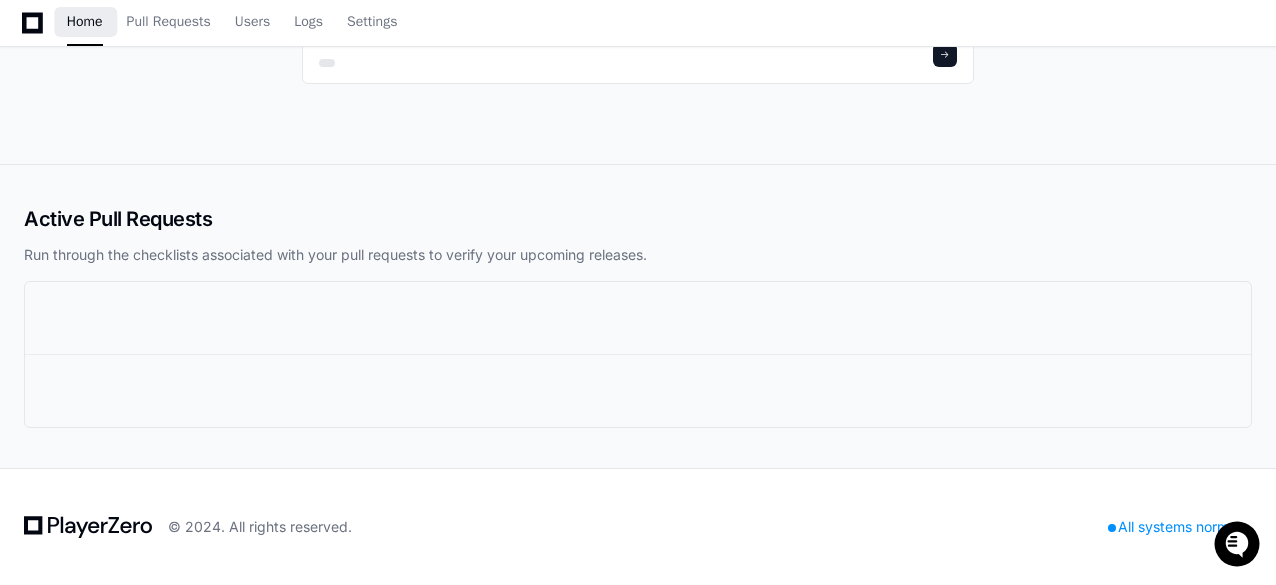 scroll, scrollTop: 0, scrollLeft: 0, axis: both 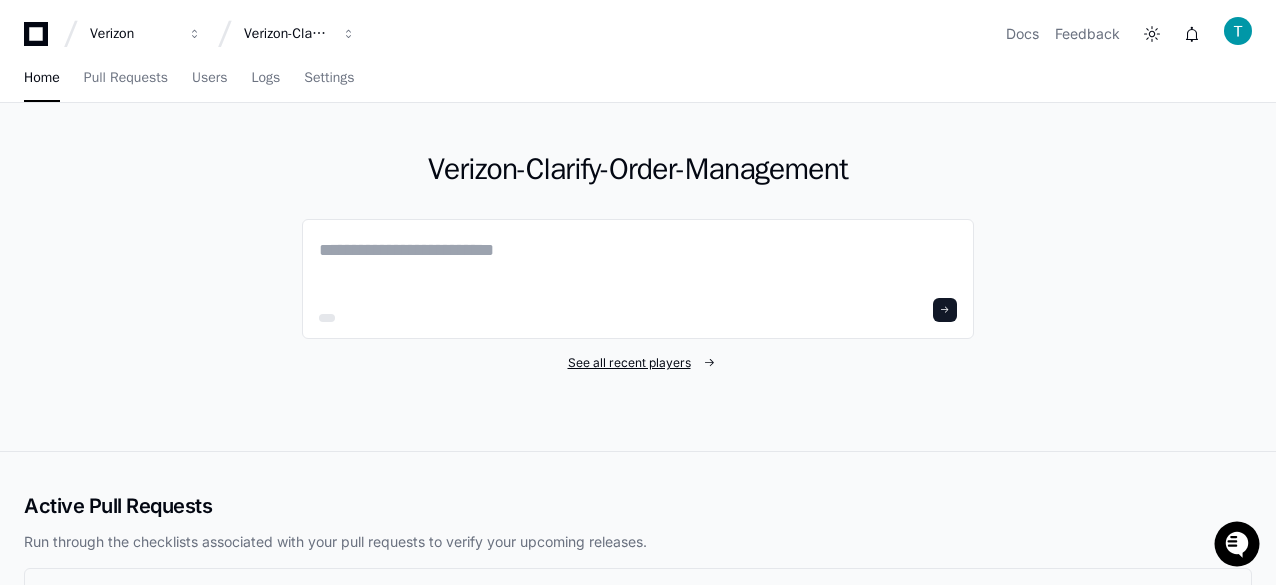 click on "See all recent players" 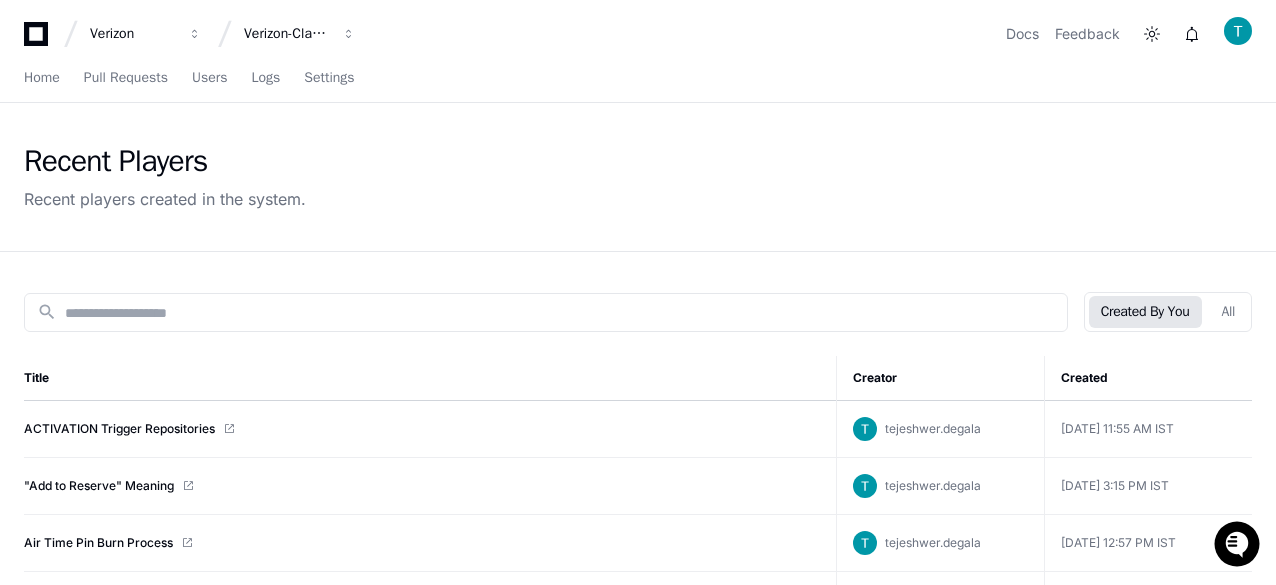click on "search  Created By You   All  Title Creator Created  ACTIVATION Trigger Repositories  tejeshwer.degala  Jul 13 2025, 11:55 AM IST   "Add to Reserve" Meaning  tejeshwer.degala  Jul 11 2025, 3:15 PM IST   Air Time Pin Burn Process  tejeshwer.degala  Jul 10 2025, 12:57 PM IST   BRM Calls in Activation Journey  tejeshwer.degala  Jul 10 2025, 10:35 AM IST   BRM Calls in Activation Journey  tejeshwer.degala  Jul 10 2025, 10:23 AM IST   L4 Sequence Diagram for Port In Request  tejeshwer.degala  Jul 9 2025, 7:35 PM IST   Order Validation Service Issue  tejeshwer.degala  Jul 9 2025, 4:20 PM IST   BRM Integration Details  tejeshwer.degala  Jul 8 2025, 4:32 PM IST   L4 Sequence Diagram for Activation Request  tejeshwer.degala  Jul 8 2025, 11:09 AM IST   L4 Sequence Diagram for Activation Request  tejeshwer.degala  Jul 8 2025, 10:25 AM IST   L4 Sequence Diagram for Activation Request  tejeshwer.degala  Jul 7 2025, 9:25 PM IST   L4 Sequence Diagram for Tracfone Activation Request  tejeshwer.degala tejeshwer.degala" 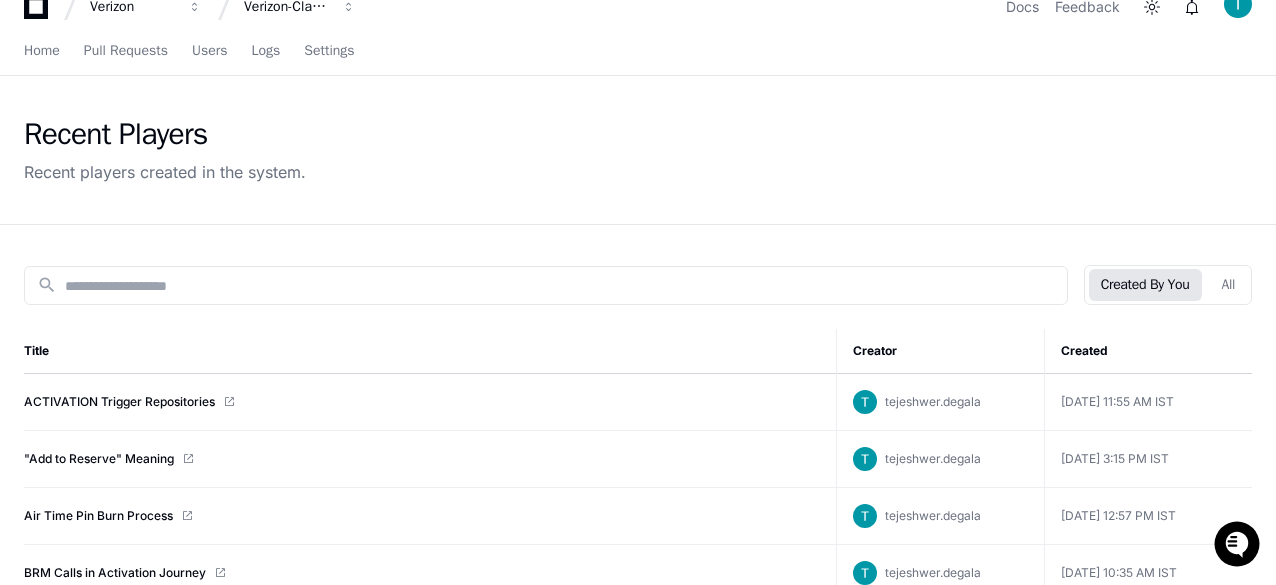scroll, scrollTop: 0, scrollLeft: 0, axis: both 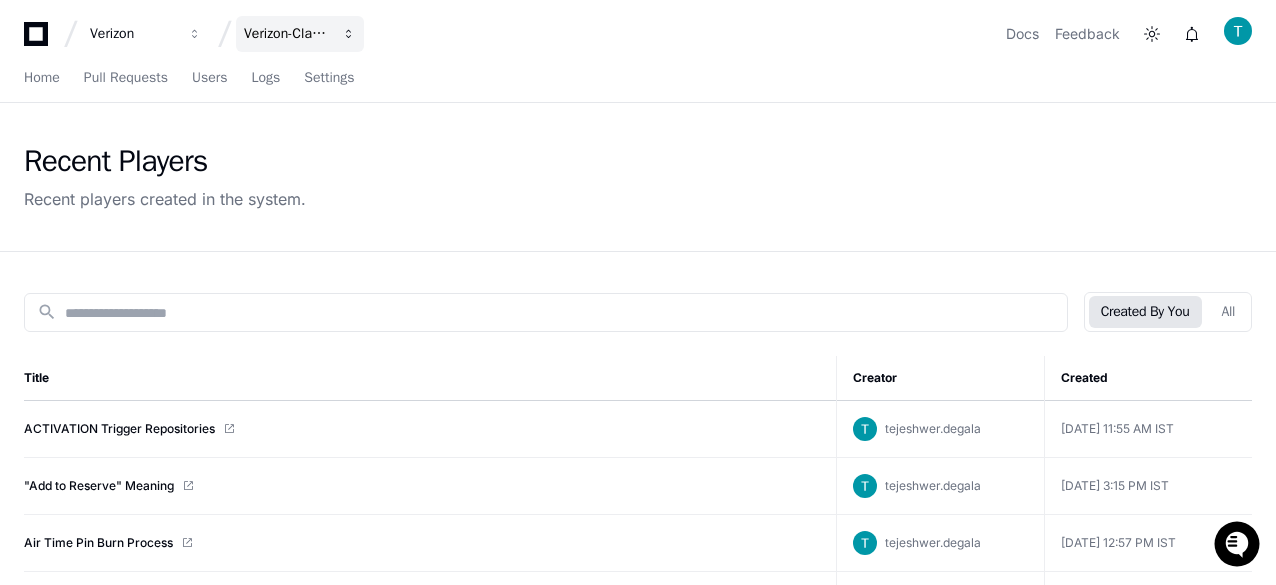 click on "Verizon-Clarify-Order-Management" at bounding box center (300, 34) 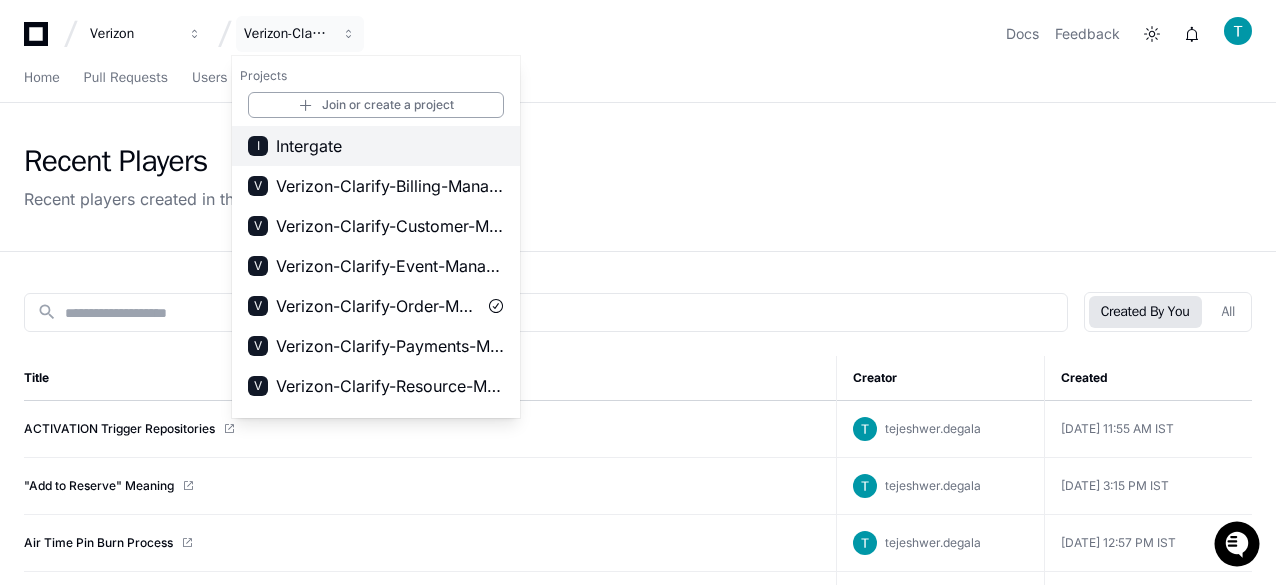 click on "I  Intergate" at bounding box center [376, 146] 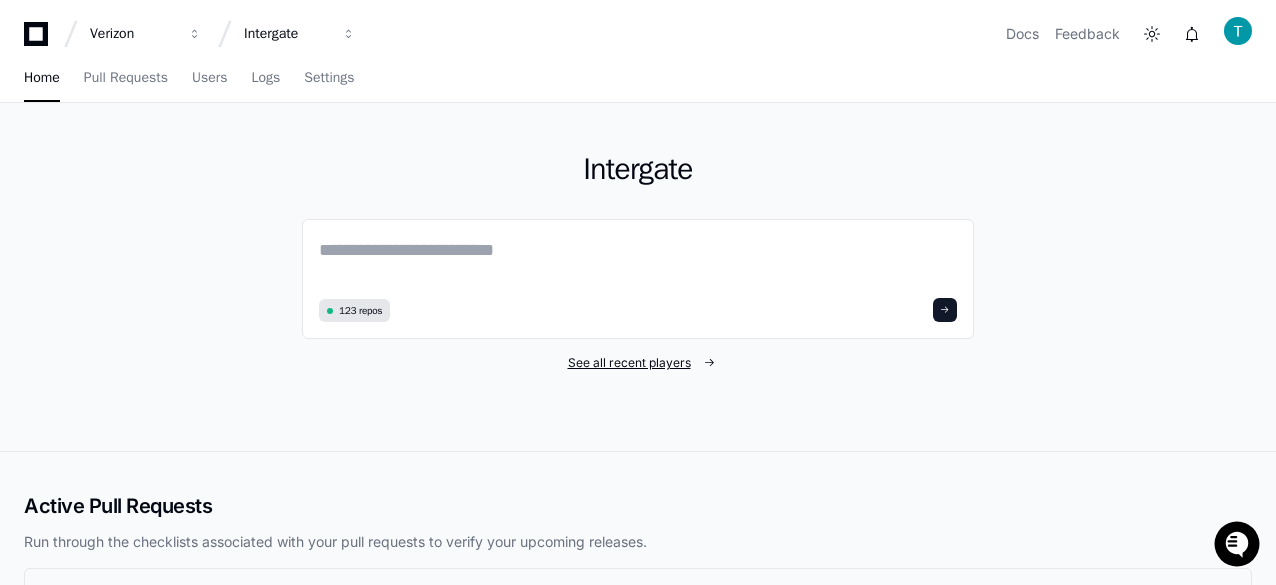 click on "See all recent players" 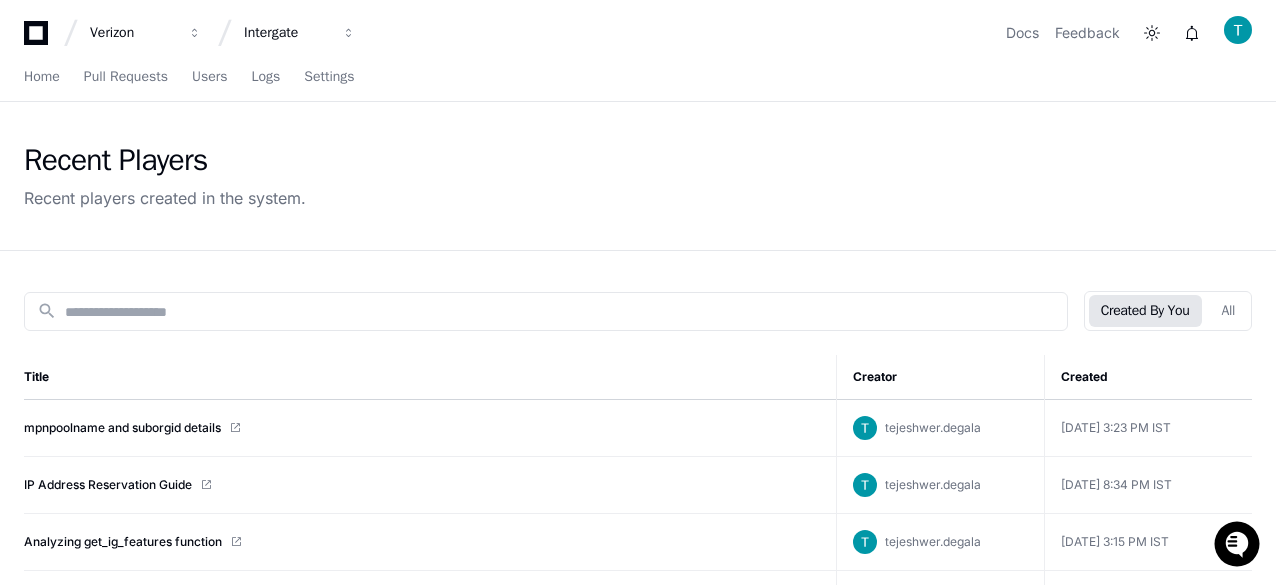 scroll, scrollTop: 0, scrollLeft: 0, axis: both 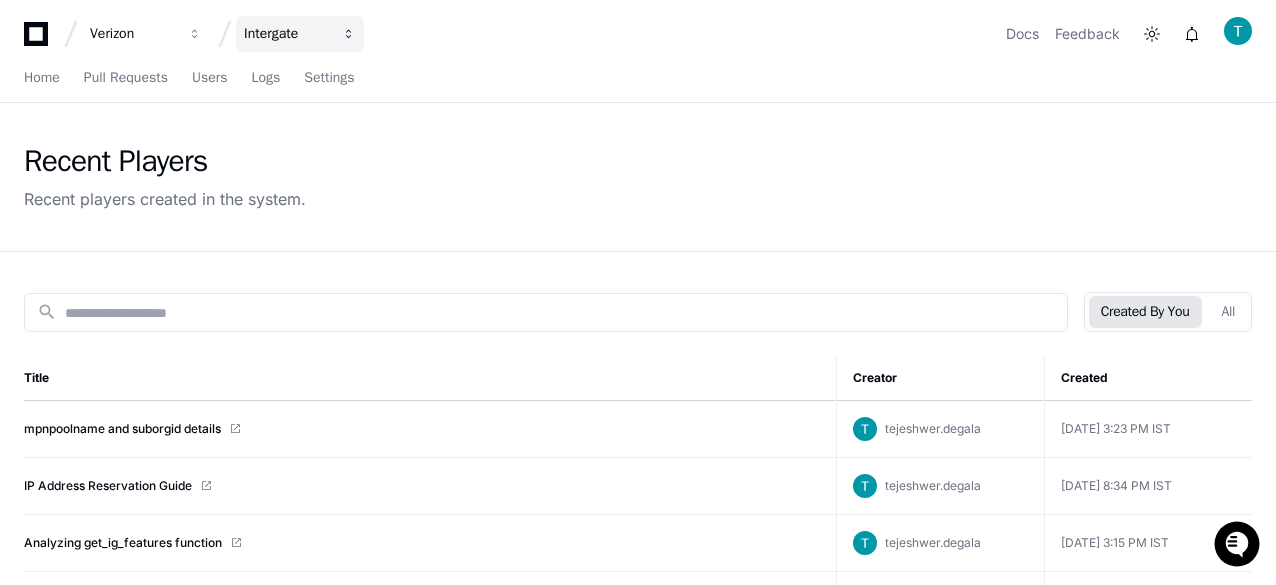 click on "Intergate" at bounding box center [133, 34] 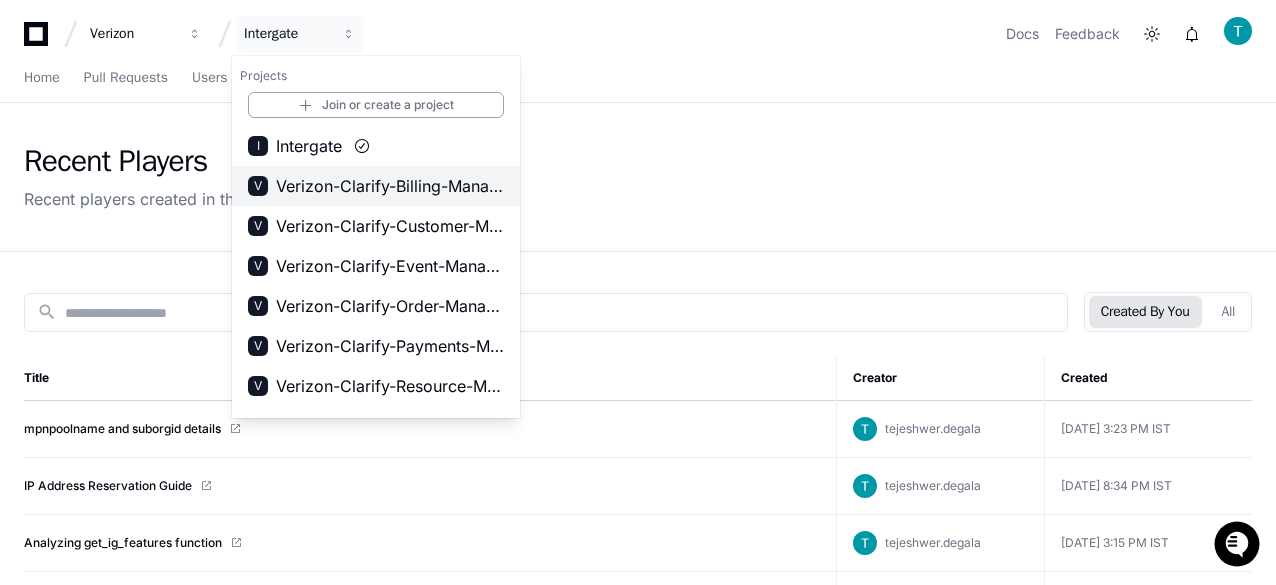 click on "Verizon-Clarify-Billing-Management" at bounding box center (390, 186) 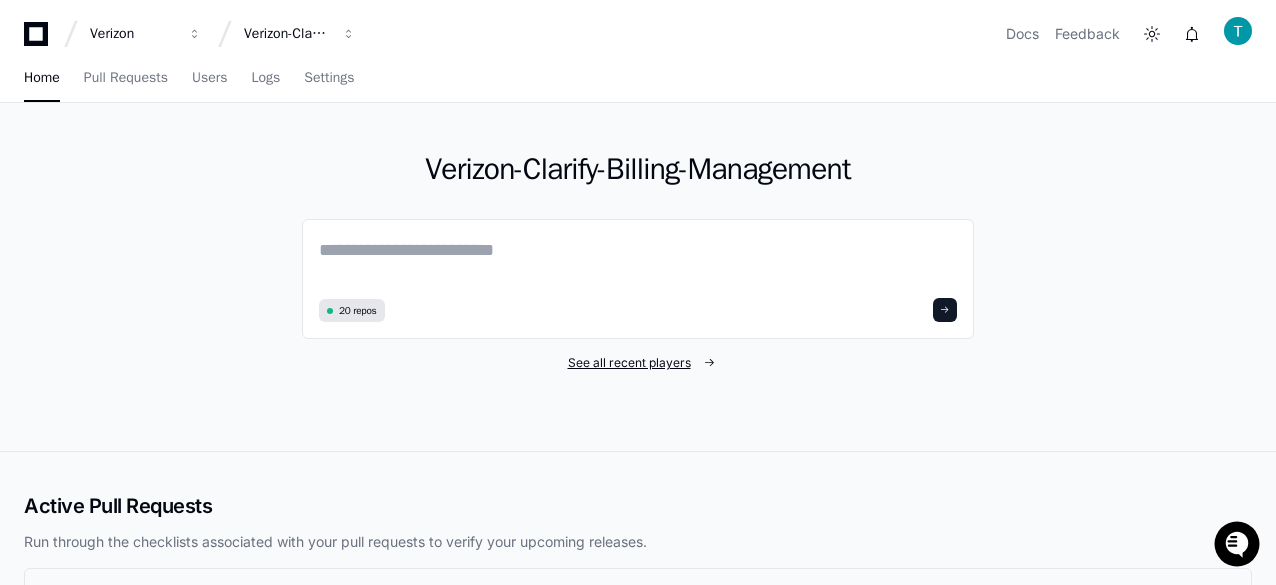click on "See all recent players" 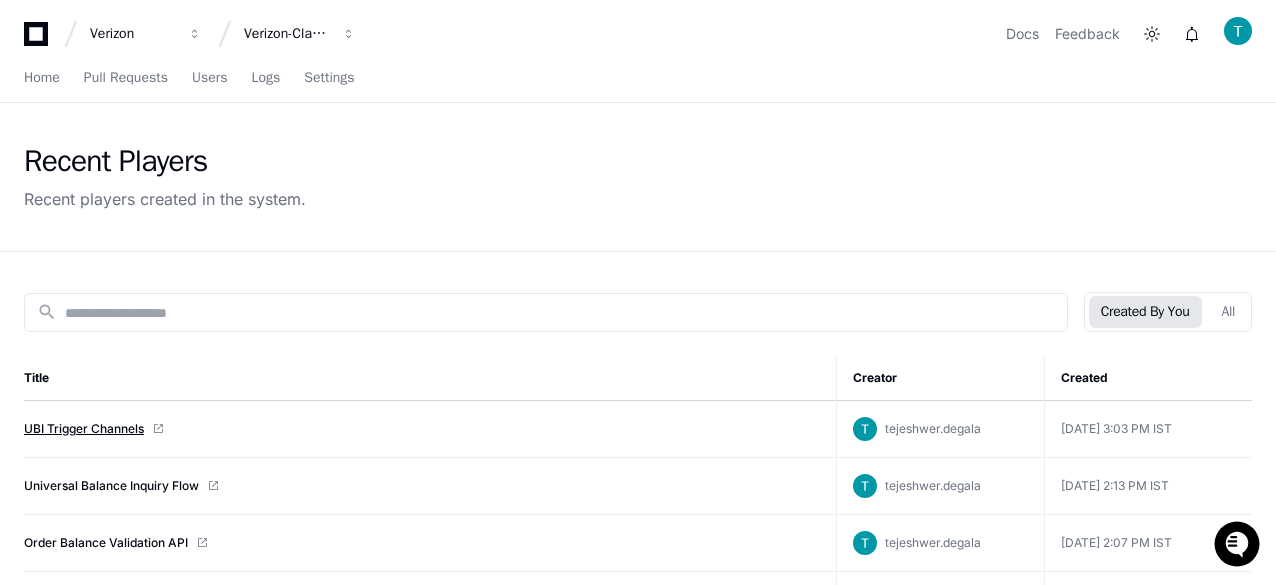 click on "UBI Trigger Channels" 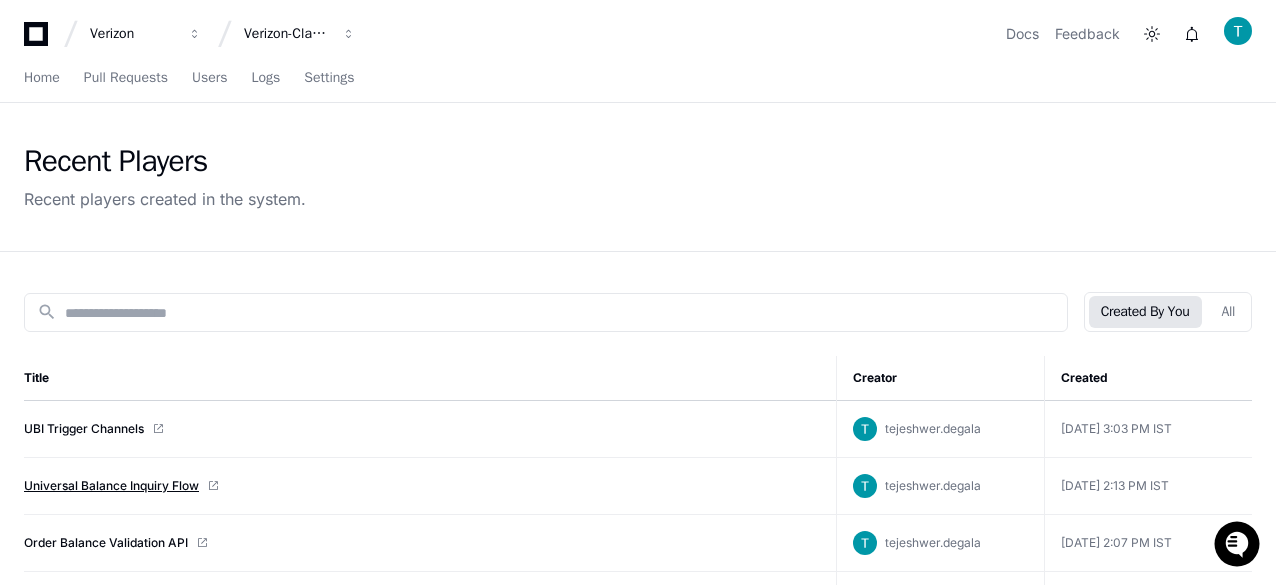 click on "Universal Balance Inquiry Flow" 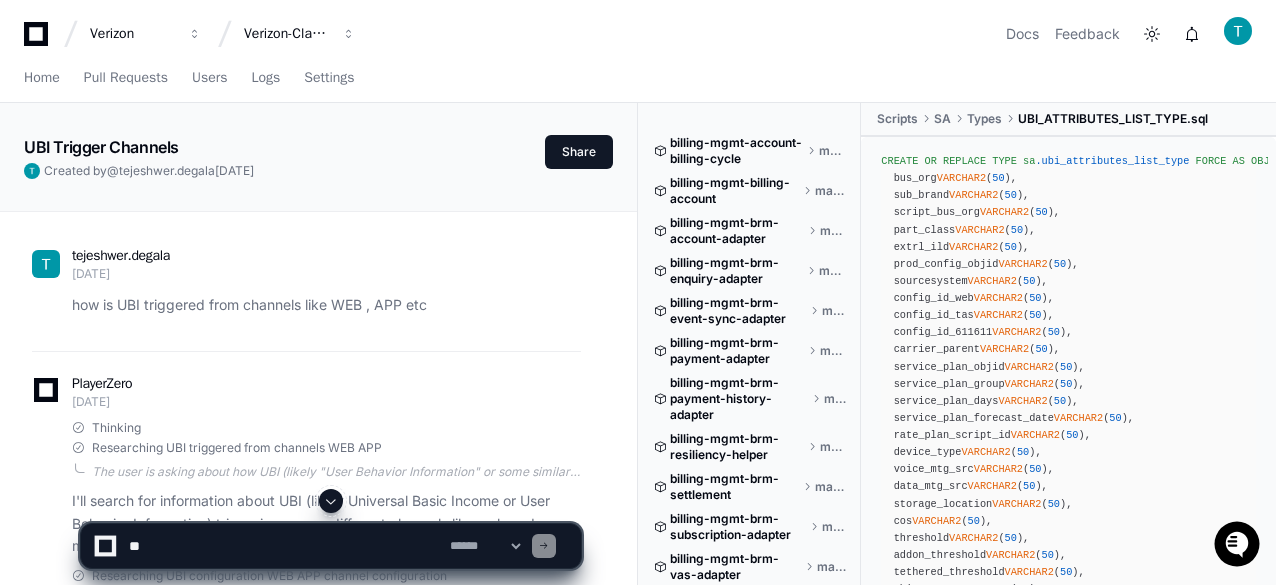 scroll, scrollTop: 0, scrollLeft: 0, axis: both 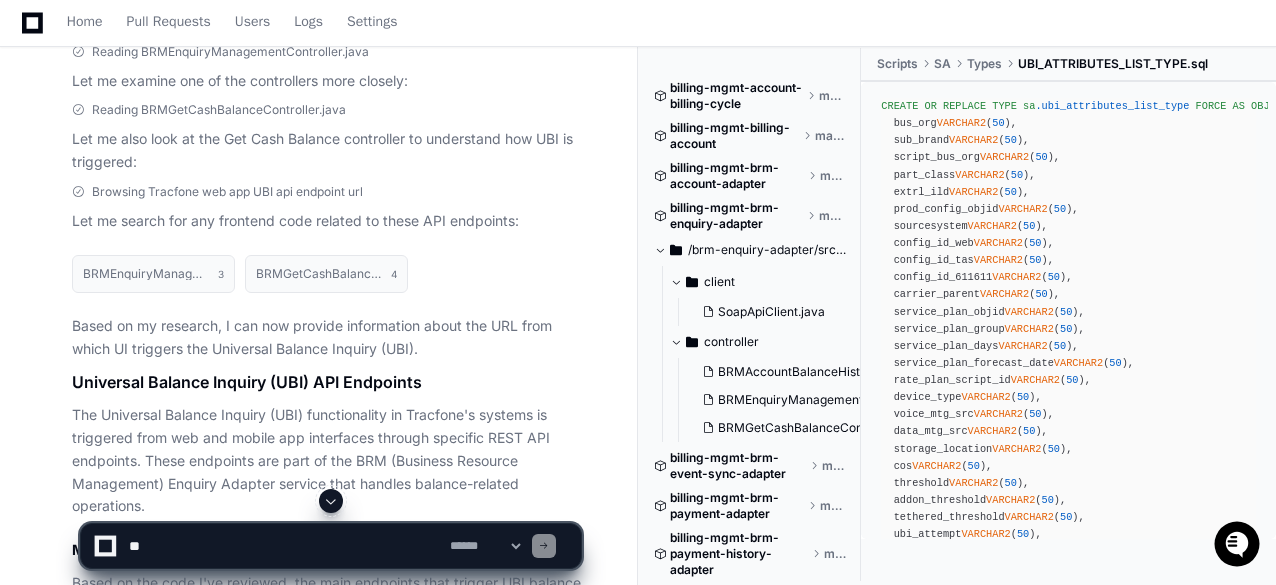 click on "tejeshwer.[PERSON_NAME] [DATE] how is UBI triggered from channels like WEB , APP etc
PlayerZero [DATE] Thinking Researching UBI triggered from channels WEB APP  The user is asking about how UBI (likely "User Behavior Information" or some similar tracking/analytics concept) is triggered from different channels like web, mobile apps, etc. To answer this question effectively, I need to search through the codebase to find how UBI events are implemented across different channels.
Let me start with a semantic search to find relevant code snippets about UBI triggering from web, app or other channels.
I'll search for relevant code related to UBI implementation in different channels.  I'll search for information about UBI (likely Universal Basic Income or User Behavior Information) triggering across different channels like web and mobile apps in the codebase.
Researching UBI configuration WEB APP channel configuration
Grepping ubi_pkg
Reading UBI_PKG.sql" 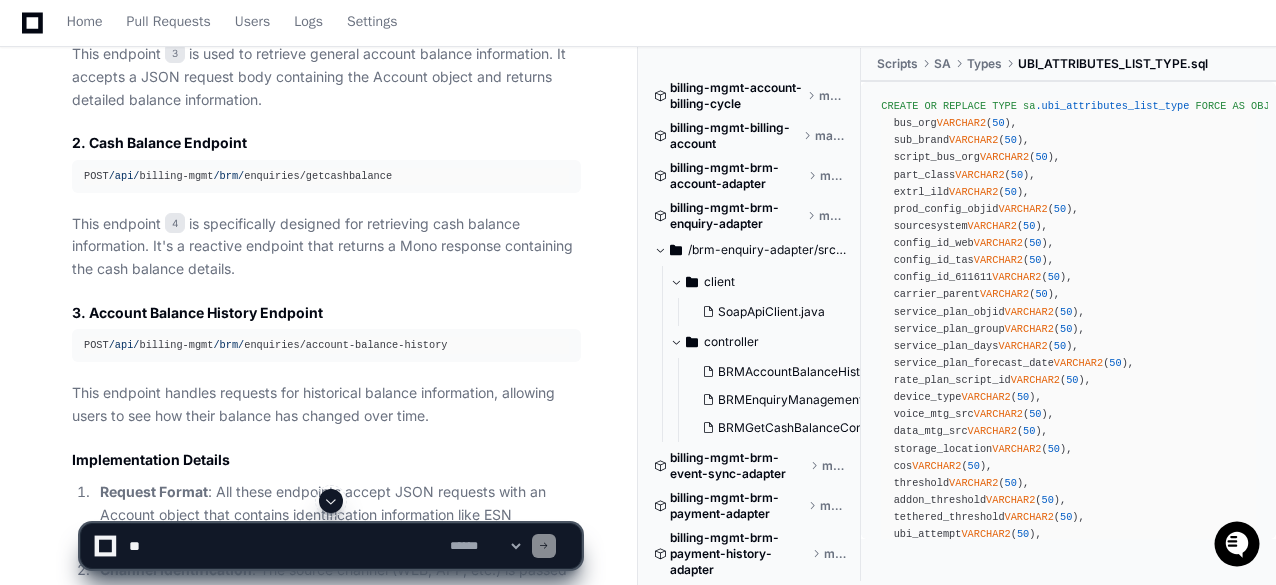 scroll, scrollTop: 4264, scrollLeft: 0, axis: vertical 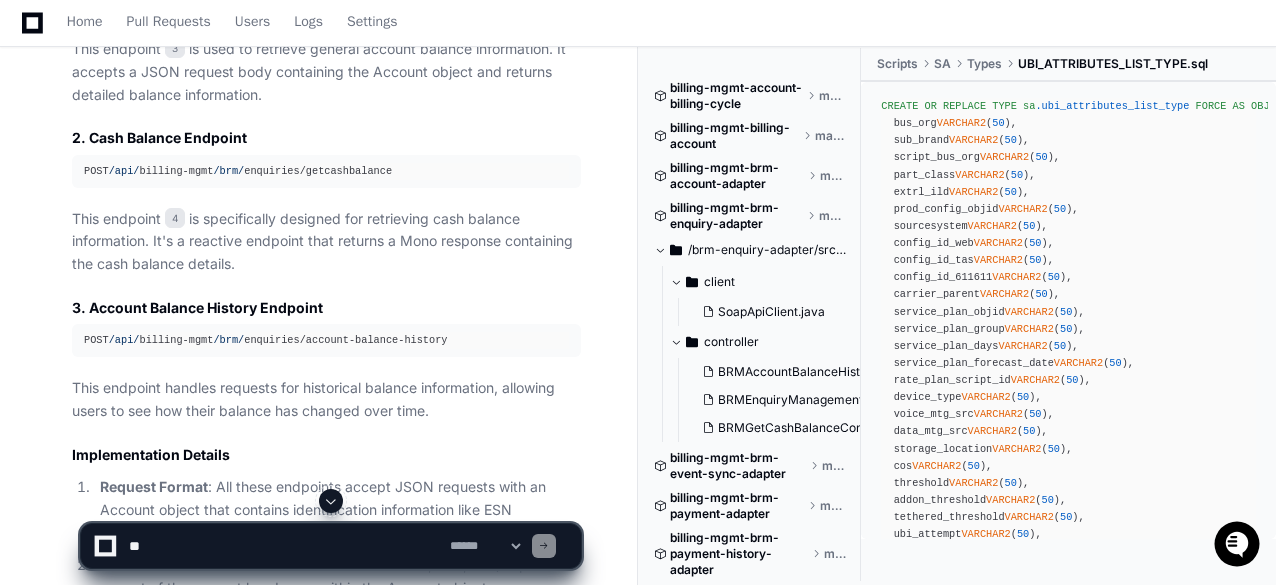 click on "This endpoint 4  is specifically designed for retrieving cash balance information. It's a reactive endpoint that returns a Mono response containing the cash balance details." 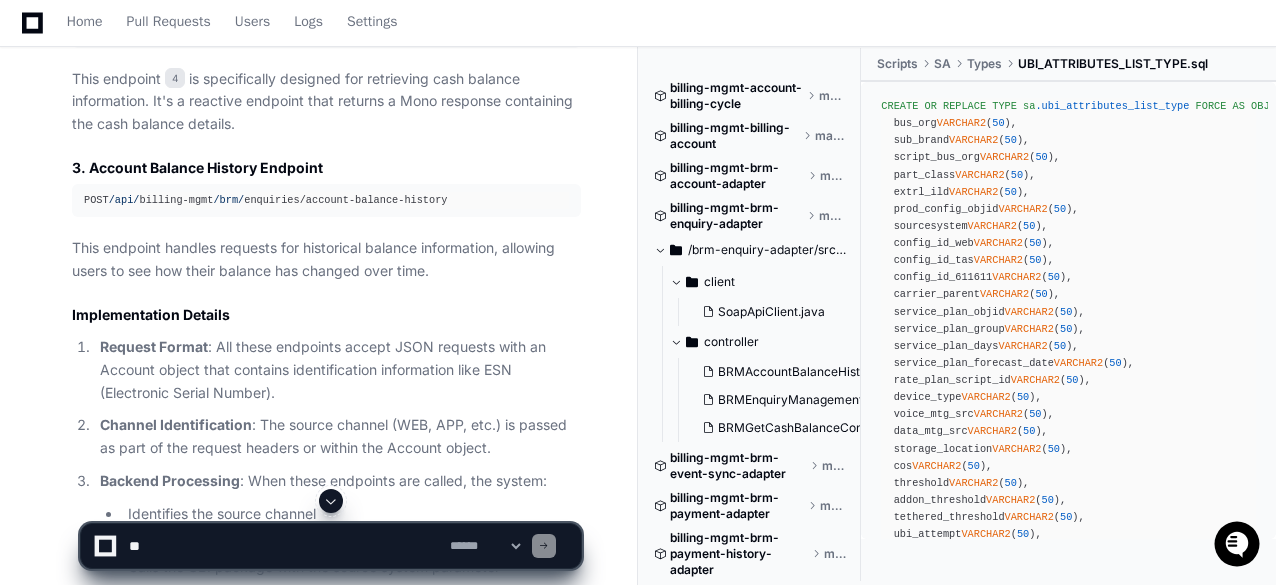 scroll, scrollTop: 4349, scrollLeft: 0, axis: vertical 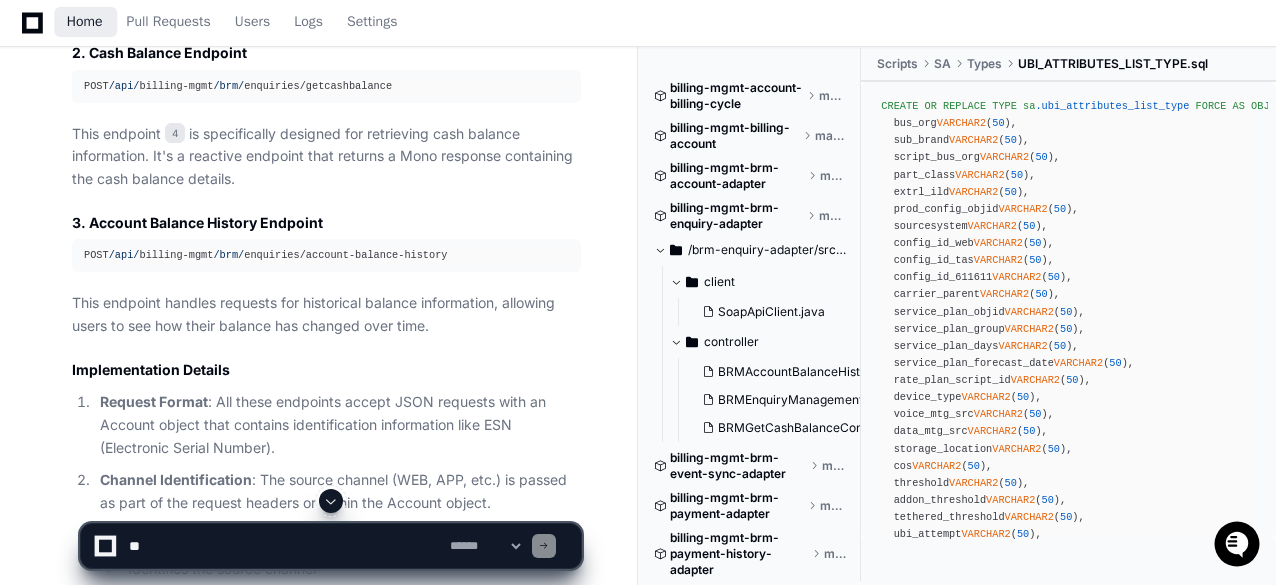 click on "Home" at bounding box center (85, 22) 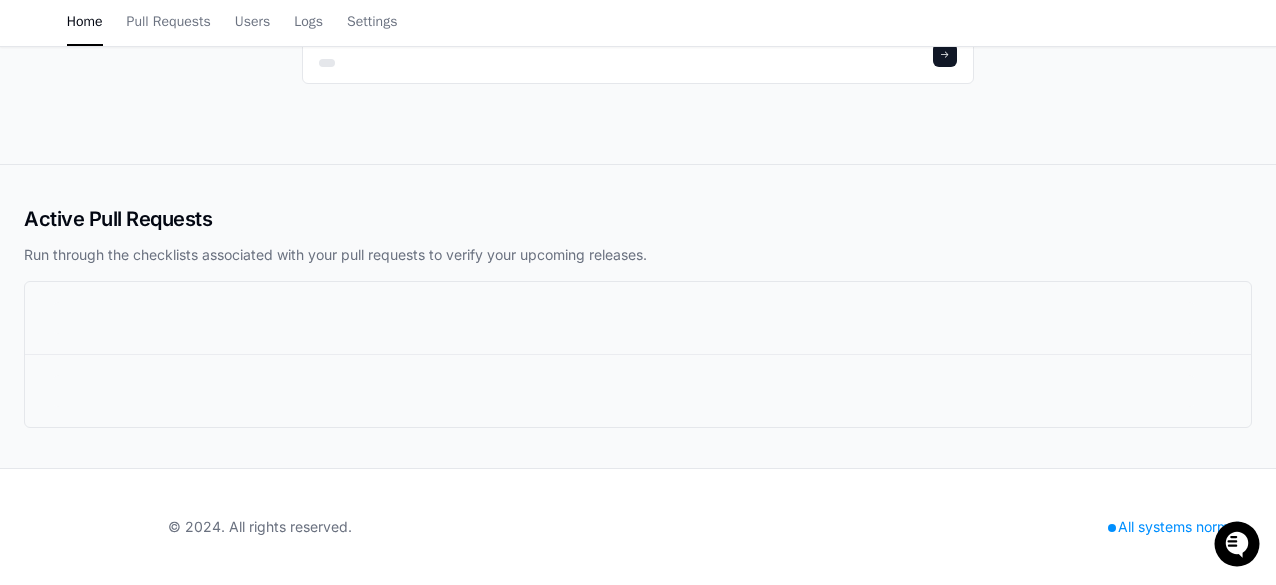 scroll, scrollTop: 0, scrollLeft: 0, axis: both 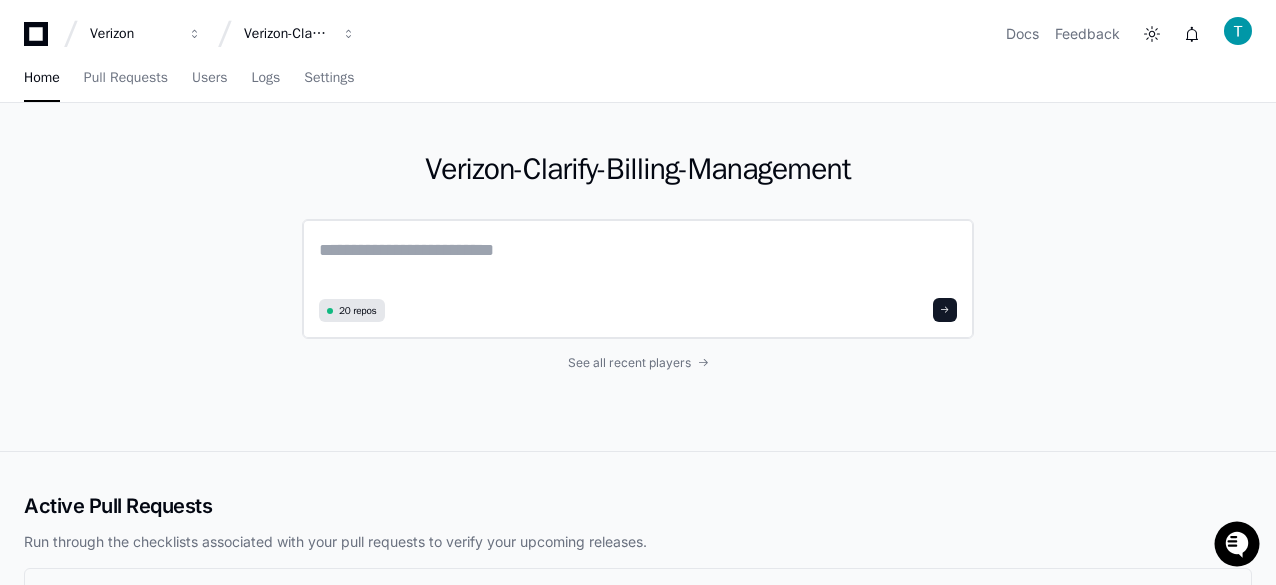 click 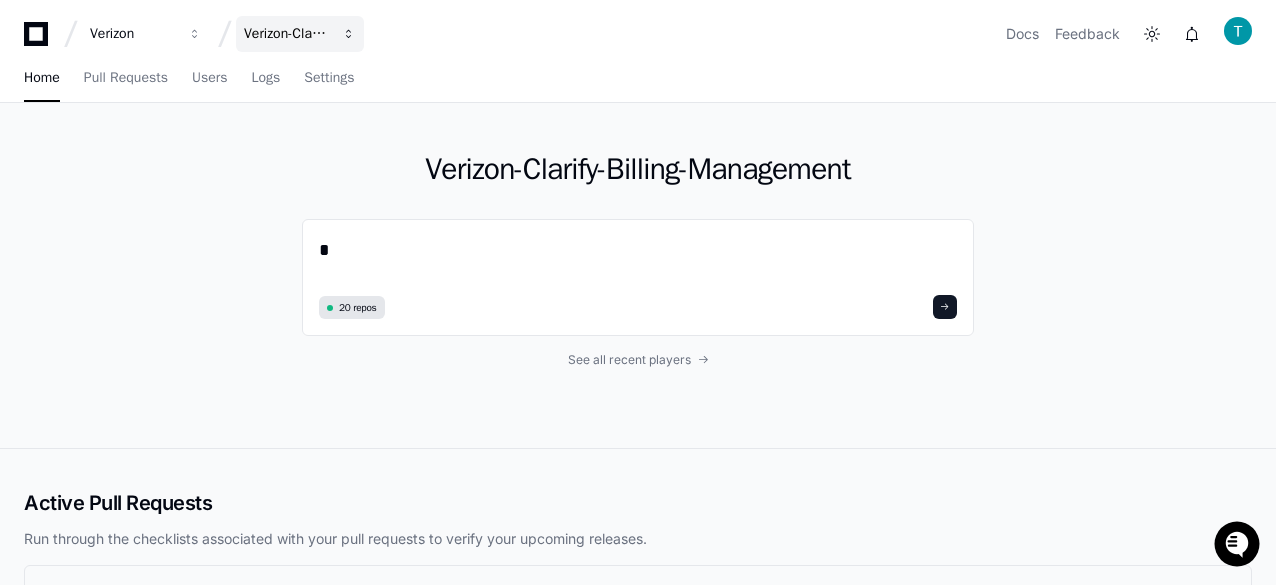 type on "*" 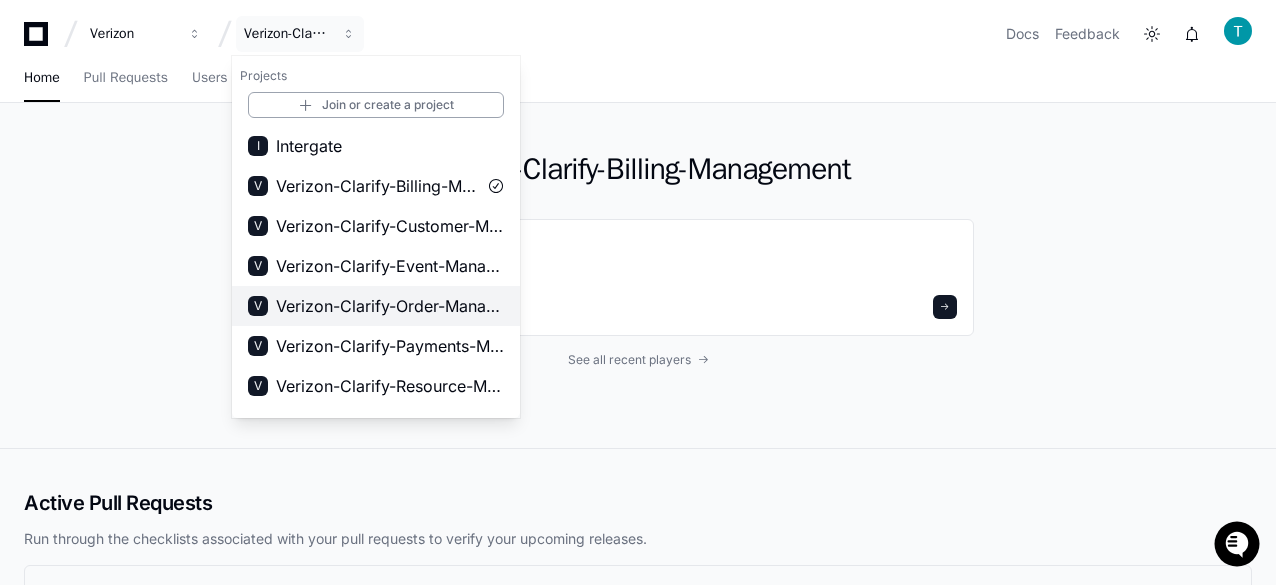 click on "Verizon-Clarify-Order-Management" at bounding box center (390, 306) 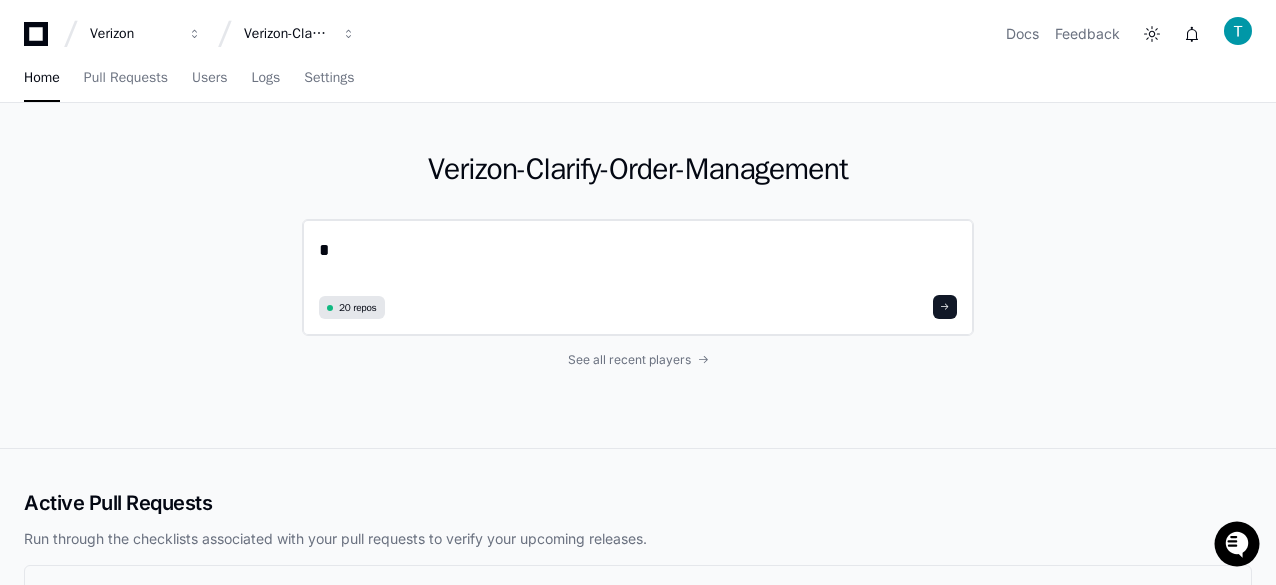 click on "* 20 repos" 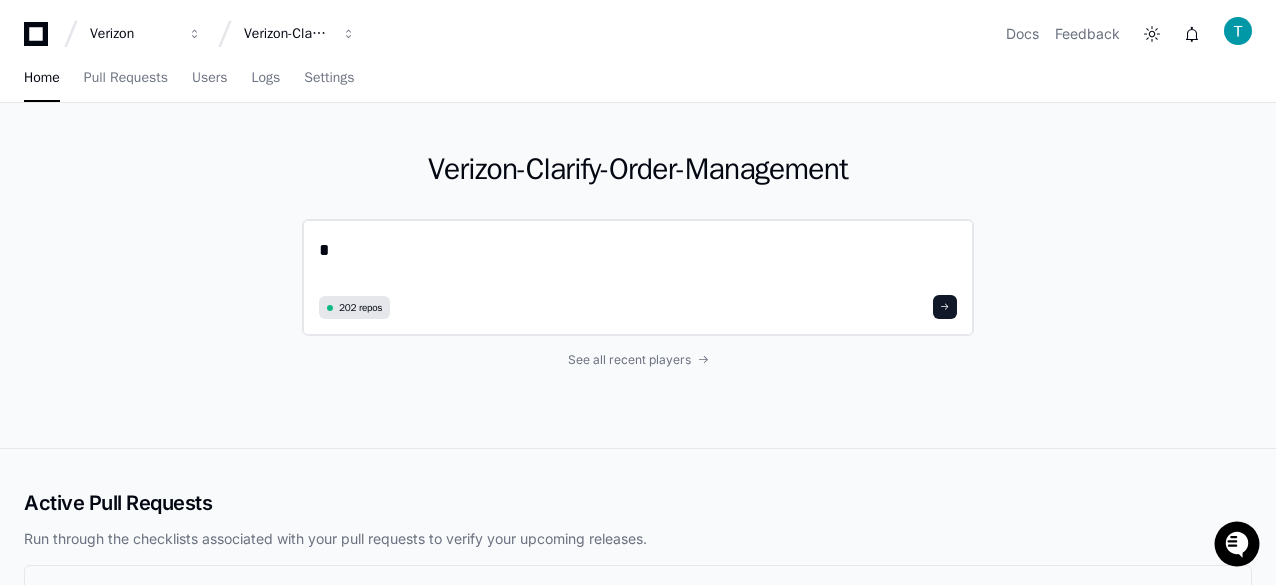 click on "*" 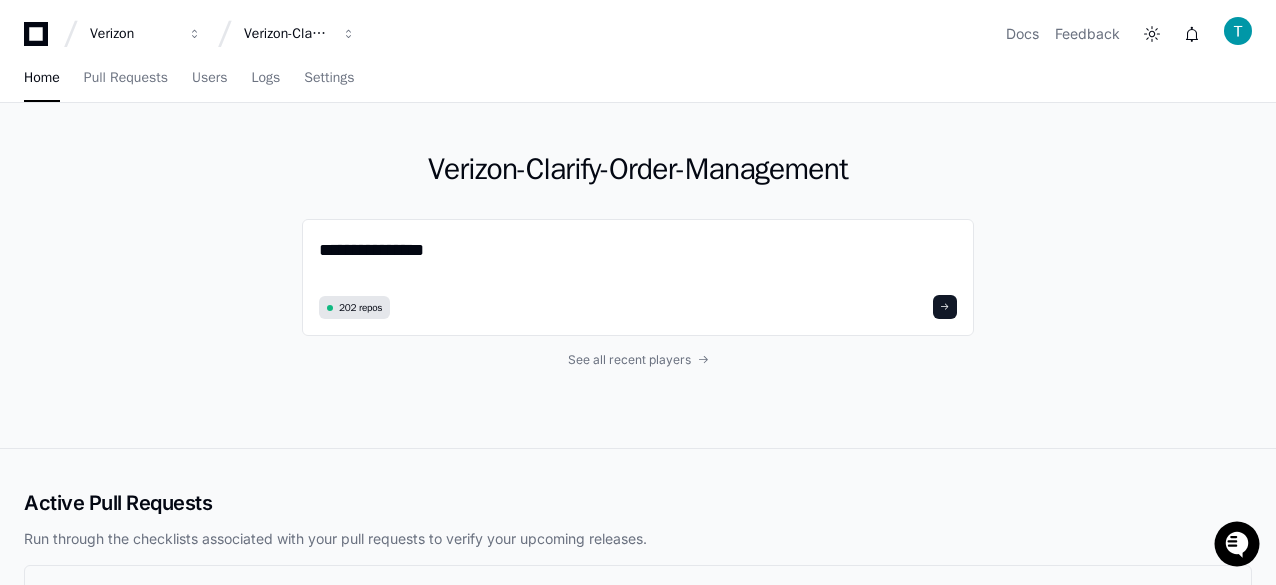 drag, startPoint x: 467, startPoint y: 252, endPoint x: 186, endPoint y: 259, distance: 281.0872 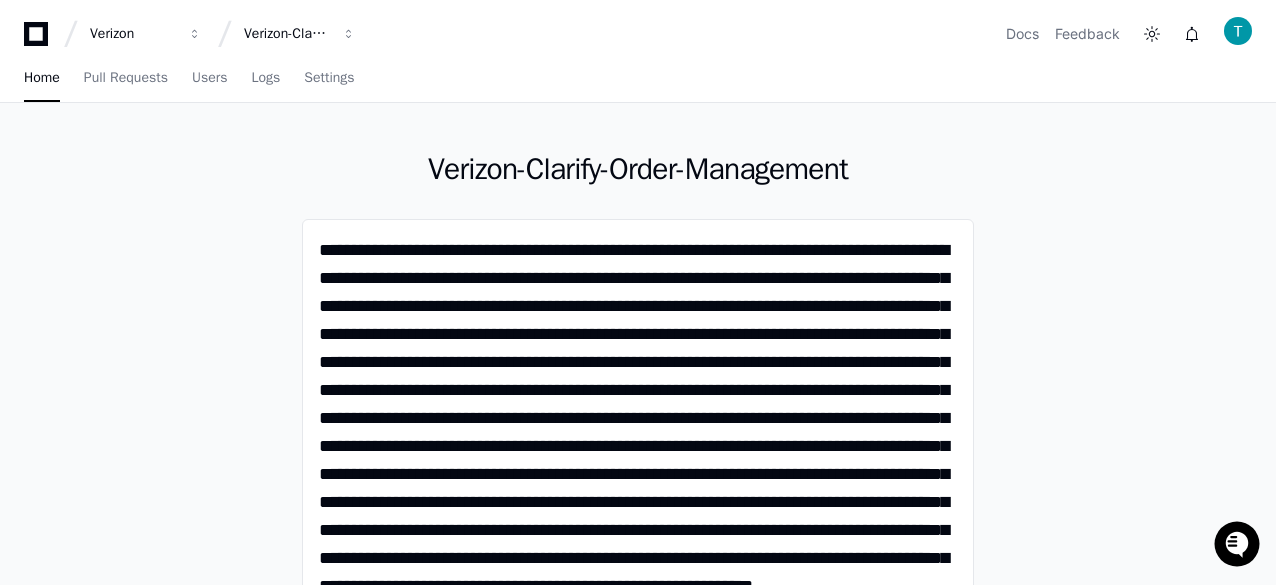 scroll, scrollTop: 0, scrollLeft: 0, axis: both 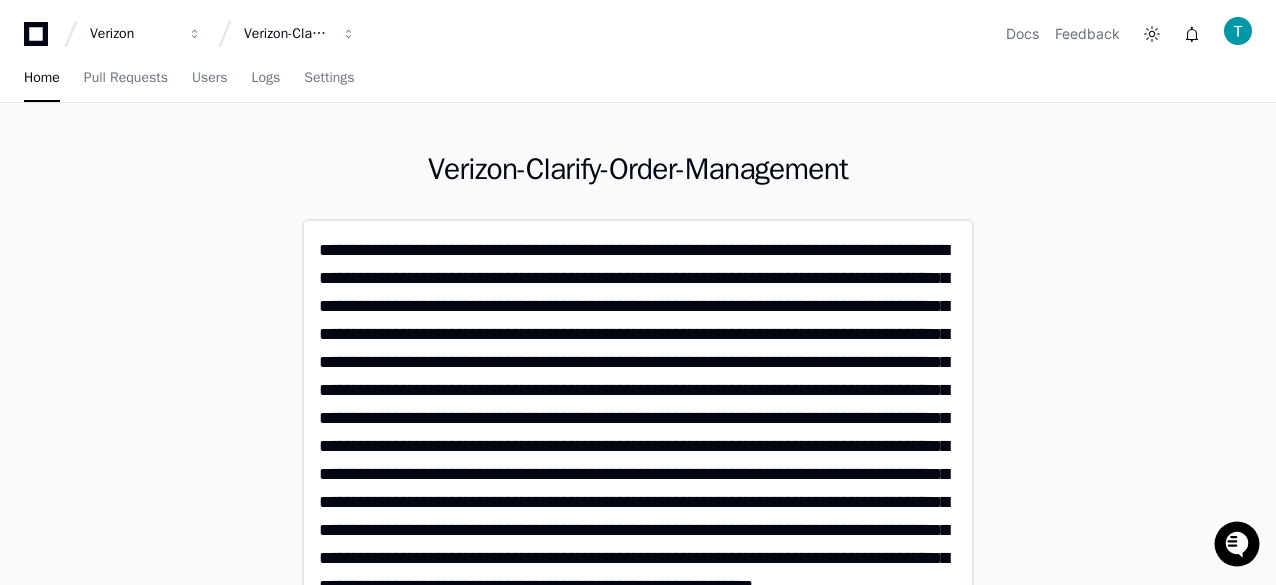 click 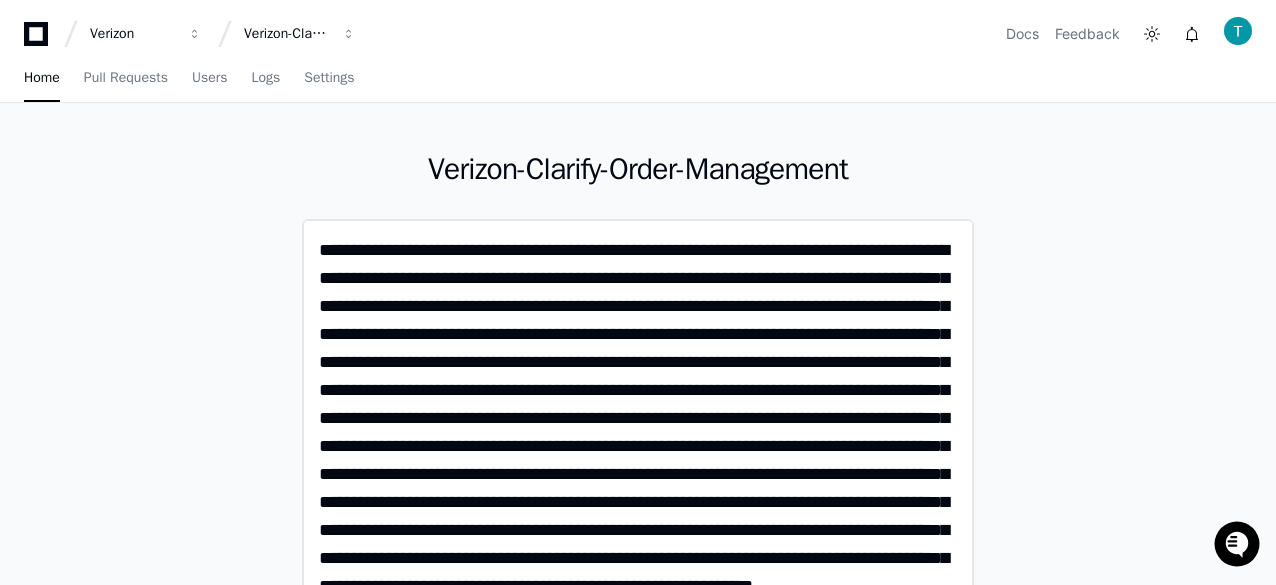 click 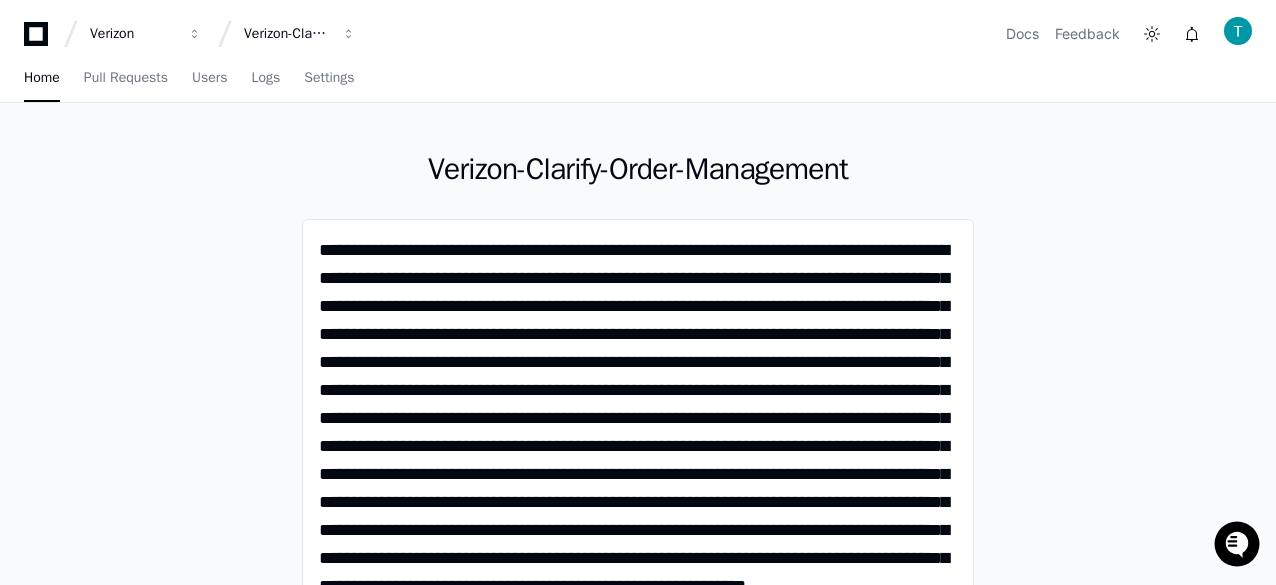 click on "Verizon-Clarify-Order-Management  202 repos See all recent players" 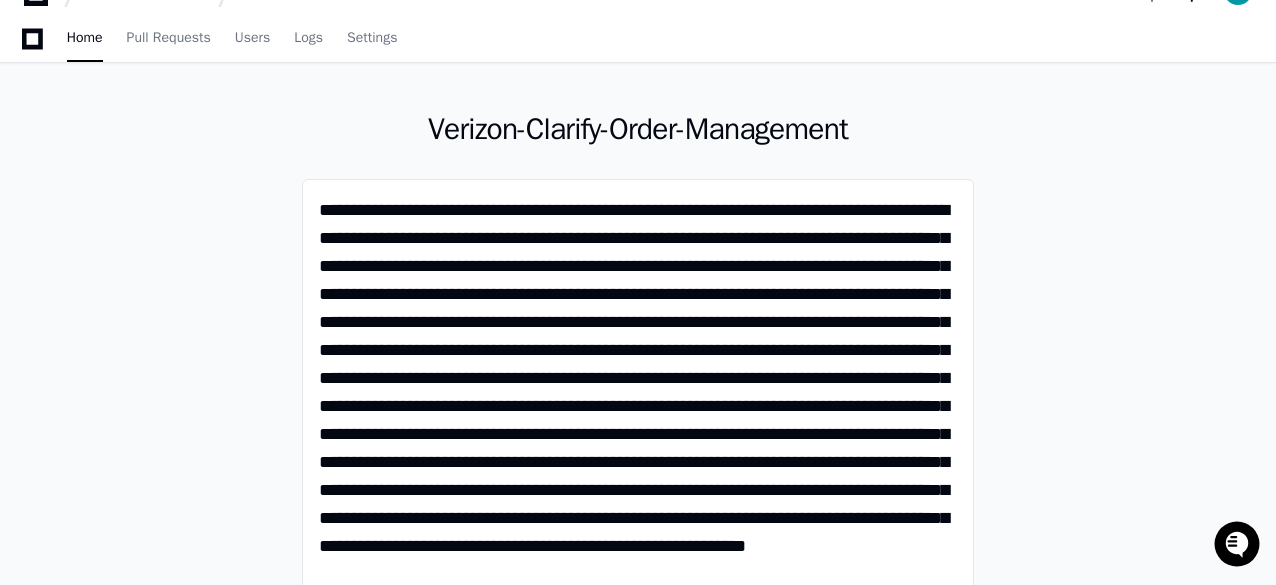 scroll, scrollTop: 160, scrollLeft: 0, axis: vertical 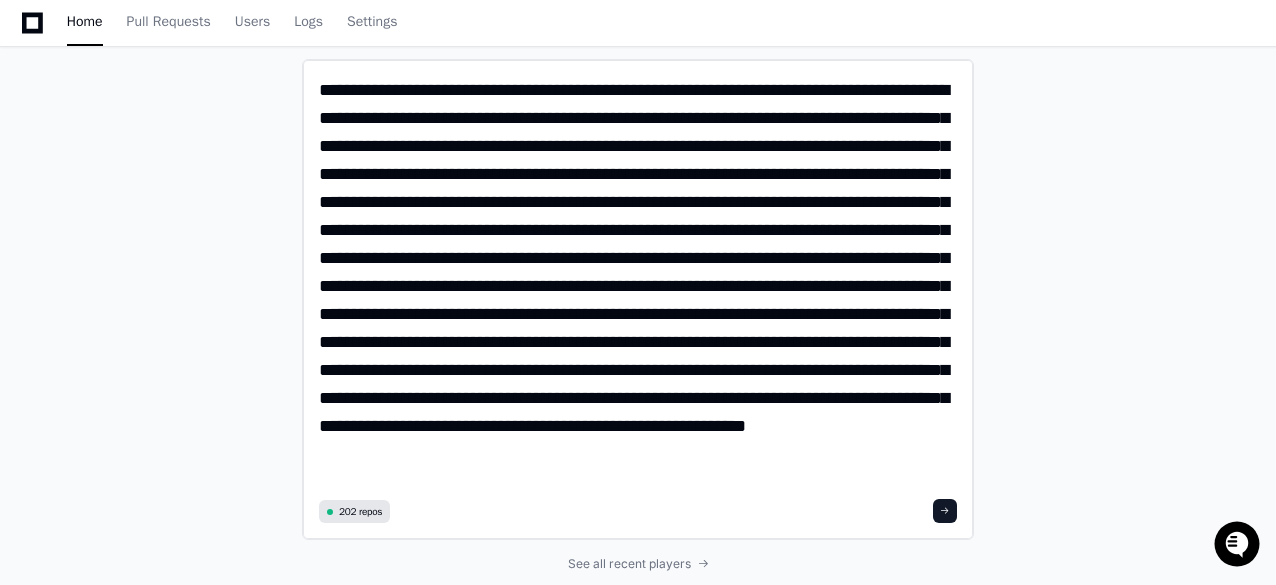 click 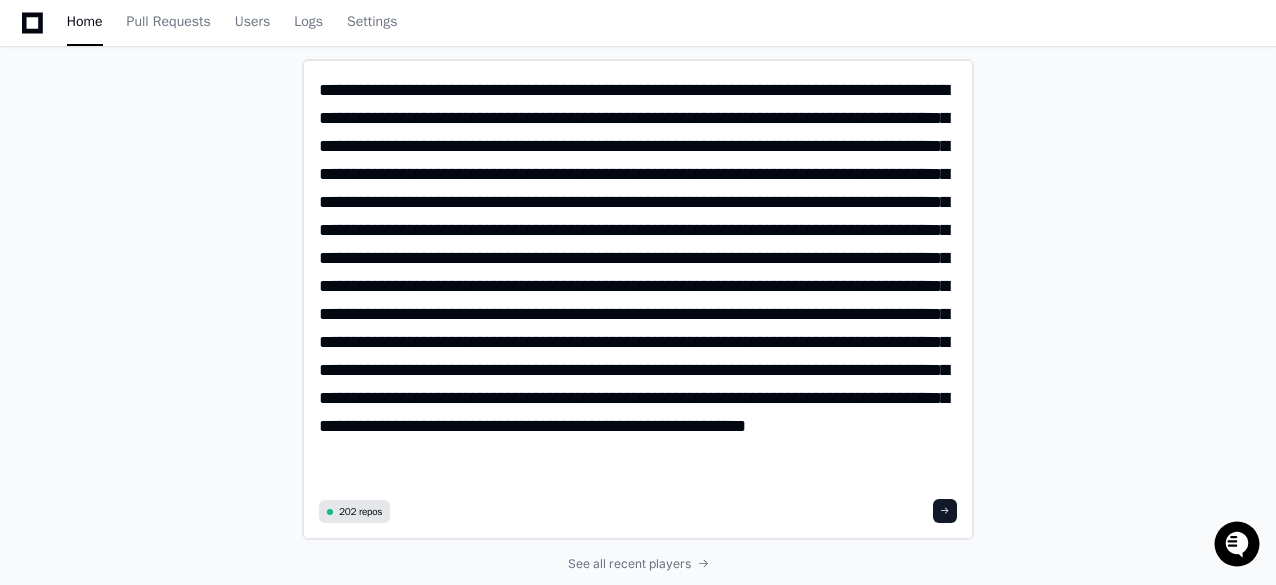 click 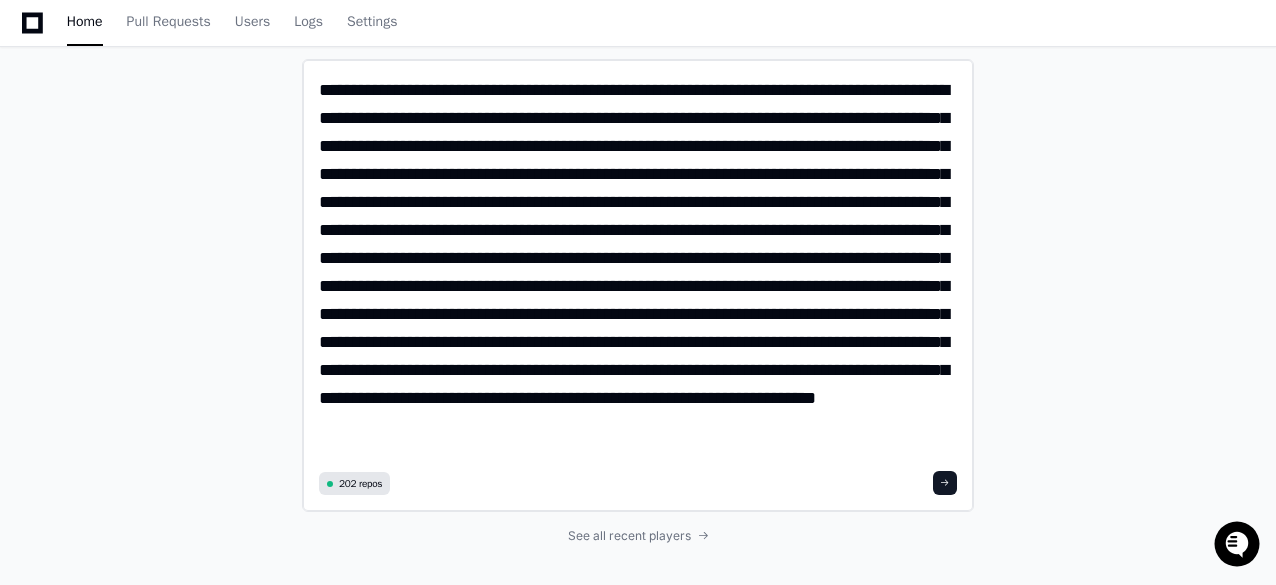 click 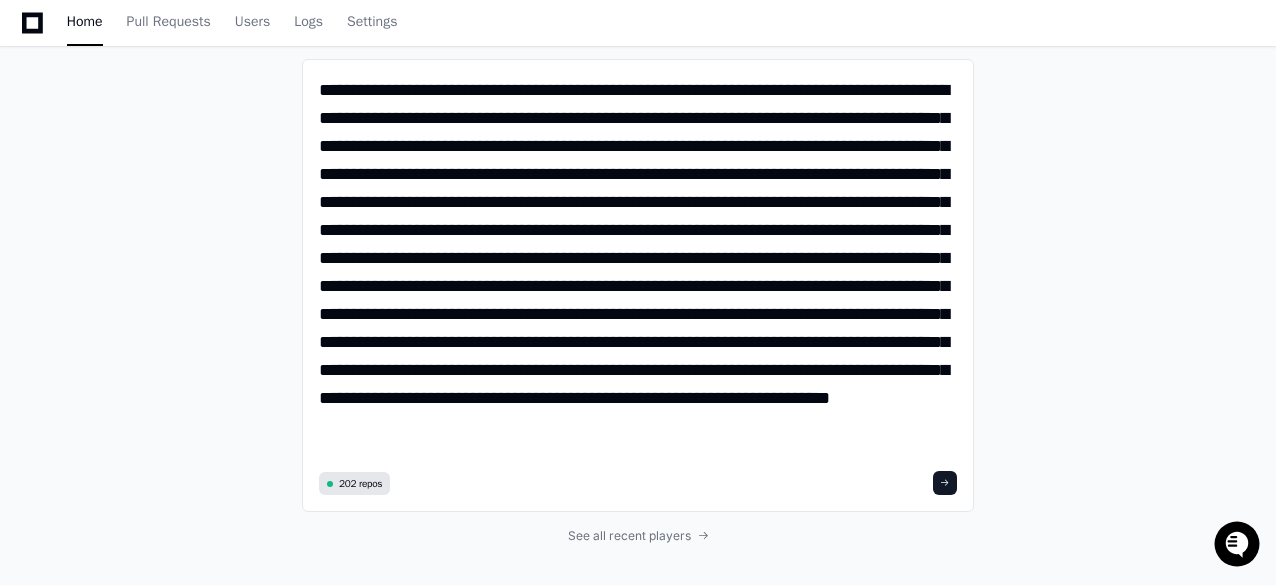 type on "**********" 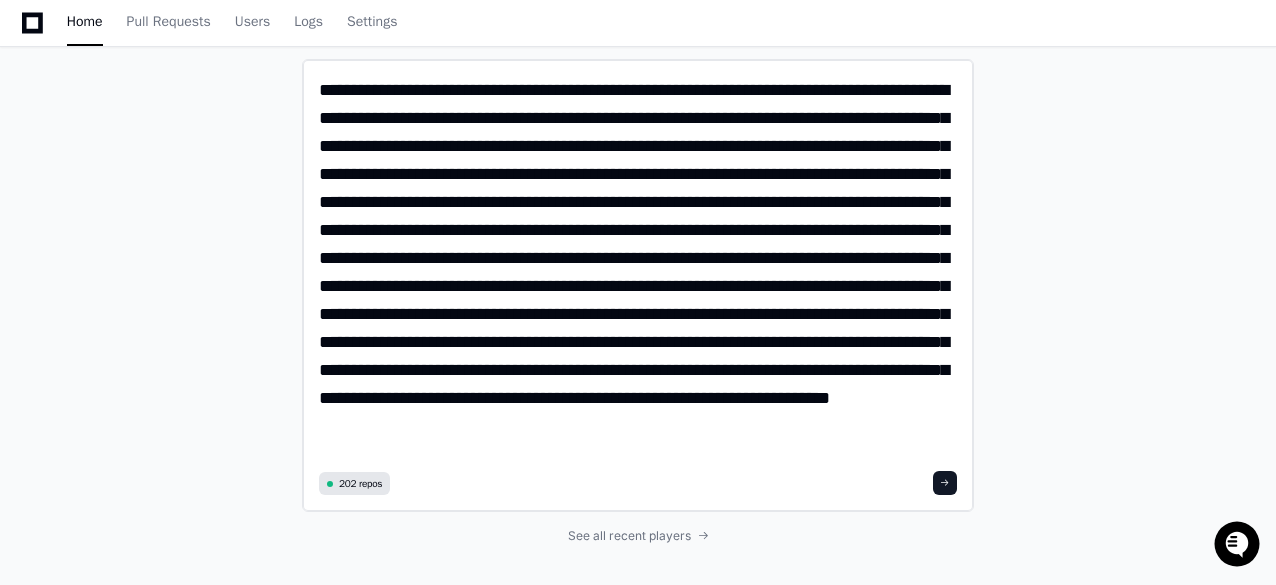click 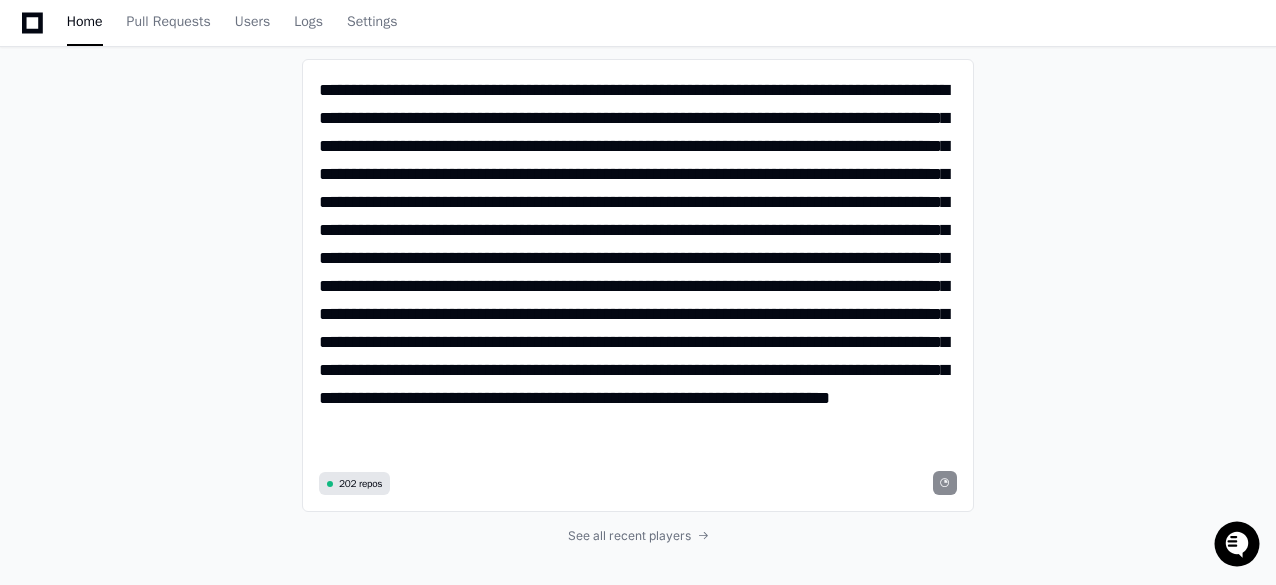 type 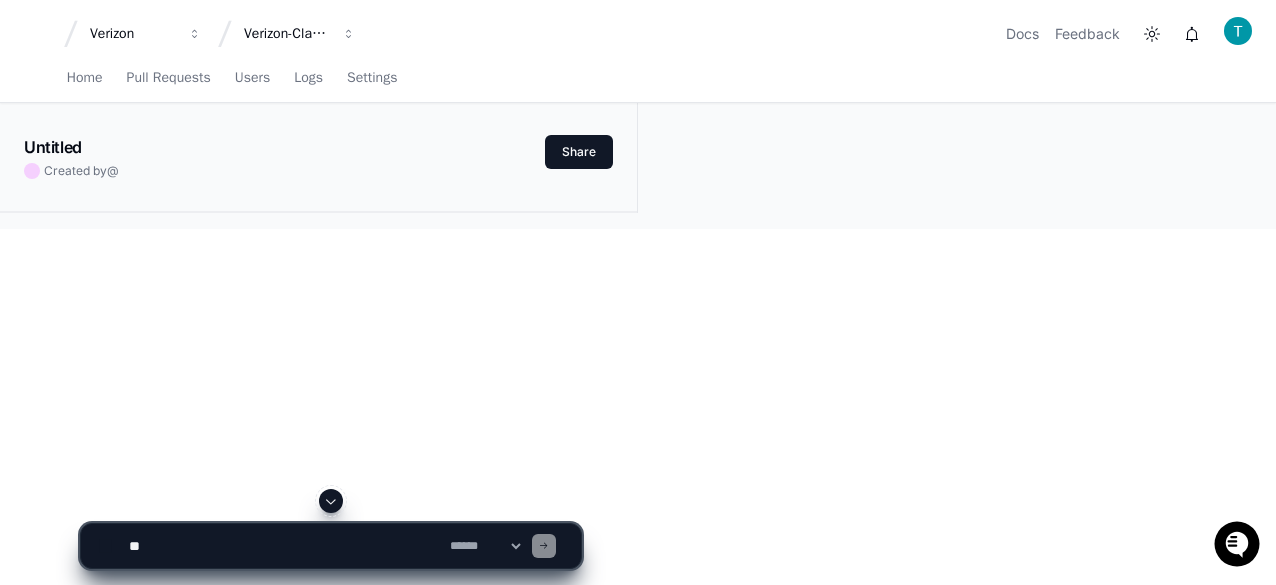 scroll, scrollTop: 0, scrollLeft: 0, axis: both 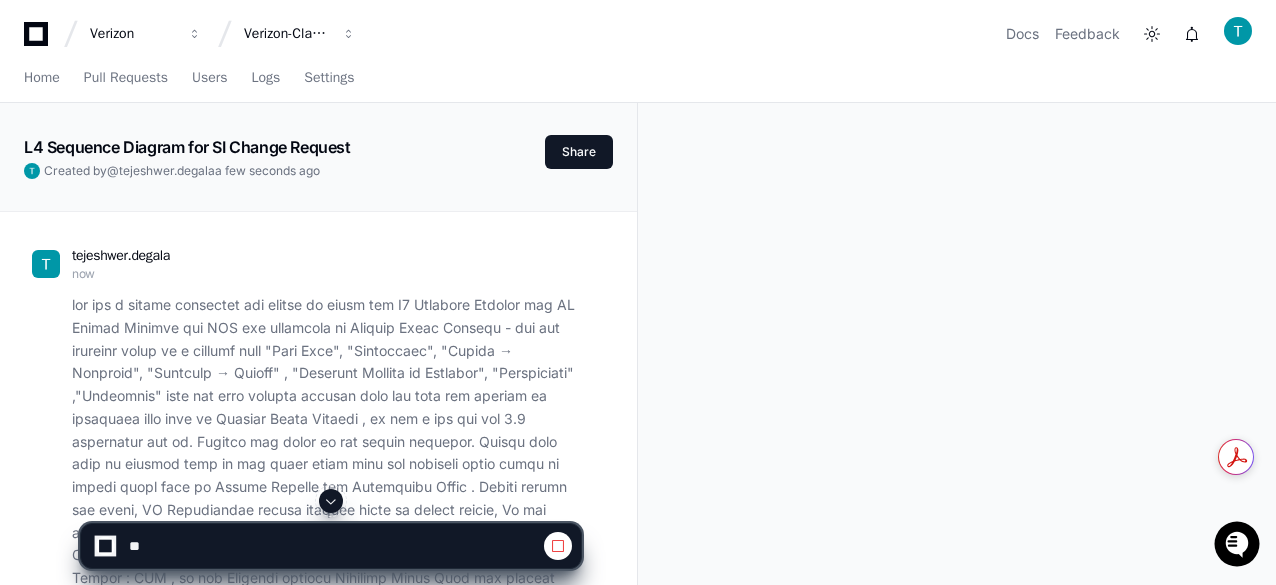 click on "tejeshwer.degala now
PlayerZero a few seconds ago Thinking" 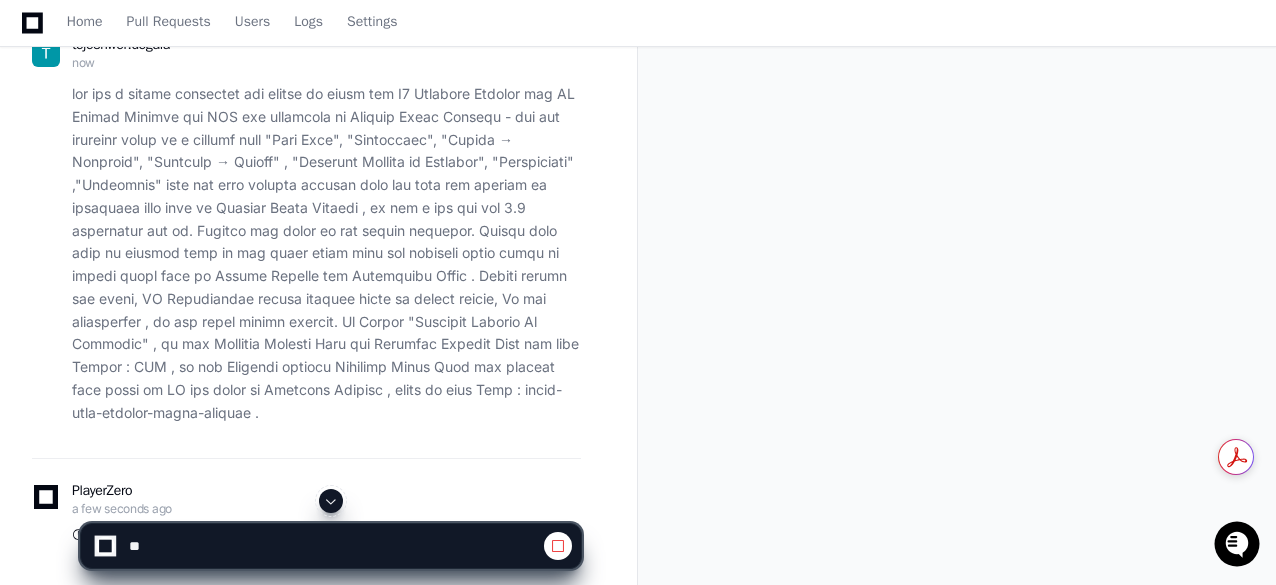 scroll, scrollTop: 280, scrollLeft: 0, axis: vertical 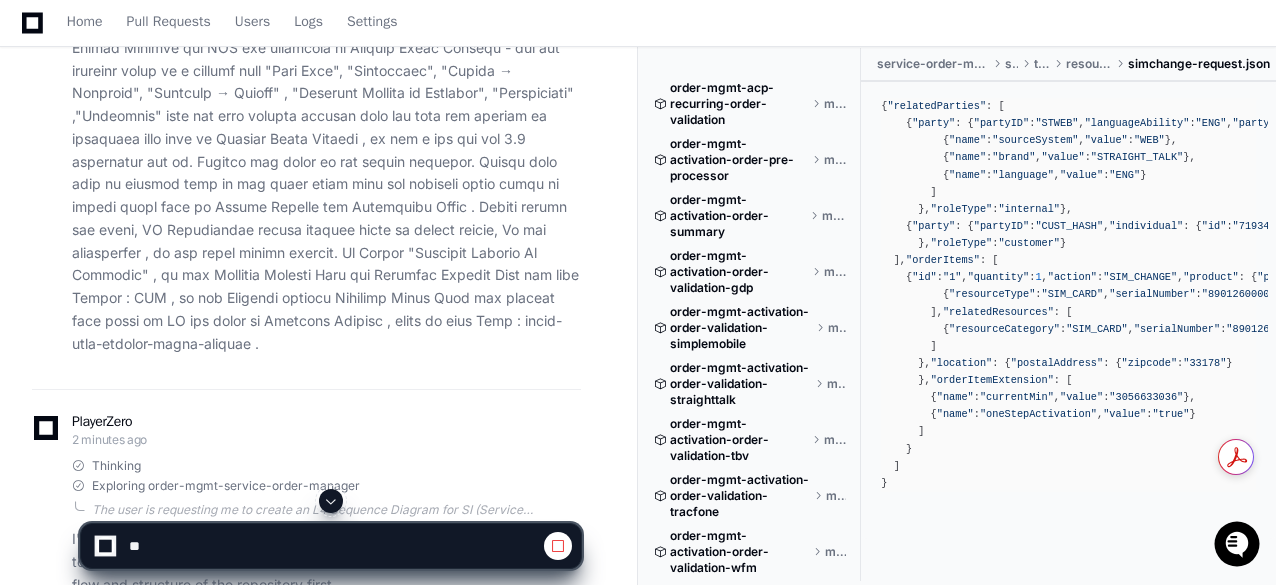 click 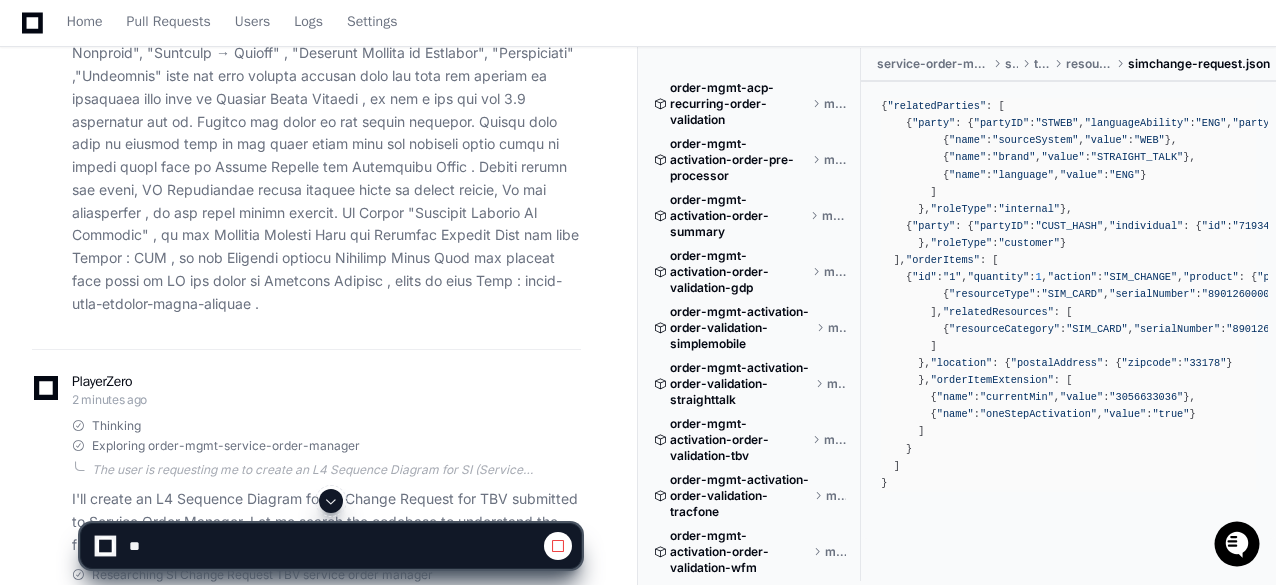 scroll, scrollTop: 832, scrollLeft: 0, axis: vertical 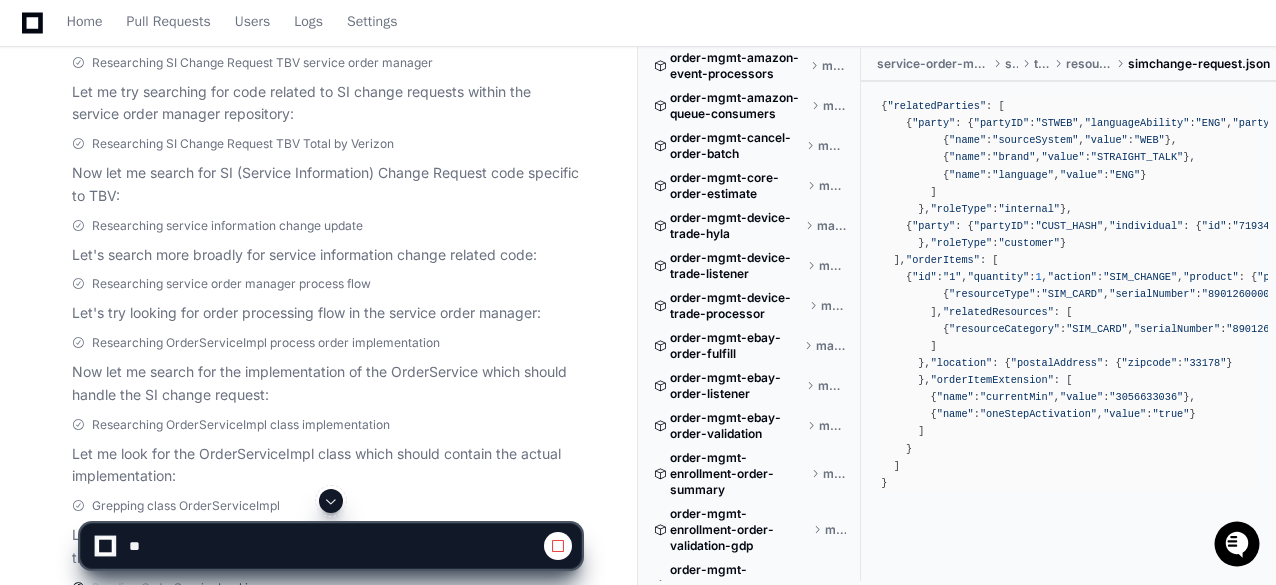 click on "tejeshwer.degala 2 minutes ago
PlayerZero 2 minutes ago Thinking Exploring order-mgmt-service-order-manager  The user is requesting me to create an L4 Sequence Diagram for SI (Service Information) Change Request for TBV (Total by Verizon) that gets submitted to Service Order Manager. They want me to document the steps in a tabular format with specific columns, and they want me to focus only on the repository `order-mgmt-service-order-manager`.
Let me search for this repository to understand its structure and functionality better:
1. First, let's look at the repository structure to get an overview:
2. Then, I'll look for any SI Change Request related files or code to understand the flow.
3. I'll need to identify the flow from request entry to completion within Service Order Manager.
Let's start by exploring the repository structure.
Researching SI Change Request TBV service order manager
Researching SI Change Request TBV Total by Verizon" 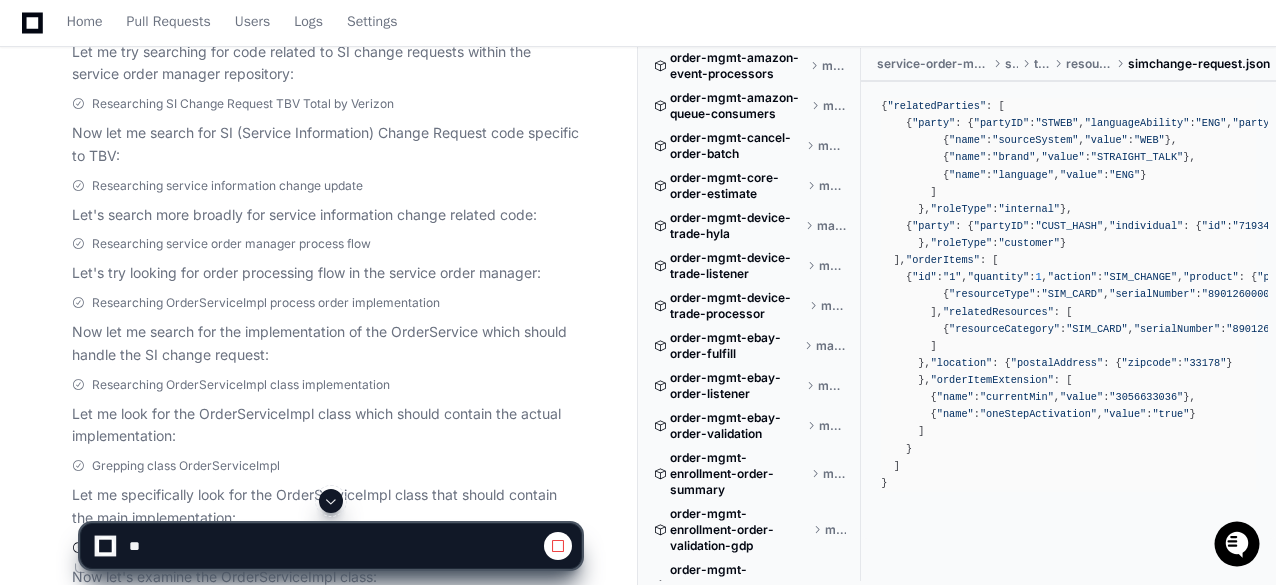 scroll, scrollTop: 1032, scrollLeft: 0, axis: vertical 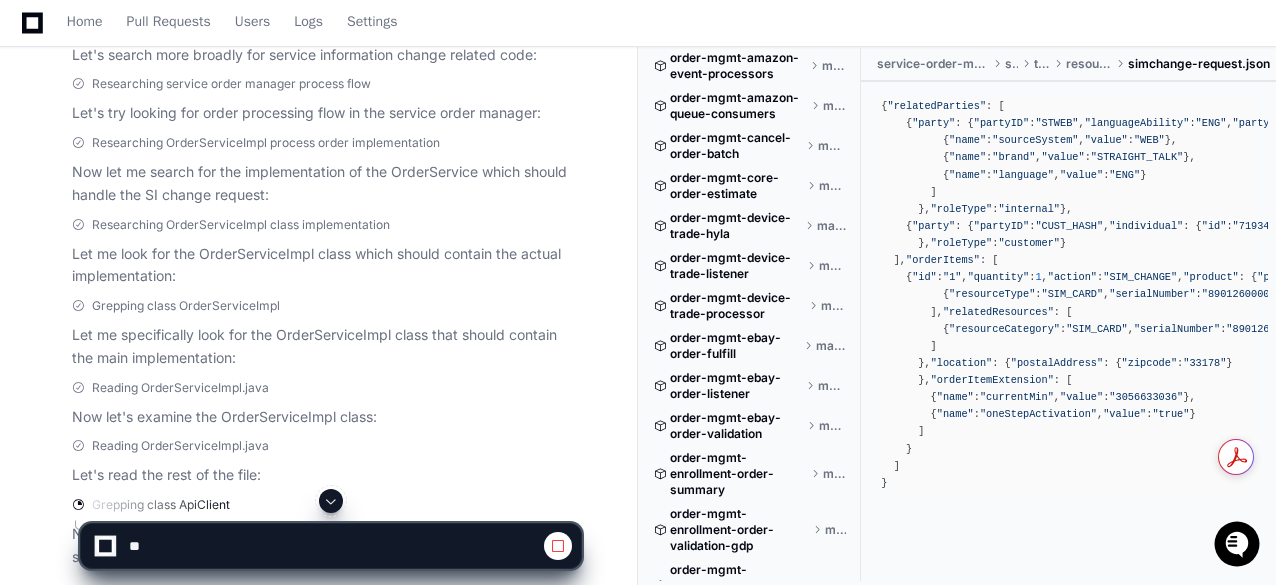 click on "tejeshwer.degala 3 minutes ago
PlayerZero 3 minutes ago Thinking Exploring order-mgmt-service-order-manager  The user is requesting me to create an L4 Sequence Diagram for SI (Service Information) Change Request for TBV (Total by Verizon) that gets submitted to Service Order Manager. They want me to document the steps in a tabular format with specific columns, and they want me to focus only on the repository `order-mgmt-service-order-manager`.
Let me search for this repository to understand its structure and functionality better:
1. First, let's look at the repository structure to get an overview:
2. Then, I'll look for any SI Change Request related files or code to understand the flow.
3. I'll need to identify the flow from request entry to completion within Service Order Manager.
Let's start by exploring the repository structure.
Researching SI Change Request TBV service order manager
Researching SI Change Request TBV Total by Verizon" 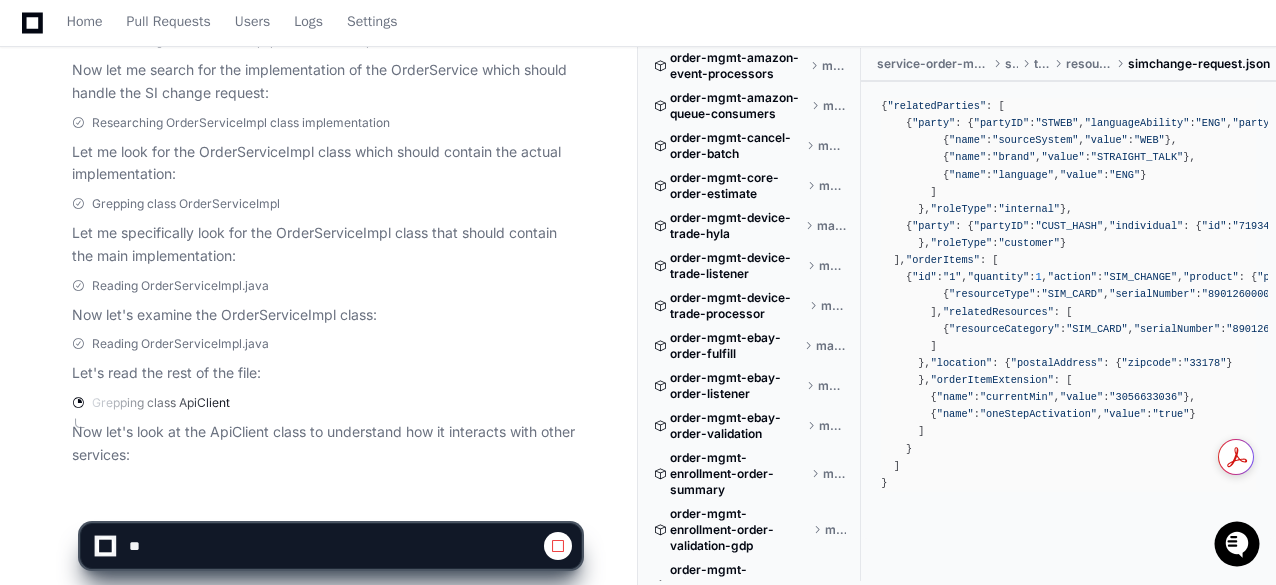 scroll, scrollTop: 1172, scrollLeft: 0, axis: vertical 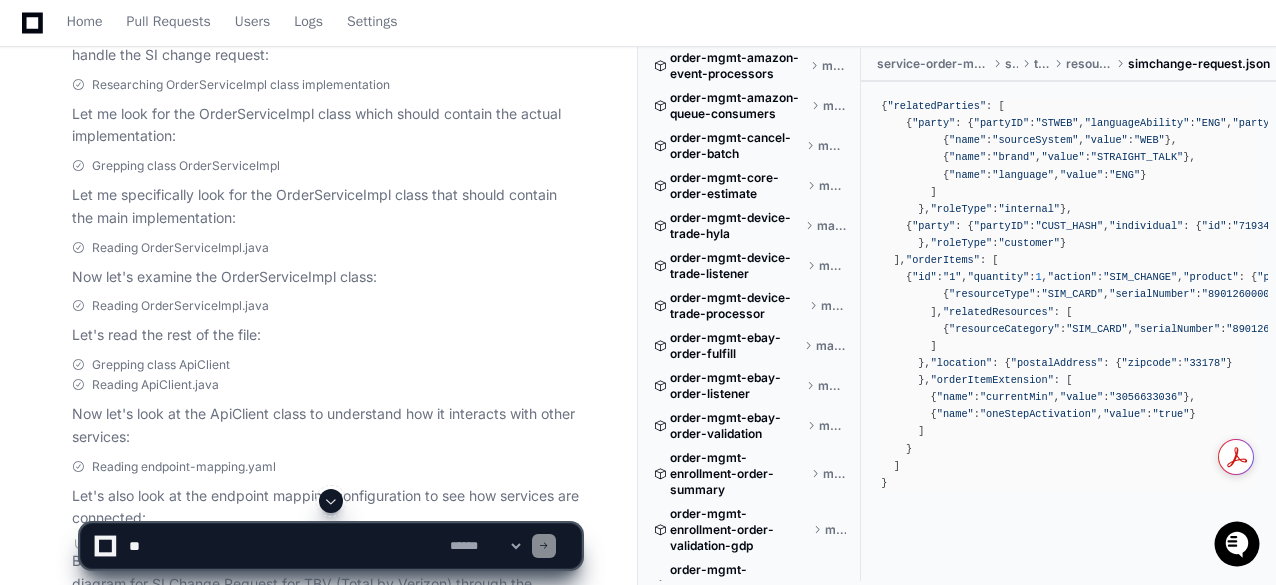 click on "tejeshwer.degala 4 minutes ago
PlayerZero 4 minutes ago Thinking Exploring order-mgmt-service-order-manager  The user is requesting me to create an L4 Sequence Diagram for SI (Service Information) Change Request for TBV (Total by Verizon) that gets submitted to Service Order Manager. They want me to document the steps in a tabular format with specific columns, and they want me to focus only on the repository `order-mgmt-service-order-manager`.
Let me search for this repository to understand its structure and functionality better:
1. First, let's look at the repository structure to get an overview:
2. Then, I'll look for any SI Change Request related files or code to understand the flow.
3. I'll need to identify the flow from request entry to completion within Service Order Manager.
Let's start by exploring the repository structure.
Researching SI Change Request TBV service order manager
Researching SI Change Request TBV Total by Verizon" 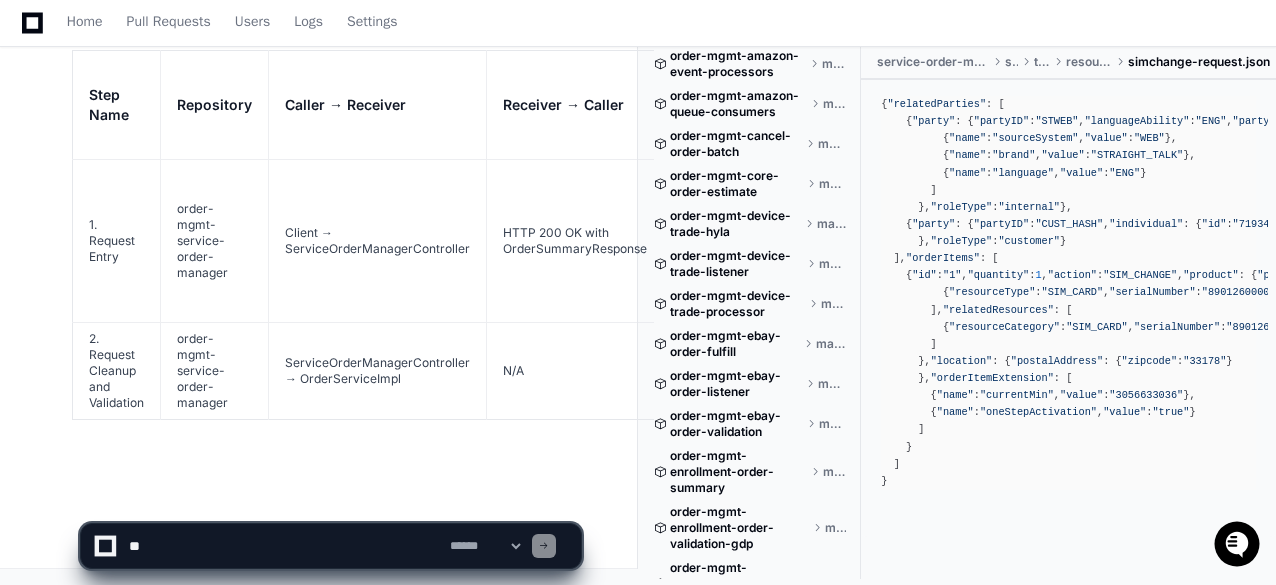 scroll, scrollTop: 1942, scrollLeft: 0, axis: vertical 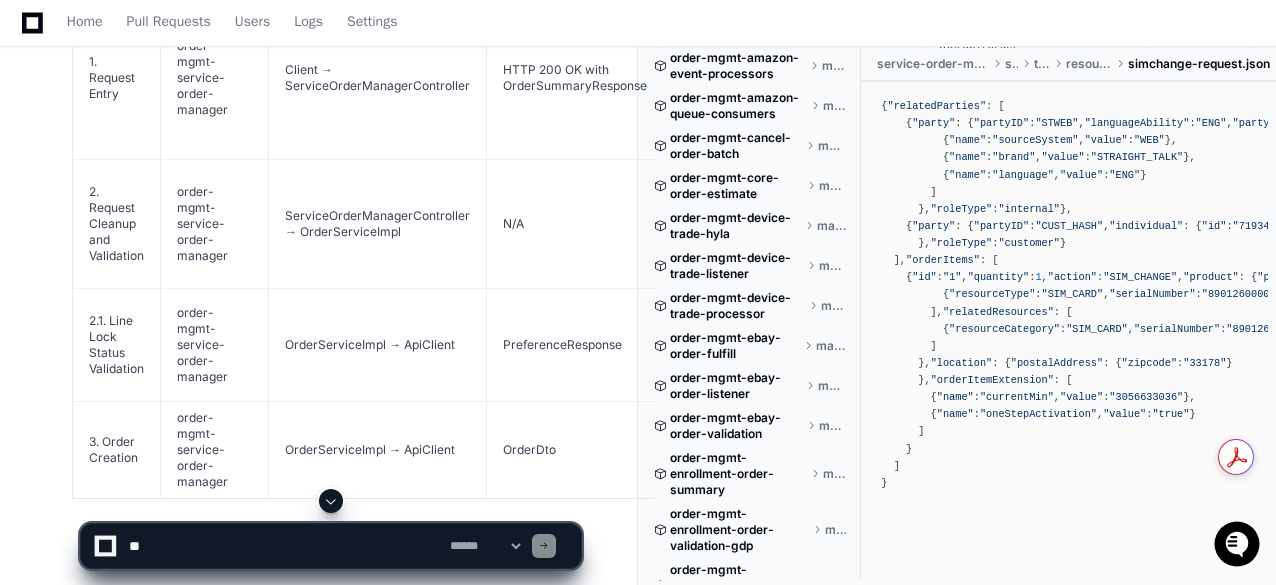 click on "tejeshwer.degala 4 minutes ago
PlayerZero 4 minutes ago Thinking Exploring order-mgmt-service-order-manager  The user is requesting me to create an L4 Sequence Diagram for SI (Service Information) Change Request for TBV (Total by Verizon) that gets submitted to Service Order Manager. They want me to document the steps in a tabular format with specific columns, and they want me to focus only on the repository `order-mgmt-service-order-manager`.
Let me search for this repository to understand its structure and functionality better:
1. First, let's look at the repository structure to get an overview:
2. Then, I'll look for any SI Change Request related files or code to understand the flow.
3. I'll need to identify the flow from request entry to completion within Service Order Manager.
Let's start by exploring the repository structure.
Researching SI Change Request TBV service order manager
Researching SI Change Request TBV Total by Verizon" 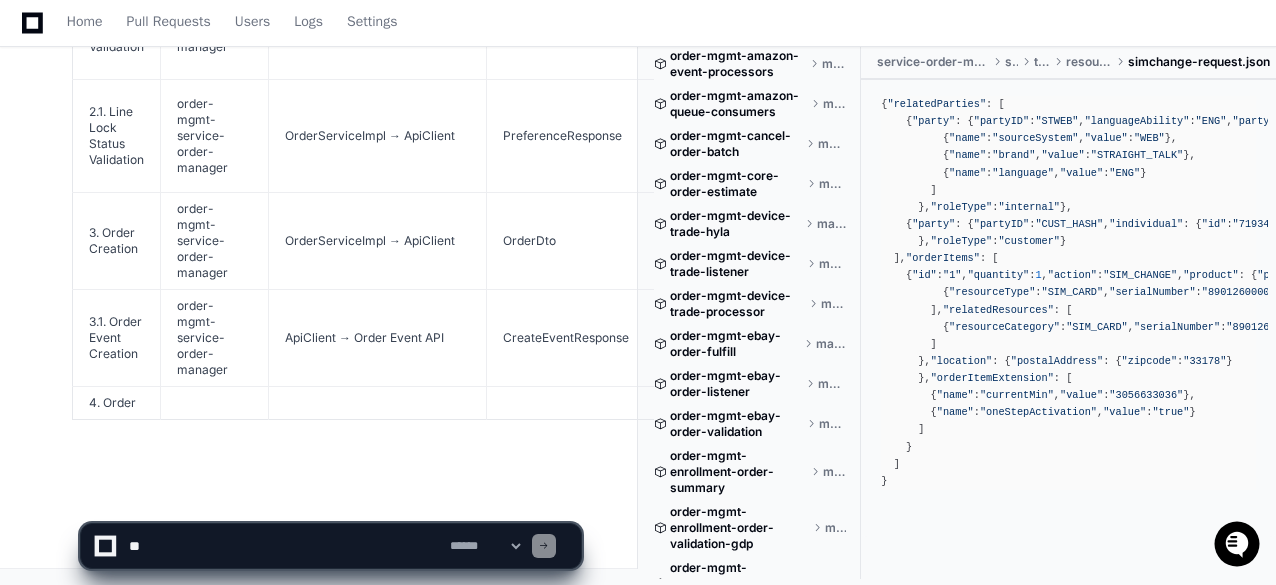scroll, scrollTop: 2274, scrollLeft: 0, axis: vertical 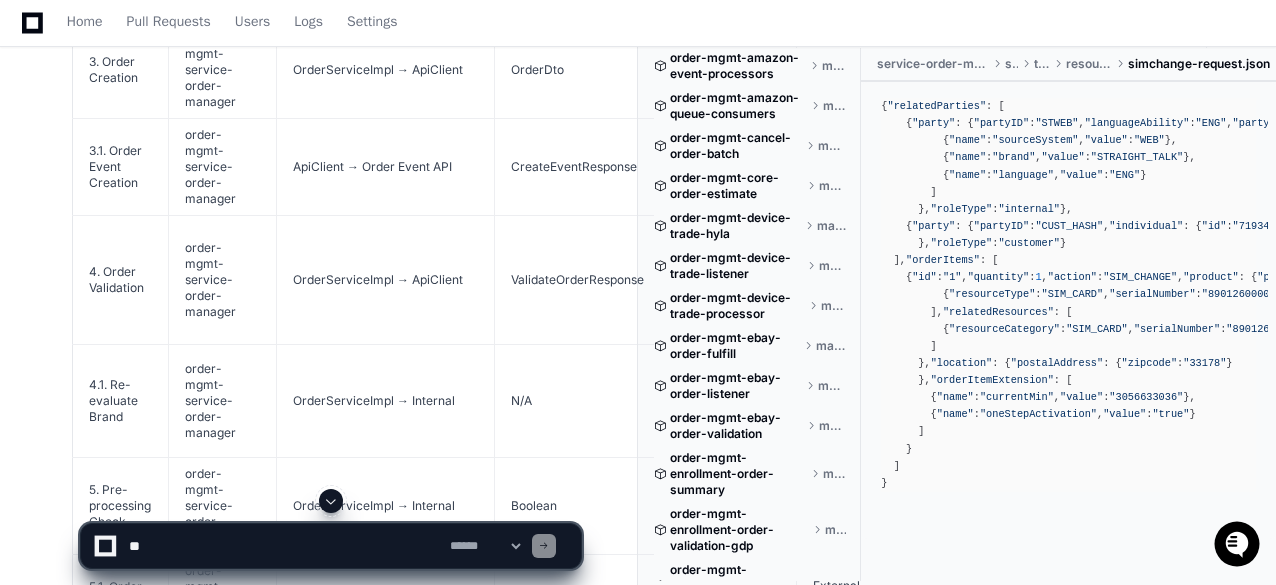 click on "tejeshwer.degala 4 minutes ago
PlayerZero 4 minutes ago Thinking Exploring order-mgmt-service-order-manager  The user is requesting me to create an L4 Sequence Diagram for SI (Service Information) Change Request for TBV (Total by Verizon) that gets submitted to Service Order Manager. They want me to document the steps in a tabular format with specific columns, and they want me to focus only on the repository `order-mgmt-service-order-manager`.
Let me search for this repository to understand its structure and functionality better:
1. First, let's look at the repository structure to get an overview:
2. Then, I'll look for any SI Change Request related files or code to understand the flow.
3. I'll need to identify the flow from request entry to completion within Service Order Manager.
Let's start by exploring the repository structure.
Researching SI Change Request TBV service order manager
Researching SI Change Request TBV Total by Verizon" 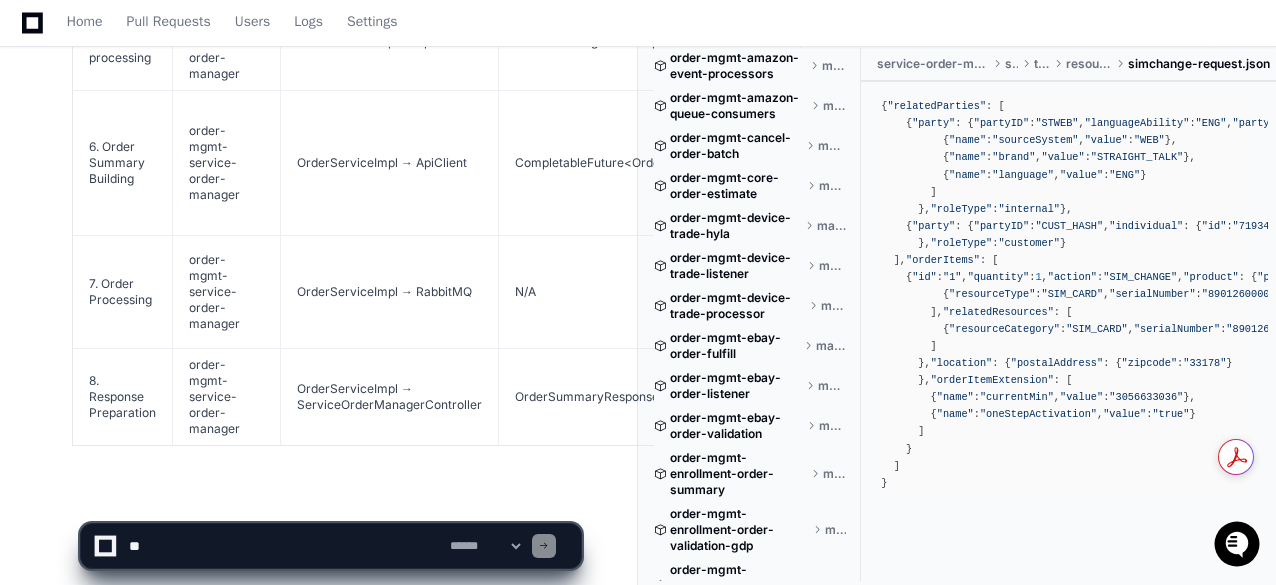 scroll, scrollTop: 2837, scrollLeft: 0, axis: vertical 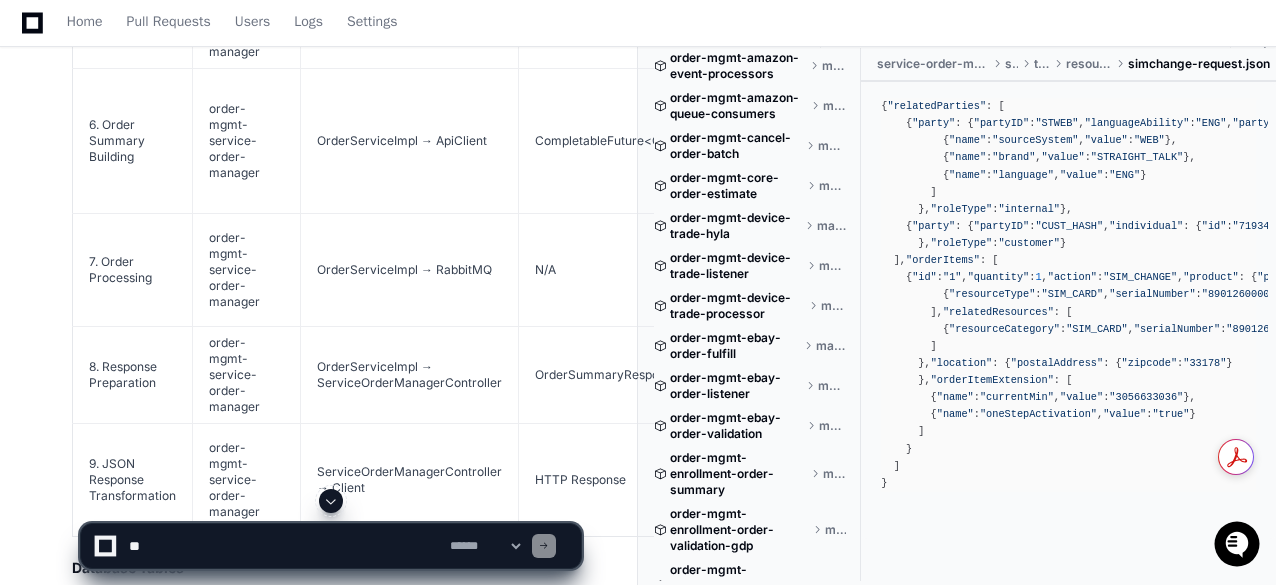 click on "tejeshwer.degala 4 minutes ago
PlayerZero 4 minutes ago Thinking Exploring order-mgmt-service-order-manager  The user is requesting me to create an L4 Sequence Diagram for SI (Service Information) Change Request for TBV (Total by Verizon) that gets submitted to Service Order Manager. They want me to document the steps in a tabular format with specific columns, and they want me to focus only on the repository `order-mgmt-service-order-manager`.
Let me search for this repository to understand its structure and functionality better:
1. First, let's look at the repository structure to get an overview:
2. Then, I'll look for any SI Change Request related files or code to understand the flow.
3. I'll need to identify the flow from request entry to completion within Service Order Manager.
Let's start by exploring the repository structure.
Researching SI Change Request TBV service order manager
Researching SI Change Request TBV Total by Verizon" 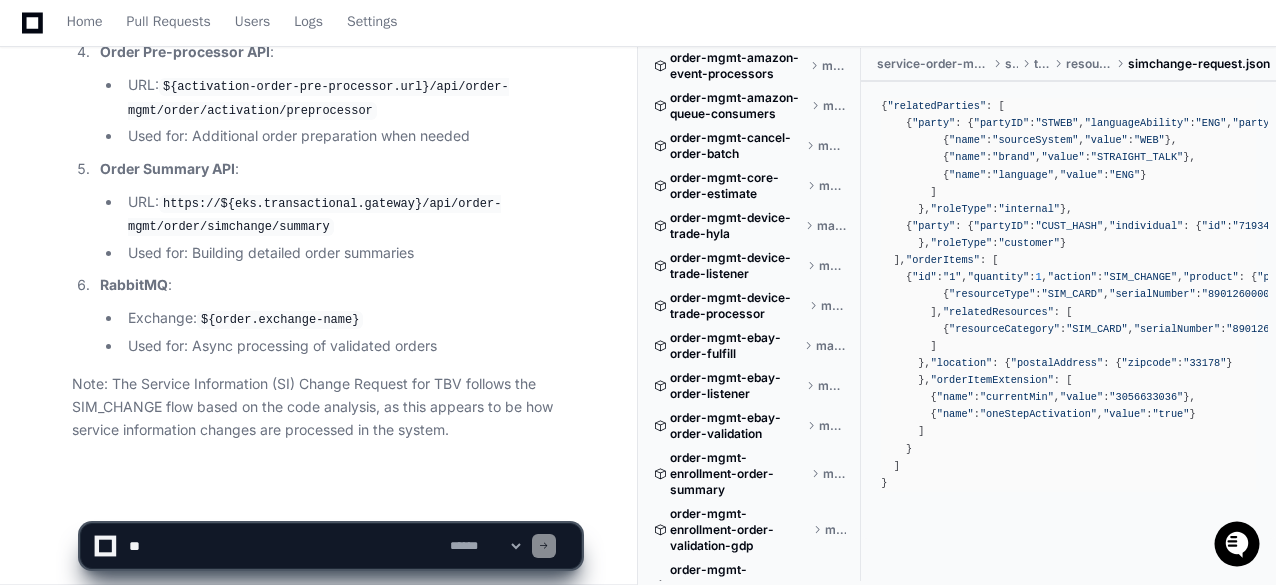 scroll, scrollTop: 3998, scrollLeft: 0, axis: vertical 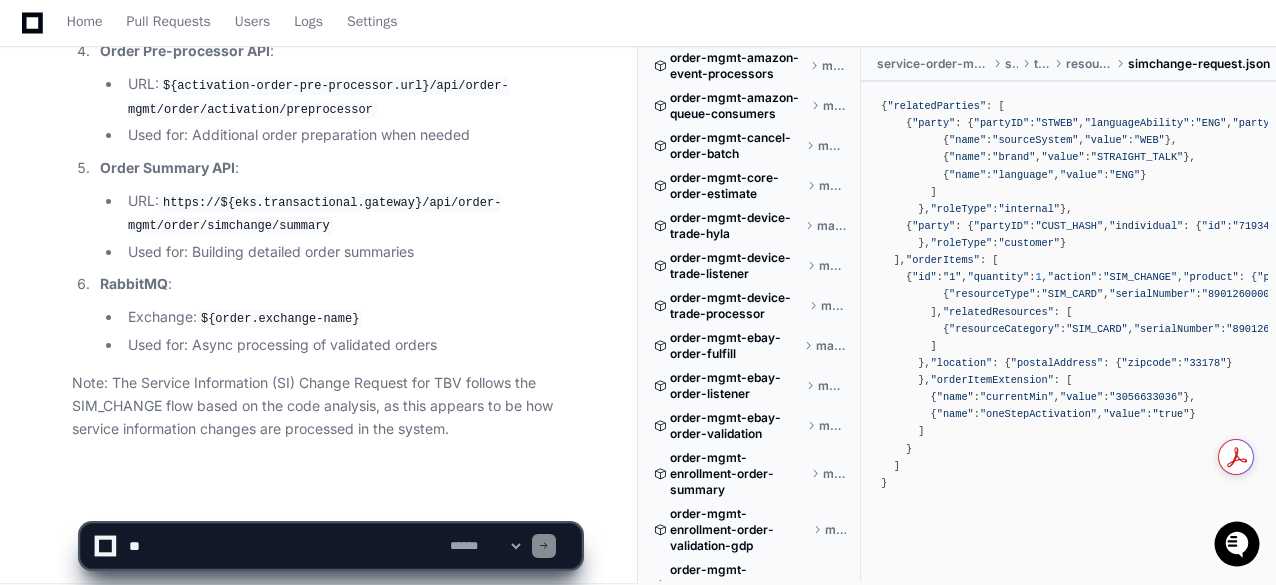 click on "tejeshwer.degala 4 minutes ago
PlayerZero 4 minutes ago Thinking Exploring order-mgmt-service-order-manager  The user is requesting me to create an L4 Sequence Diagram for SI (Service Information) Change Request for TBV (Total by Verizon) that gets submitted to Service Order Manager. They want me to document the steps in a tabular format with specific columns, and they want me to focus only on the repository `order-mgmt-service-order-manager`.
Let me search for this repository to understand its structure and functionality better:
1. First, let's look at the repository structure to get an overview:
2. Then, I'll look for any SI Change Request related files or code to understand the flow.
3. I'll need to identify the flow from request entry to completion within Service Order Manager.
Let's start by exploring the repository structure.
Researching SI Change Request TBV service order manager
Researching SI Change Request TBV Total by Verizon" 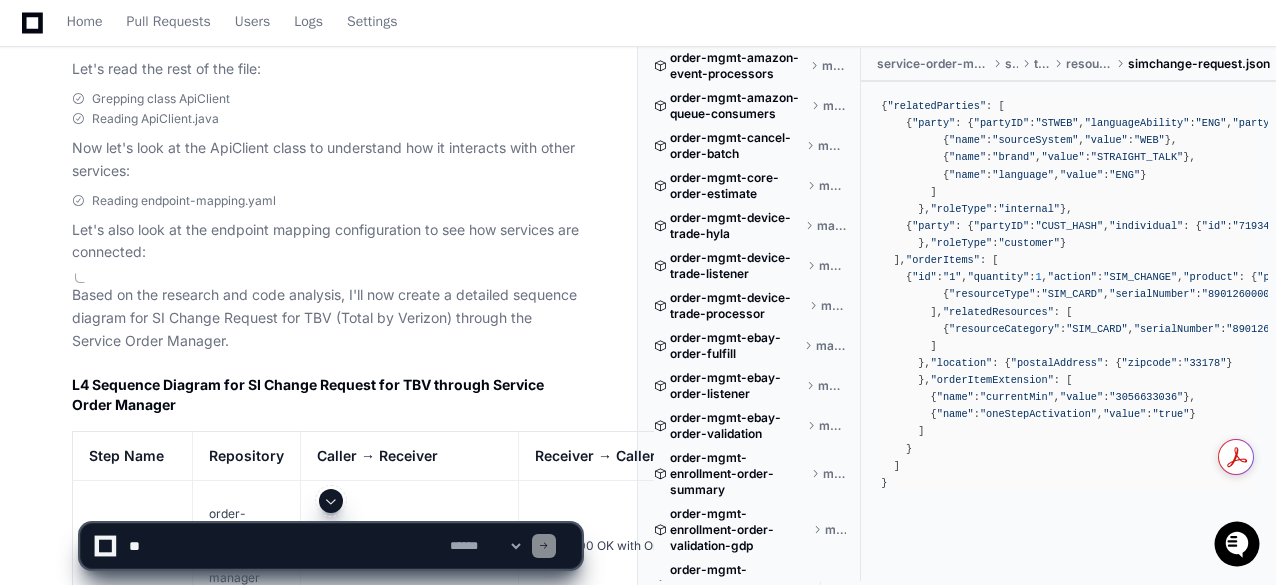 scroll, scrollTop: 1950, scrollLeft: 0, axis: vertical 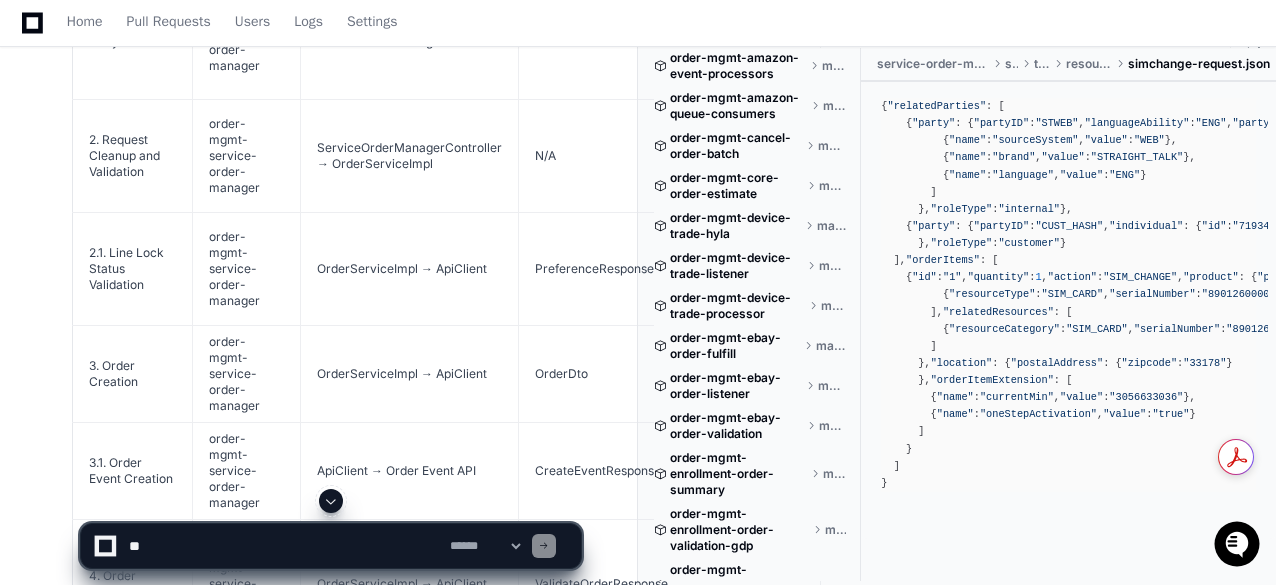 drag, startPoint x: 863, startPoint y: 109, endPoint x: 850, endPoint y: 114, distance: 13.928389 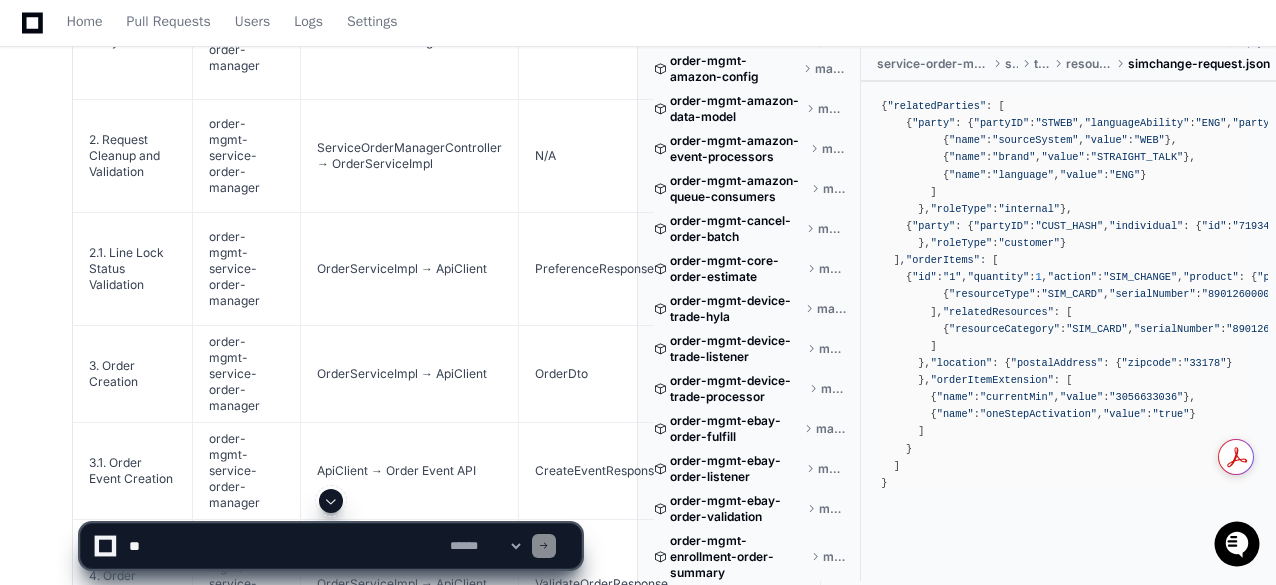 click on "tejeshwer.degala 4 minutes ago
PlayerZero 4 minutes ago Thinking Exploring order-mgmt-service-order-manager  The user is requesting me to create an L4 Sequence Diagram for SI (Service Information) Change Request for TBV (Total by Verizon) that gets submitted to Service Order Manager. They want me to document the steps in a tabular format with specific columns, and they want me to focus only on the repository `order-mgmt-service-order-manager`.
Let me search for this repository to understand its structure and functionality better:
1. First, let's look at the repository structure to get an overview:
2. Then, I'll look for any SI Change Request related files or code to understand the flow.
3. I'll need to identify the flow from request entry to completion within Service Order Manager.
Let's start by exploring the repository structure.
Researching SI Change Request TBV service order manager
Researching SI Change Request TBV Total by Verizon" 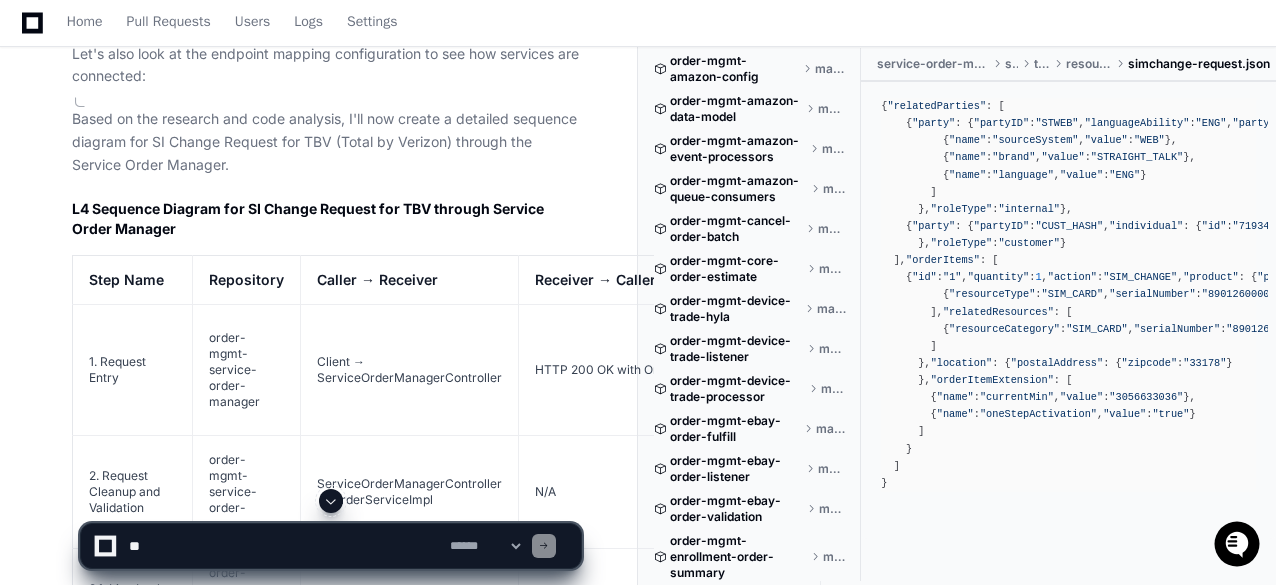 scroll, scrollTop: 1630, scrollLeft: 0, axis: vertical 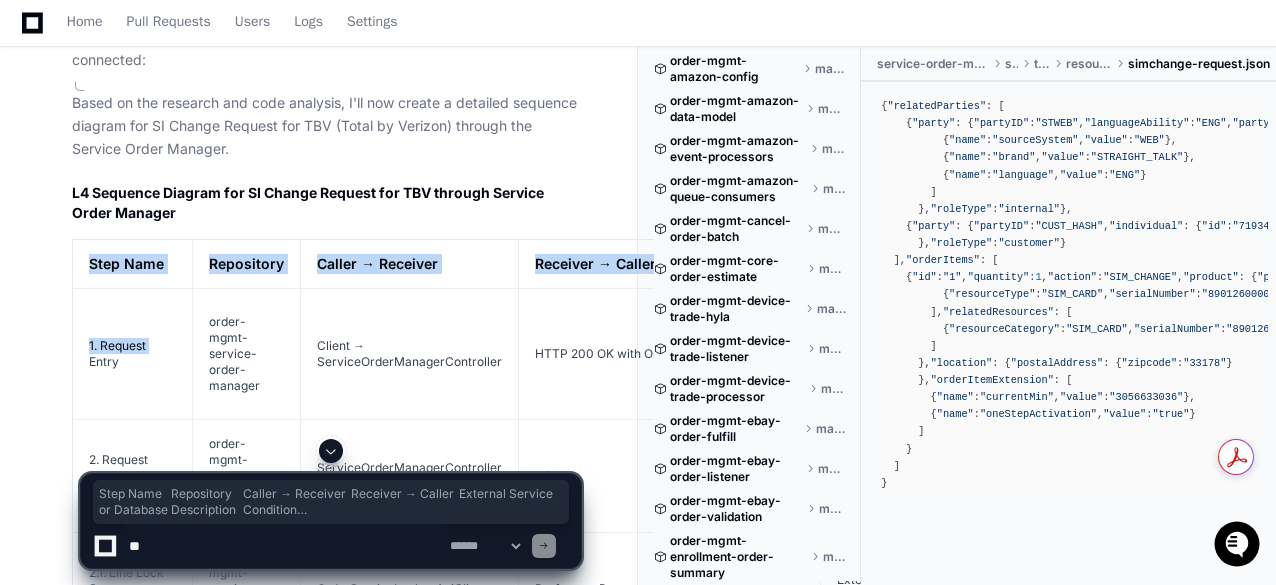 drag, startPoint x: 92, startPoint y: 259, endPoint x: 92, endPoint y: 418, distance: 159 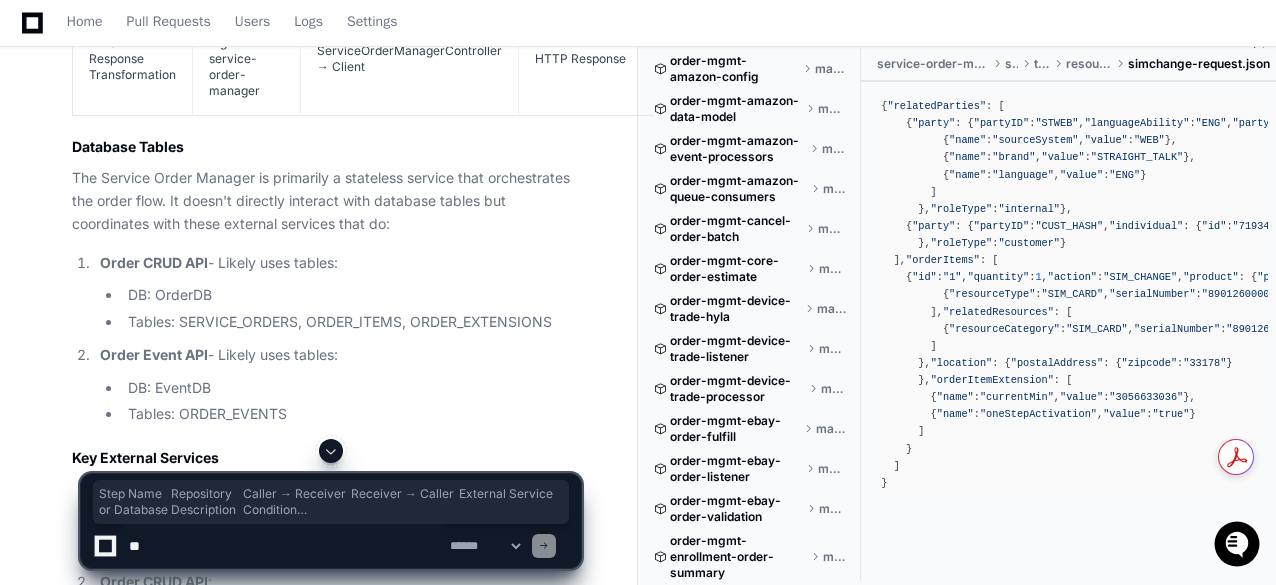 scroll, scrollTop: 3270, scrollLeft: 0, axis: vertical 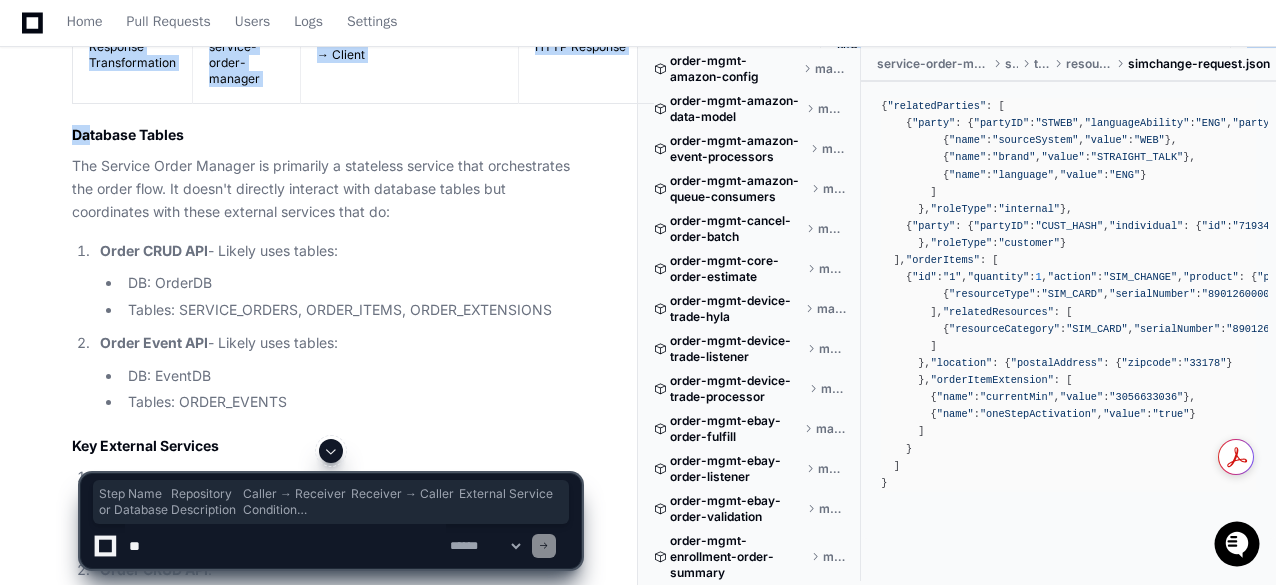 click on "Database Tables" 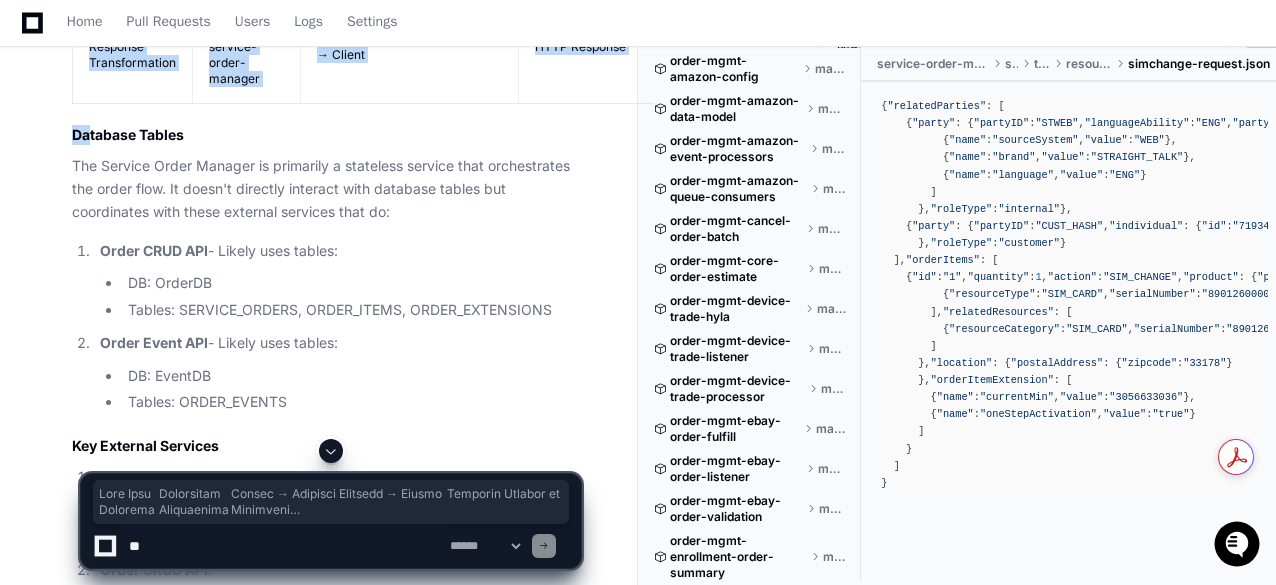 copy on "Step Name
Repository
Caller → Receiver
Receiver → Caller
External Service or Database
Description
Condition
1. Request Entry
order-mgmt-service-order-manager
Client → ServiceOrderManagerController
HTTP 200 OK with OrderSummaryResponse
N/A
• Client submits SI Change Request for TBV to the  /api/order-mgmt/serviceorder  endpoint<br>• Request includes service information change details<br>• Controller receives request and processes it through OrderService
Entry point for all service order requests
2. Request Cleanup and Validation
order-mgmt-service-order-manager
ServiceOrderManagerController → OrderServiceImpl
N/A
N/A
• Copies request object using orderMapper<br>• Performs basic validation and cleanup on ServiceOrderRequest object<br>• Extracts key information: partyId, brand, sourceSystem, and action
Always performed
2.1. Line Lock Status Validation
order-mgmt-service-order-manager
OrderServiceImpl → ApiClient
PreferenceResponse
External Service:<br>Customer..." 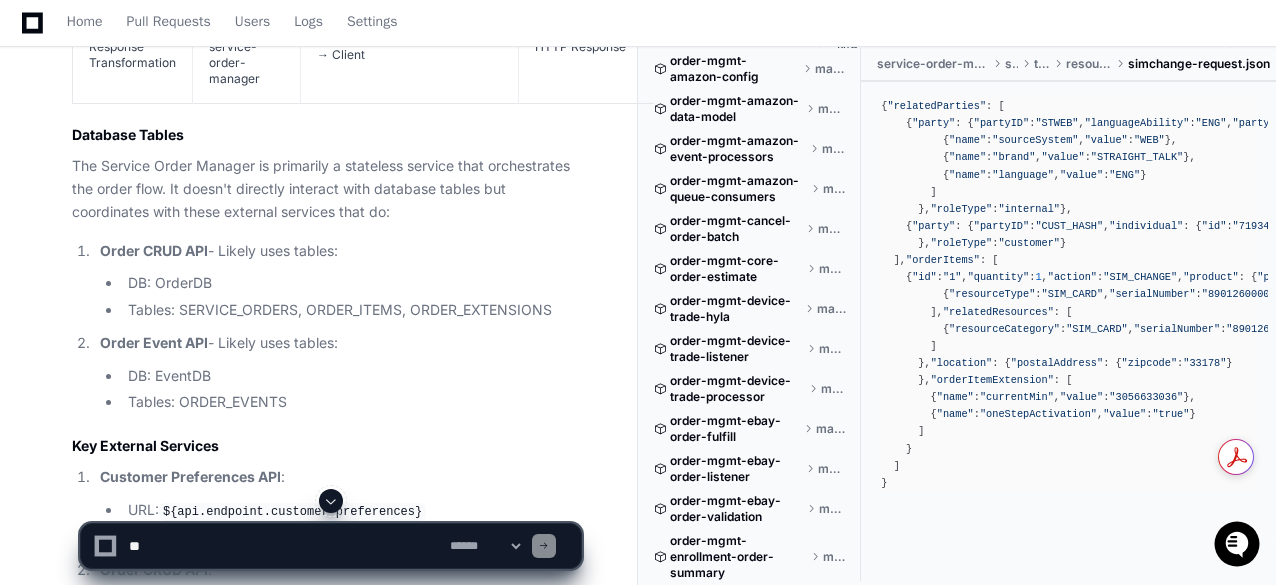 click on "DB: EventDB" 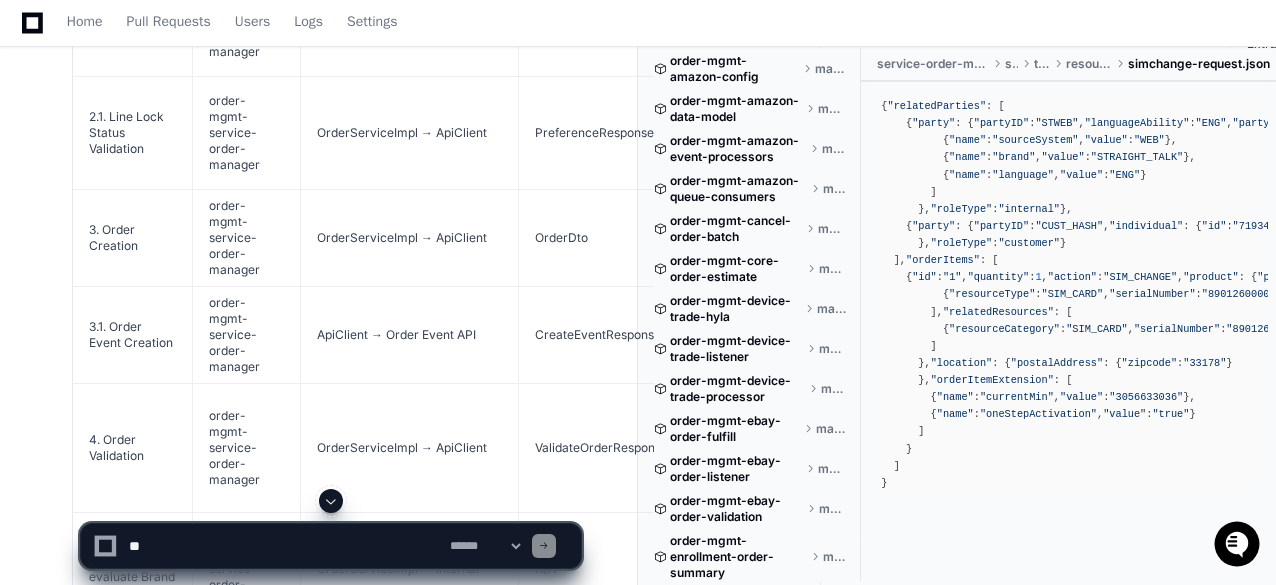 scroll, scrollTop: 2286, scrollLeft: 0, axis: vertical 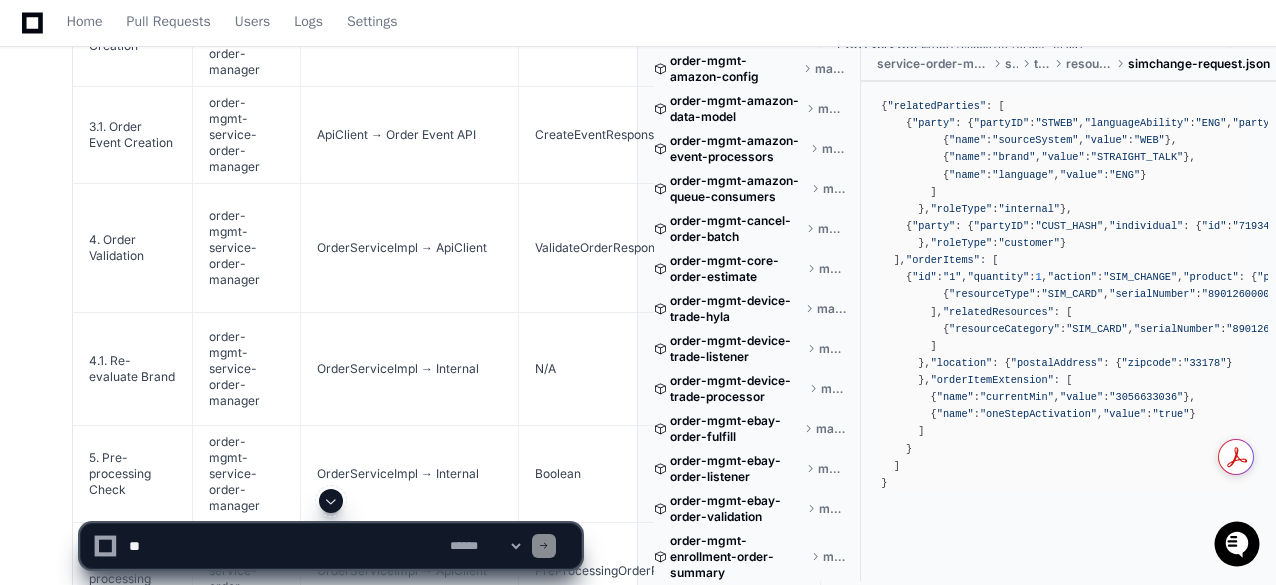 click on "4.1. Re-evaluate Brand" 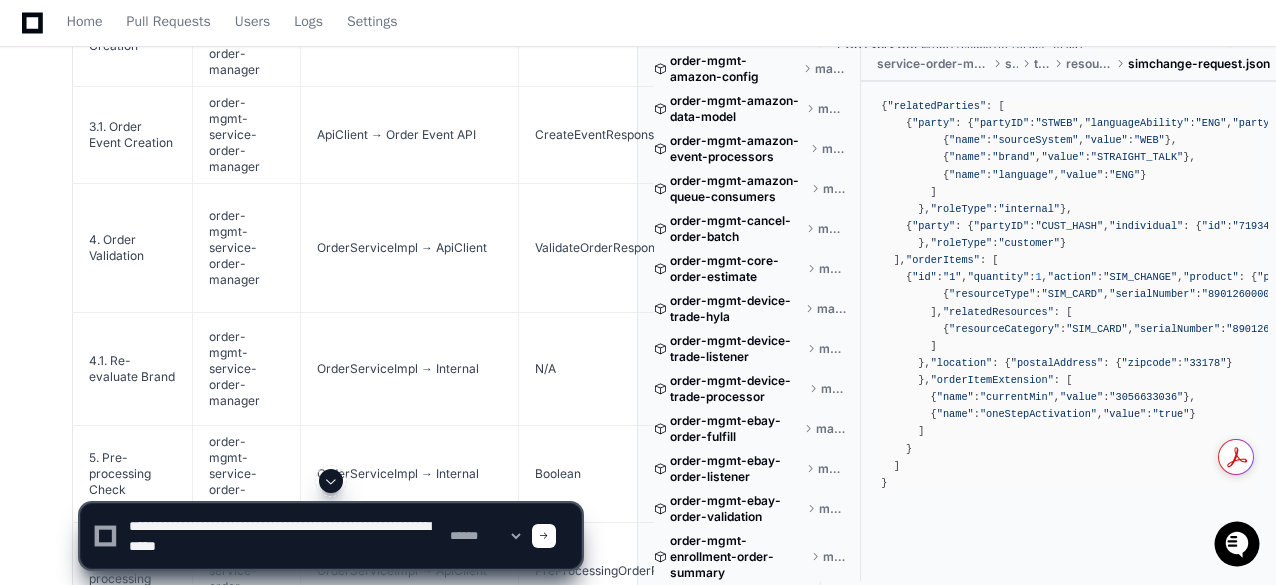 type on "**********" 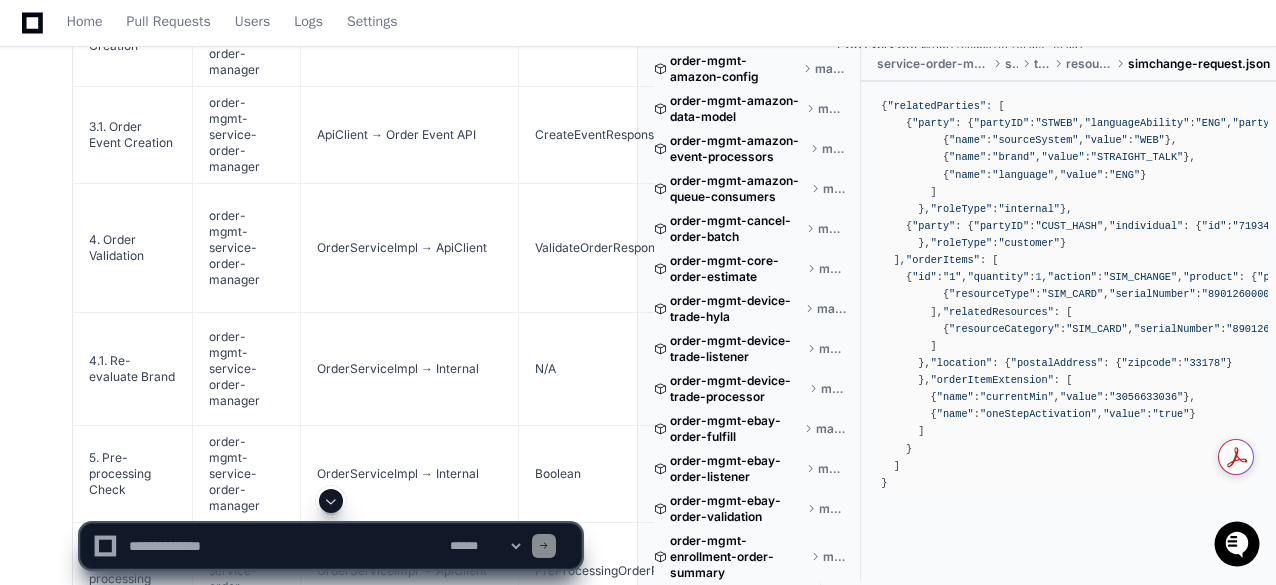 click on "tejeshwer.degala 4 minutes ago
PlayerZero 4 minutes ago Thinking Exploring order-mgmt-service-order-manager  The user is requesting me to create an L4 Sequence Diagram for SI (Service Information) Change Request for TBV (Total by Verizon) that gets submitted to Service Order Manager. They want me to document the steps in a tabular format with specific columns, and they want me to focus only on the repository `order-mgmt-service-order-manager`.
Let me search for this repository to understand its structure and functionality better:
1. First, let's look at the repository structure to get an overview:
2. Then, I'll look for any SI Change Request related files or code to understand the flow.
3. I'll need to identify the flow from request entry to completion within Service Order Manager.
Let's start by exploring the repository structure.
Researching SI Change Request TBV service order manager
Researching SI Change Request TBV Total by Verizon" 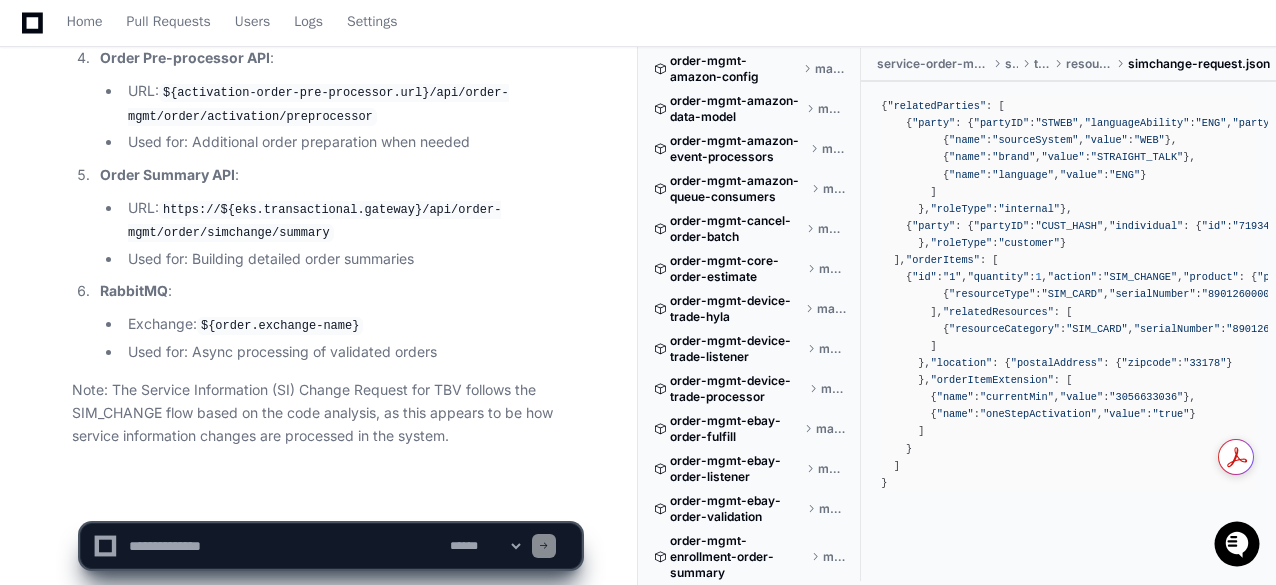 scroll, scrollTop: 3998, scrollLeft: 0, axis: vertical 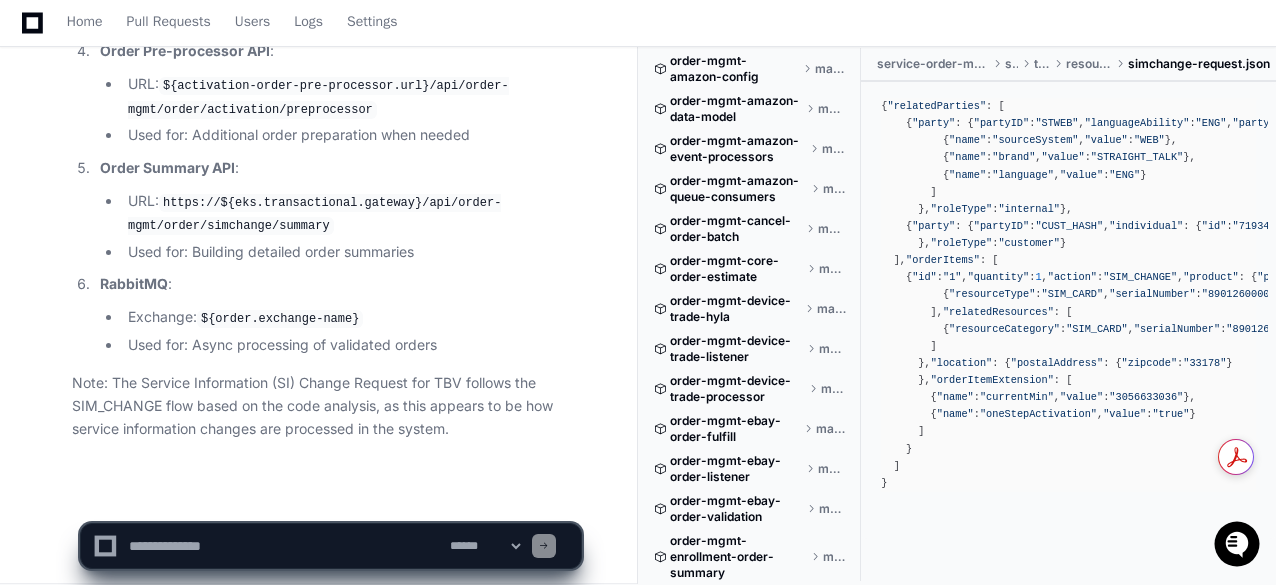 click on "tejeshwer.degala 4 minutes ago
PlayerZero 4 minutes ago Thinking Exploring order-mgmt-service-order-manager  The user is requesting me to create an L4 Sequence Diagram for SI (Service Information) Change Request for TBV (Total by Verizon) that gets submitted to Service Order Manager. They want me to document the steps in a tabular format with specific columns, and they want me to focus only on the repository `order-mgmt-service-order-manager`.
Let me search for this repository to understand its structure and functionality better:
1. First, let's look at the repository structure to get an overview:
2. Then, I'll look for any SI Change Request related files or code to understand the flow.
3. I'll need to identify the flow from request entry to completion within Service Order Manager.
Let's start by exploring the repository structure.
Researching SI Change Request TBV service order manager
Researching SI Change Request TBV Total by Verizon" 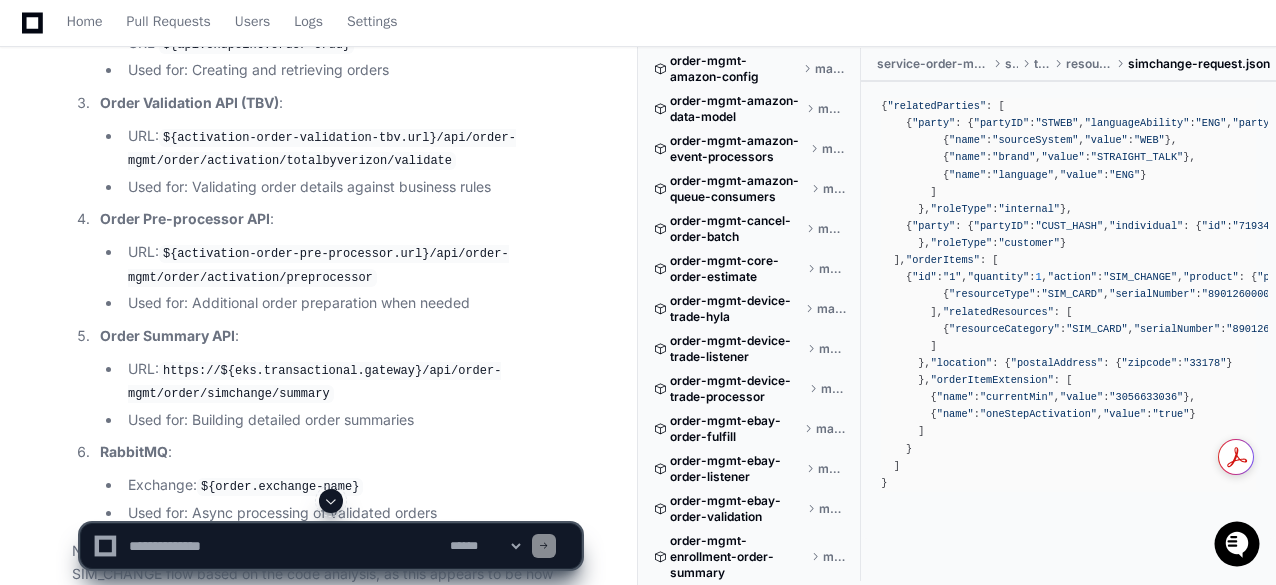 scroll, scrollTop: 3998, scrollLeft: 0, axis: vertical 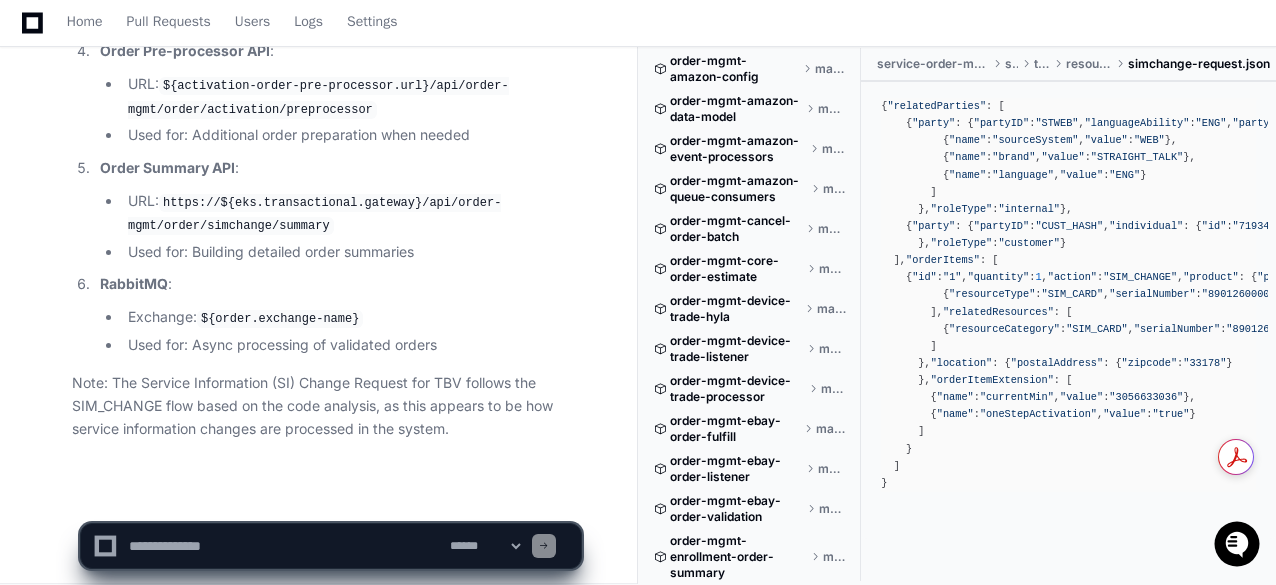 click 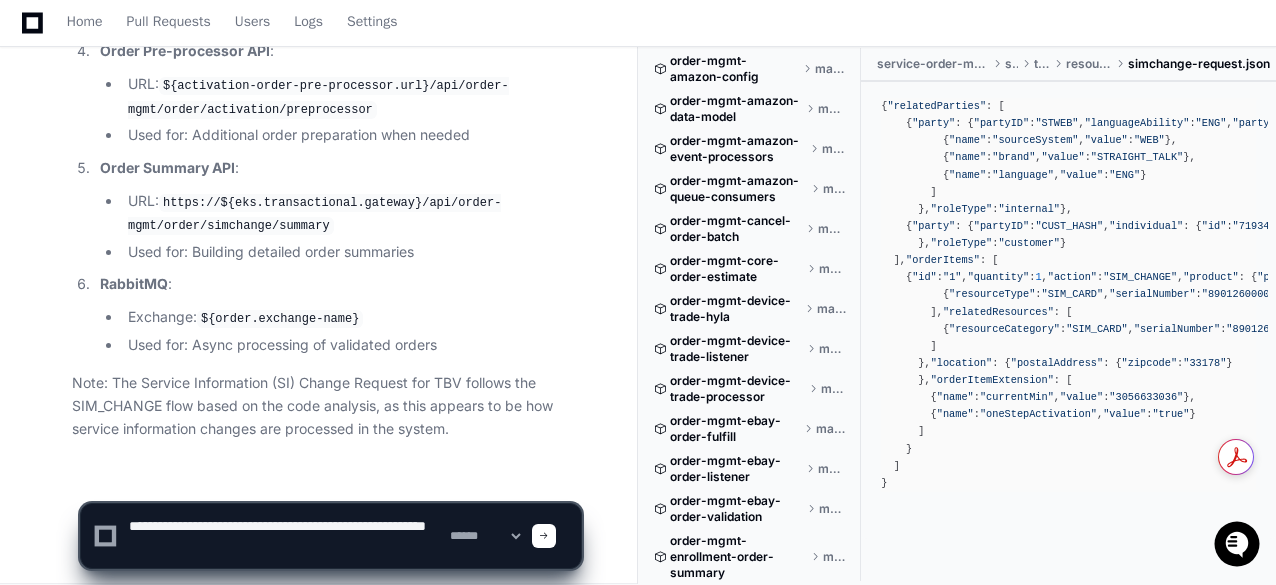 type on "**********" 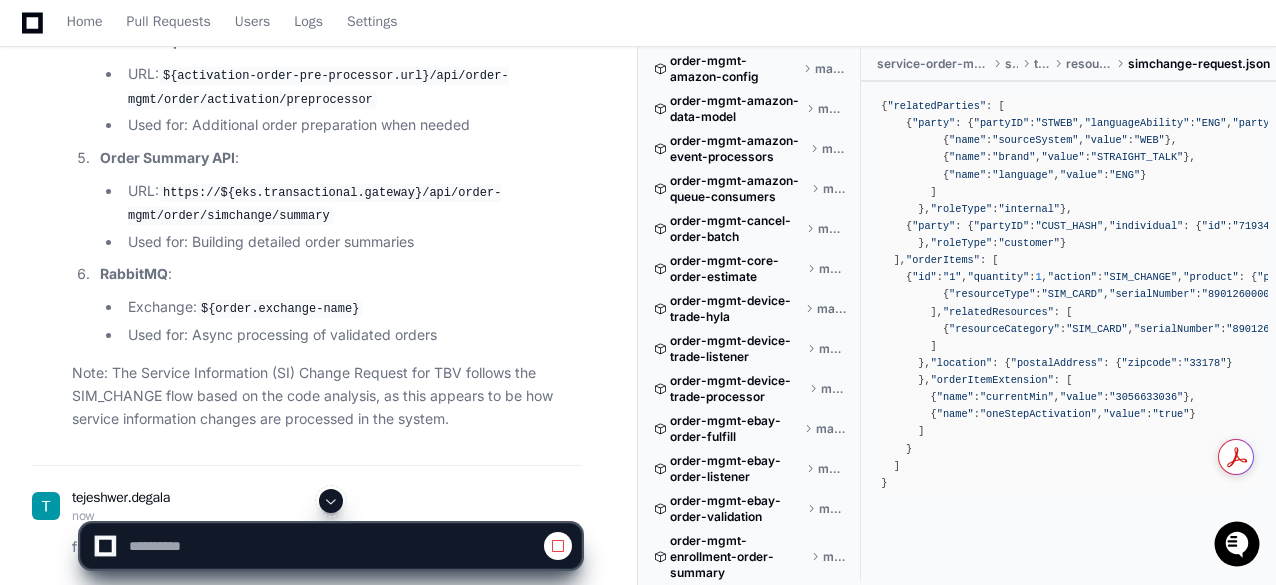 click 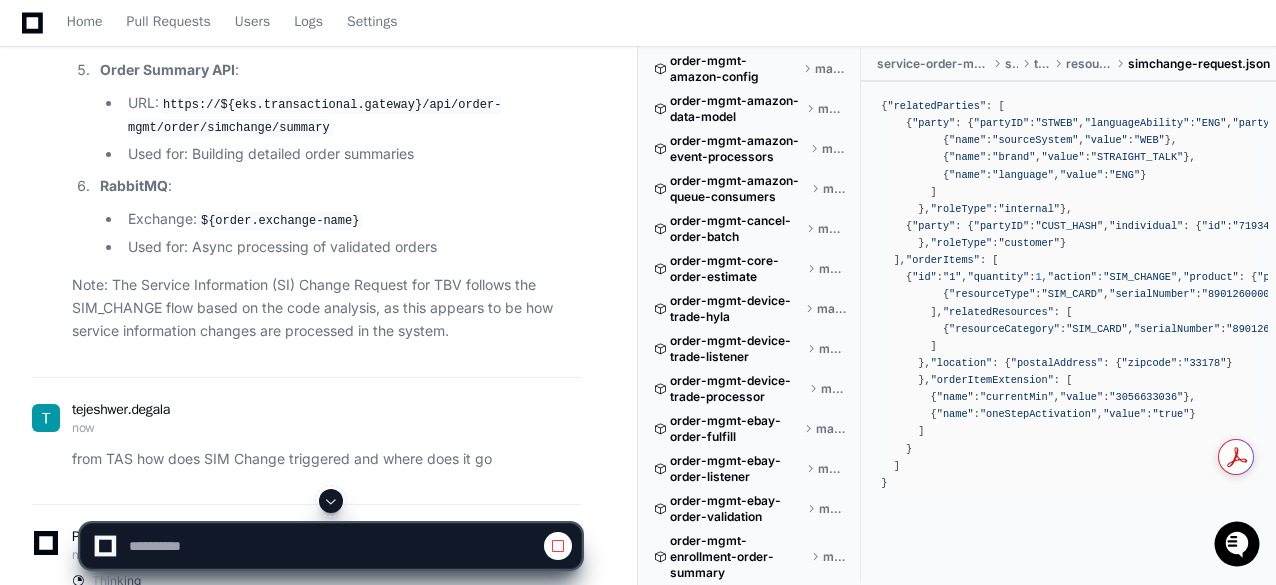 scroll, scrollTop: 4232, scrollLeft: 0, axis: vertical 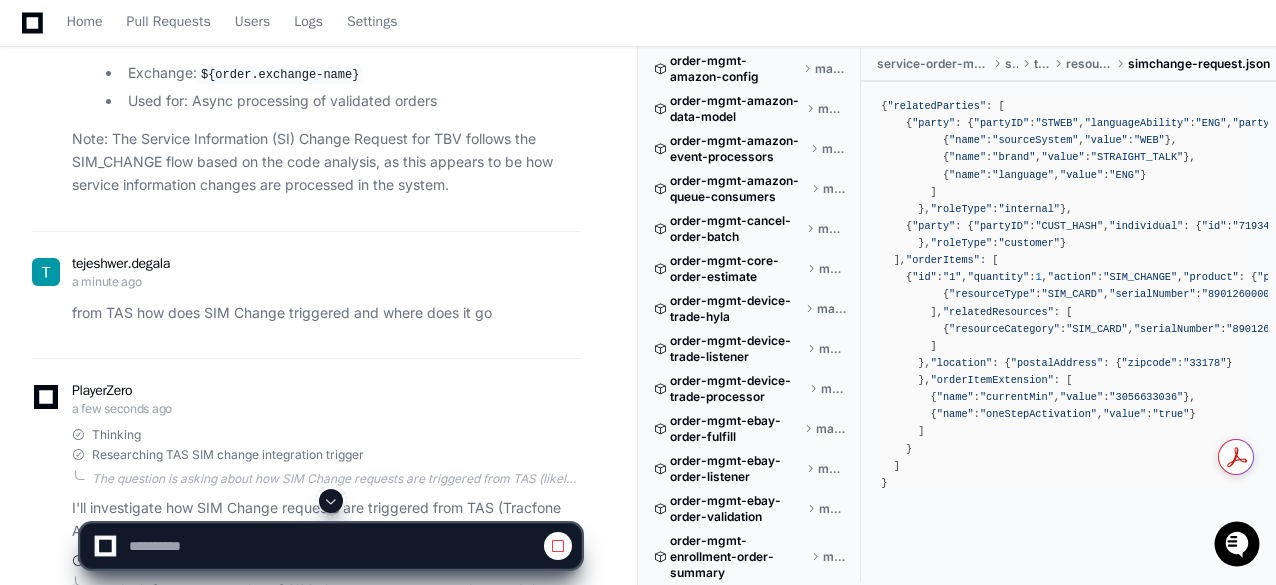 click on "tejeshwer.degala an hour ago
PlayerZero an hour ago Thinking Exploring order-mgmt-service-order-manager  The user is requesting me to create an L4 Sequence Diagram for SI (Service Information) Change Request for TBV (Total by Verizon) that gets submitted to Service Order Manager. They want me to document the steps in a tabular format with specific columns, and they want me to focus only on the repository `order-mgmt-service-order-manager`.
Let me search for this repository to understand its structure and functionality better:
1. First, let's look at the repository structure to get an overview:
2. Then, I'll look for any SI Change Request related files or code to understand the flow.
3. I'll need to identify the flow from request entry to completion within Service Order Manager.
Let's start by exploring the repository structure.
Researching SI Change Request TBV service order manager
Researching SI Change Request TBV Total by Verizon" 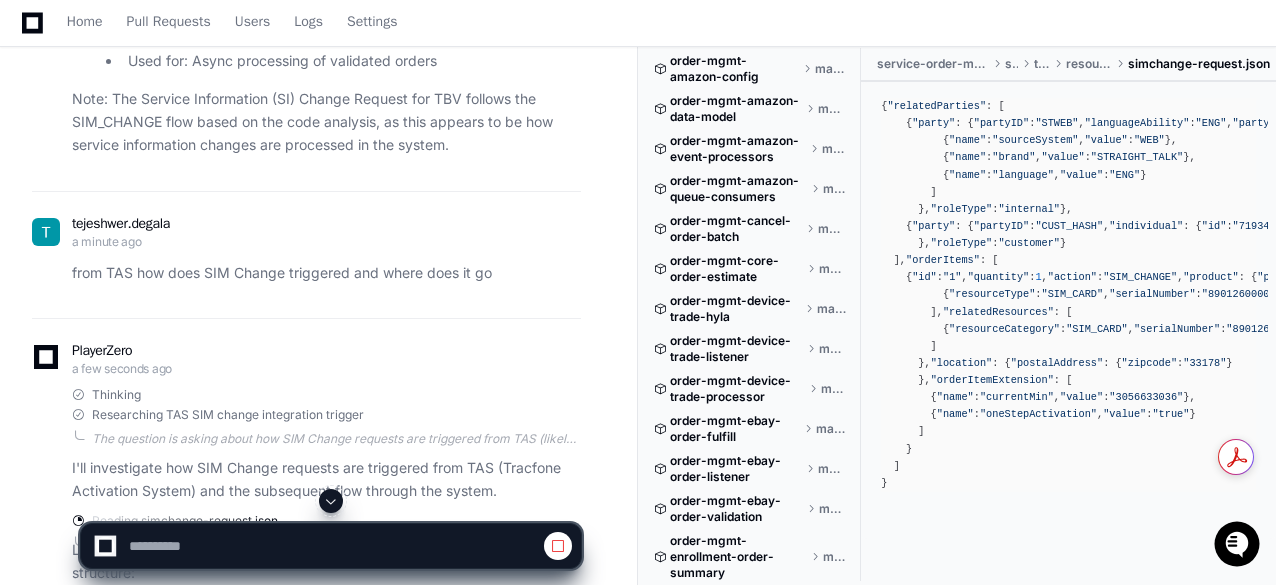 scroll, scrollTop: 4392, scrollLeft: 0, axis: vertical 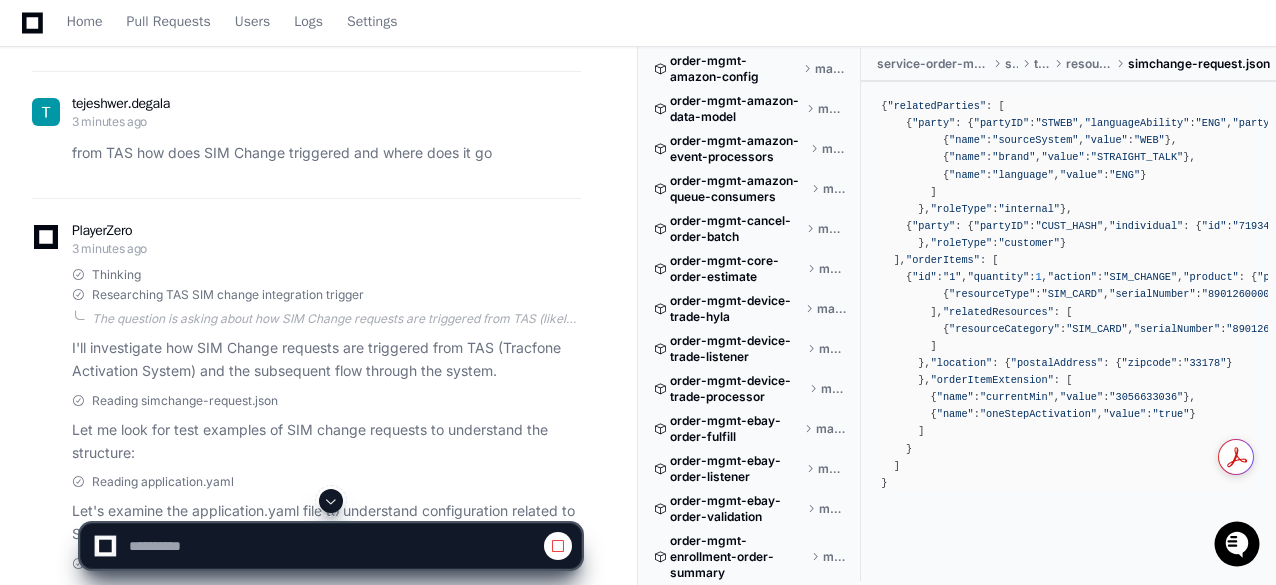 click on "tejeshwer.degala an hour ago
PlayerZero an hour ago Thinking Exploring order-mgmt-service-order-manager  The user is requesting me to create an L4 Sequence Diagram for SI (Service Information) Change Request for TBV (Total by Verizon) that gets submitted to Service Order Manager. They want me to document the steps in a tabular format with specific columns, and they want me to focus only on the repository `order-mgmt-service-order-manager`.
Let me search for this repository to understand its structure and functionality better:
1. First, let's look at the repository structure to get an overview:
2. Then, I'll look for any SI Change Request related files or code to understand the flow.
3. I'll need to identify the flow from request entry to completion within Service Order Manager.
Let's start by exploring the repository structure.
Researching SI Change Request TBV service order manager
Researching SI Change Request TBV Total by Verizon" 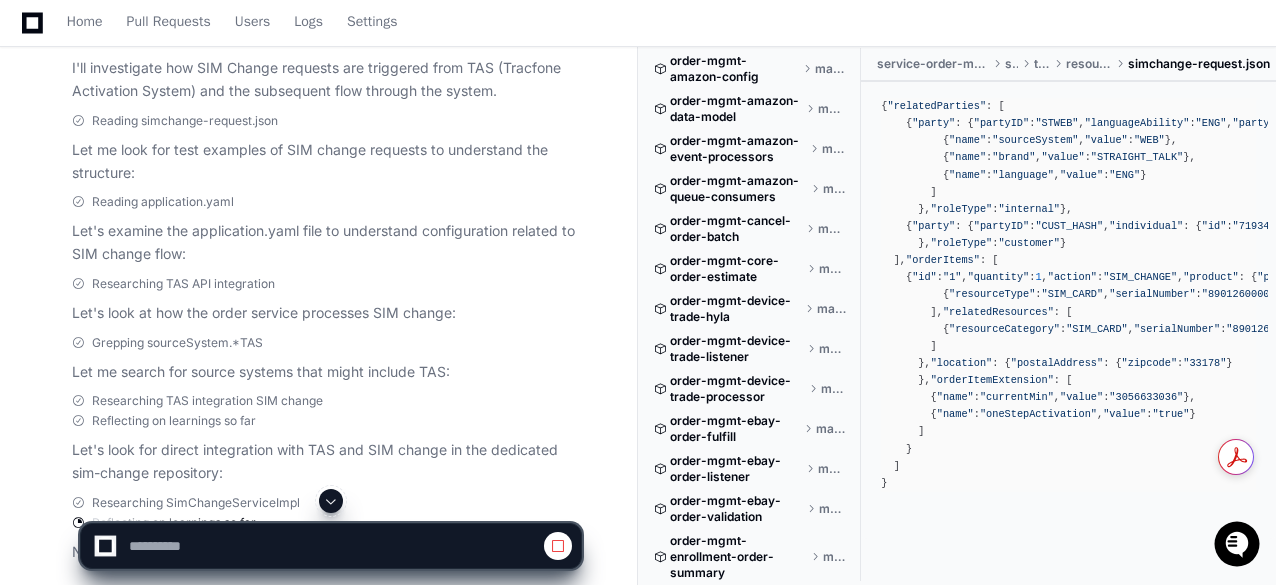 scroll, scrollTop: 4712, scrollLeft: 0, axis: vertical 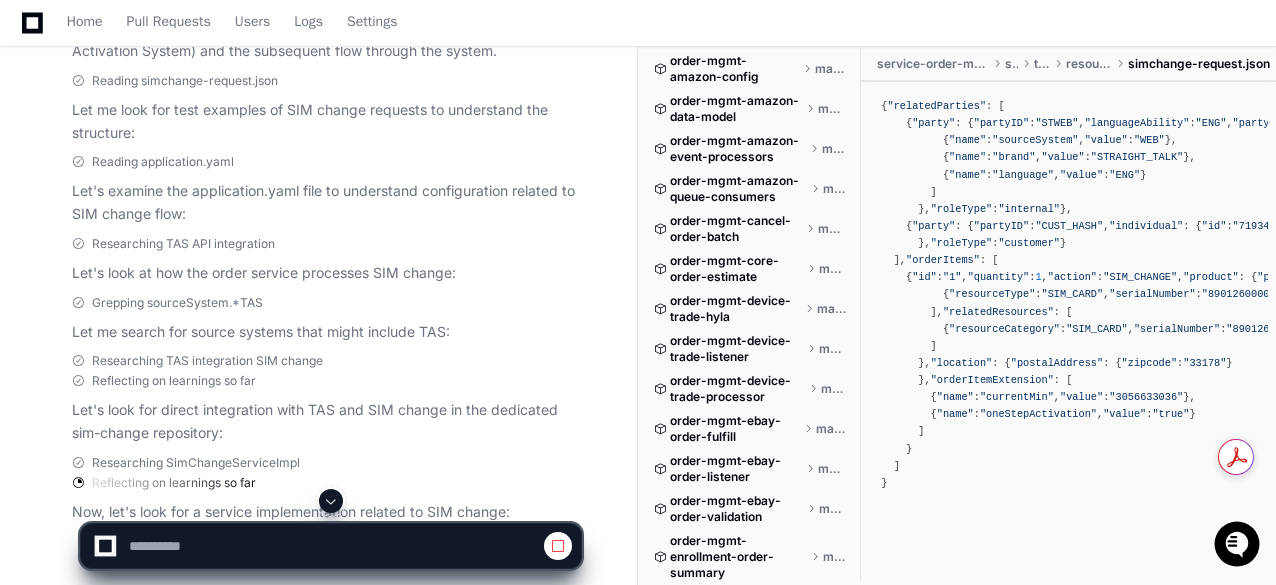 click on "{
"relatedParties" : [
{
"party" : {
"partyID" :  "STWEB" ,
"languageAbility" :  "ENG" ,
"partyExtension" : [
{
"name" :  "sourceSystem" ,
"value" :  "WEB"
},
{
"name" :  "brand" ,
"value" :  "STRAIGHT_TALK"
},
{
"name" :  "language" ,
"value" :  "ENG"
}
]
},
"roleType" :  "internal"
},
{
"party" : {
"partyID" :  "CUST_HASH" ,
"individual" : {
"id" :  "719343259"
}
},
"roleType" :  "customer"
}
],
"orderItems" : [
{
"id" :  "1" ,
"quantity" :  1 ,
"action" :  "SIM_CHANGE" ,
"product" : {
"productSerialNumber" :  "[CREDIT_CARD_NUMBER]" ,
"productCategory" :  "HANDSET" ,
"productSpecification" : {
"brand" :  "STRAIGHT_TALK"
},
"supportingResources" :  :" 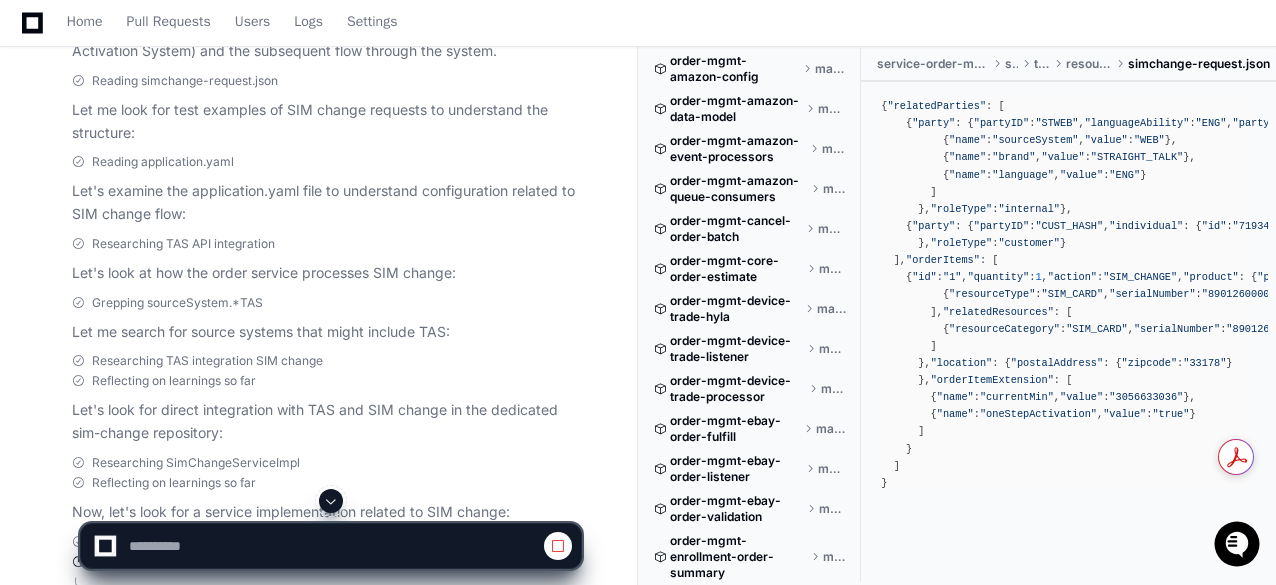 scroll, scrollTop: 840, scrollLeft: 0, axis: vertical 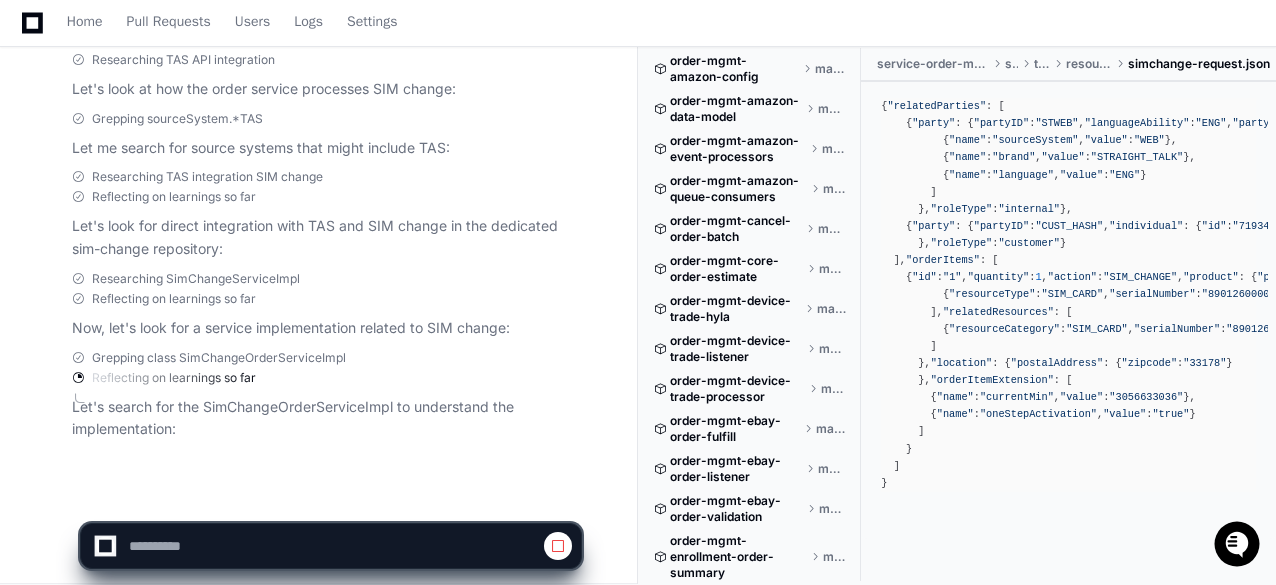 click on "tejeshwer.degala an hour ago
PlayerZero an hour ago Thinking Exploring order-mgmt-service-order-manager  The user is requesting me to create an L4 Sequence Diagram for SI (Service Information) Change Request for TBV (Total by Verizon) that gets submitted to Service Order Manager. They want me to document the steps in a tabular format with specific columns, and they want me to focus only on the repository `order-mgmt-service-order-manager`.
Let me search for this repository to understand its structure and functionality better:
1. First, let's look at the repository structure to get an overview:
2. Then, I'll look for any SI Change Request related files or code to understand the flow.
3. I'll need to identify the flow from request entry to completion within Service Order Manager.
Let's start by exploring the repository structure.
Researching SI Change Request TBV service order manager
Researching SI Change Request TBV Total by Verizon" 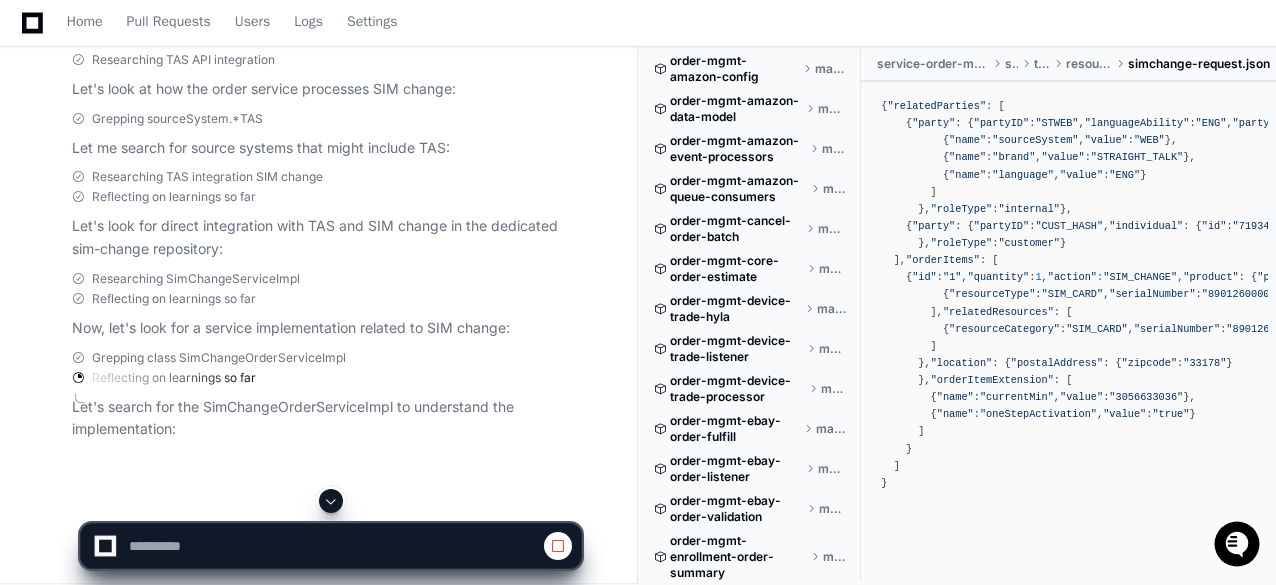 scroll, scrollTop: 4856, scrollLeft: 0, axis: vertical 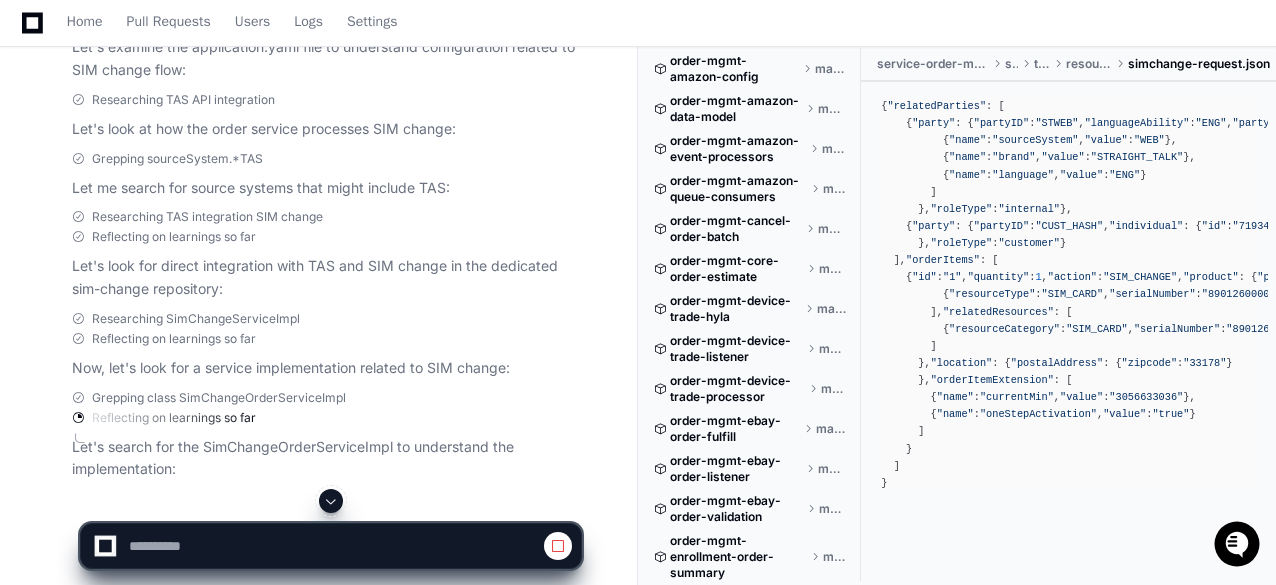 click on "{
"relatedParties" : [
{
"party" : {
"partyID" :  "STWEB" ,
"languageAbility" :  "ENG" ,
"partyExtension" : [
{
"name" :  "sourceSystem" ,
"value" :  "WEB"
},
{
"name" :  "brand" ,
"value" :  "STRAIGHT_TALK"
},
{
"name" :  "language" ,
"value" :  "ENG"
}
]
},
"roleType" :  "internal"
},
{
"party" : {
"partyID" :  "CUST_HASH" ,
"individual" : {
"id" :  "719343259"
}
},
"roleType" :  "customer"
}
],
"orderItems" : [
{
"id" :  "1" ,
"quantity" :  1 ,
"action" :  "SIM_CHANGE" ,
"product" : {
"productSerialNumber" :  "[CREDIT_CARD_NUMBER]" ,
"productCategory" :  "HANDSET" ,
"productSpecification" : {
"brand" :  "STRAIGHT_TALK"
},
"supportingResources" :  :" 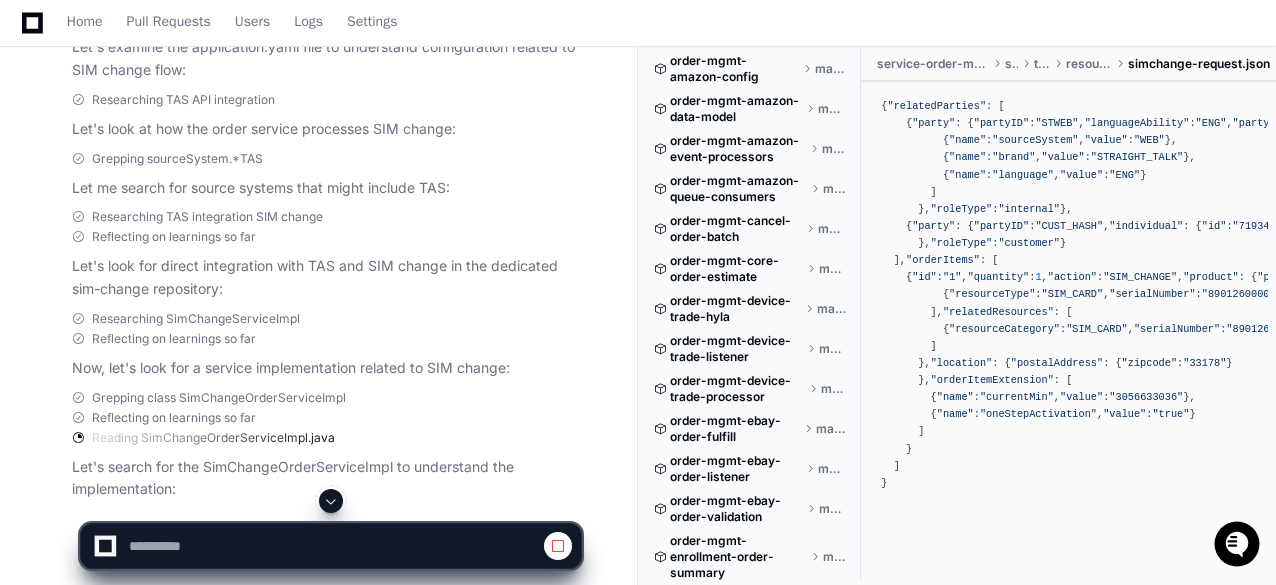 scroll, scrollTop: 380, scrollLeft: 0, axis: vertical 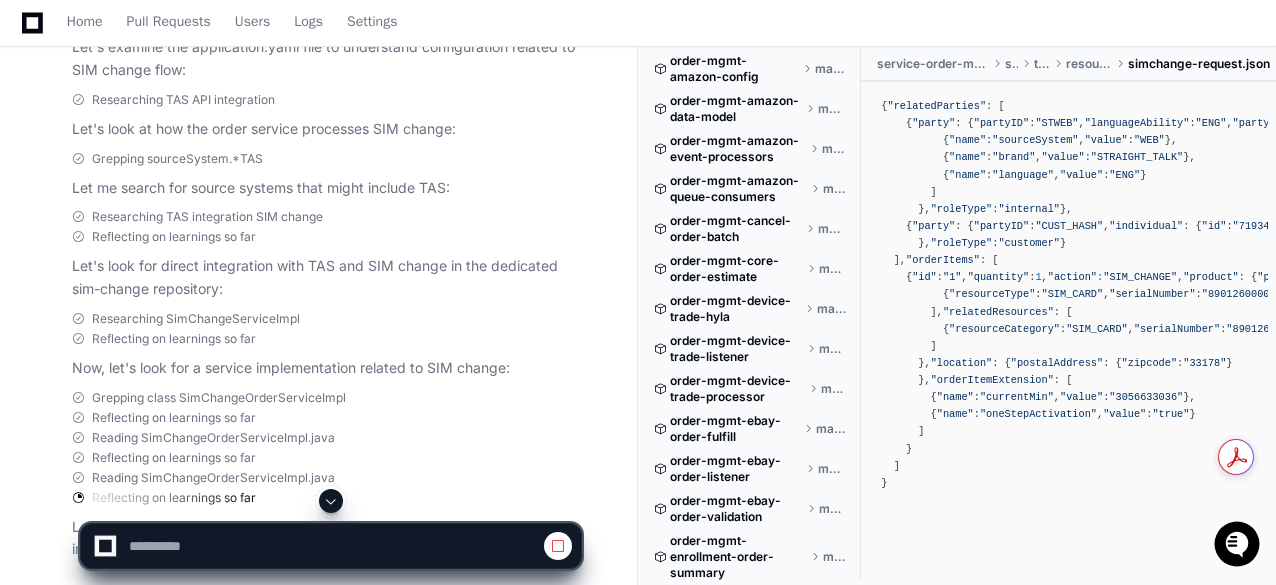 click on "tejeshwer.degala an hour ago
PlayerZero an hour ago Thinking Exploring order-mgmt-service-order-manager  The user is requesting me to create an L4 Sequence Diagram for SI (Service Information) Change Request for TBV (Total by Verizon) that gets submitted to Service Order Manager. They want me to document the steps in a tabular format with specific columns, and they want me to focus only on the repository `order-mgmt-service-order-manager`.
Let me search for this repository to understand its structure and functionality better:
1. First, let's look at the repository structure to get an overview:
2. Then, I'll look for any SI Change Request related files or code to understand the flow.
3. I'll need to identify the flow from request entry to completion within Service Order Manager.
Let's start by exploring the repository structure.
Researching SI Change Request TBV service order manager
Researching SI Change Request TBV Total by Verizon" 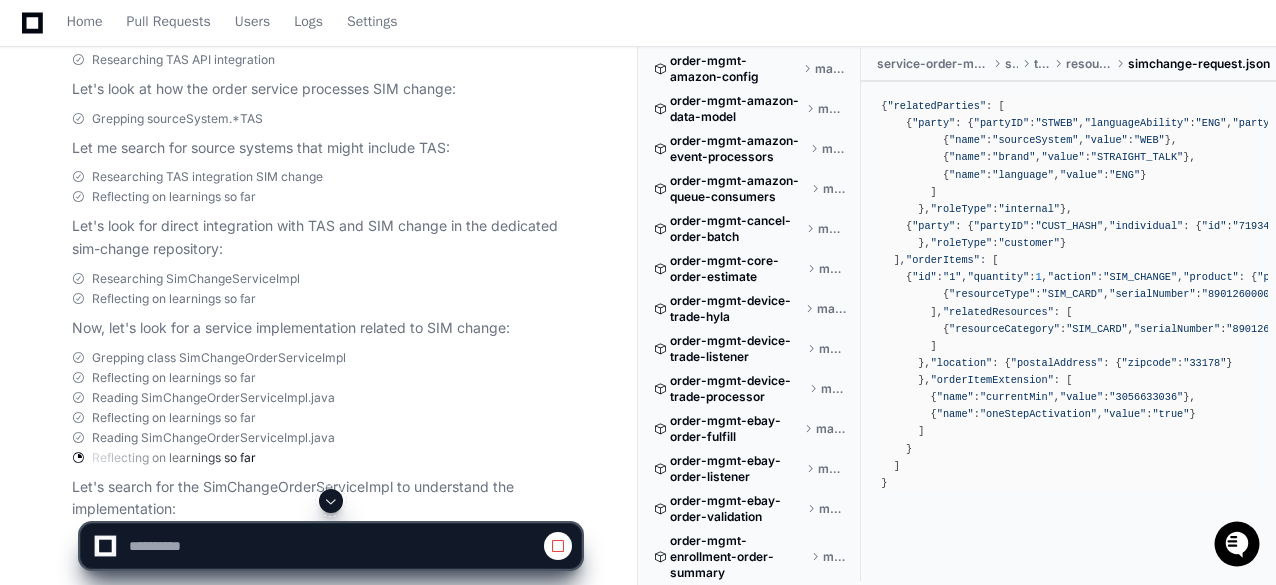 scroll, scrollTop: 4976, scrollLeft: 0, axis: vertical 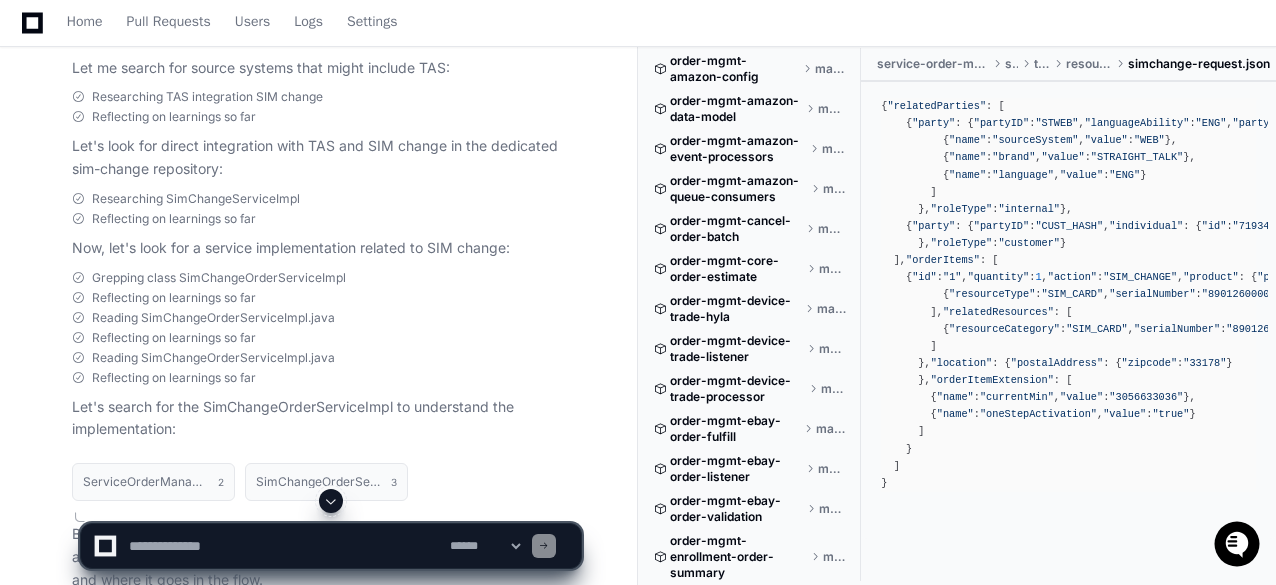 click on "tejeshwer.degala an hour ago
PlayerZero an hour ago Thinking Exploring order-mgmt-service-order-manager  The user is requesting me to create an L4 Sequence Diagram for SI (Service Information) Change Request for TBV (Total by Verizon) that gets submitted to Service Order Manager. They want me to document the steps in a tabular format with specific columns, and they want me to focus only on the repository `order-mgmt-service-order-manager`.
Let me search for this repository to understand its structure and functionality better:
1. First, let's look at the repository structure to get an overview:
2. Then, I'll look for any SI Change Request related files or code to understand the flow.
3. I'll need to identify the flow from request entry to completion within Service Order Manager.
Let's start by exploring the repository structure.
Researching SI Change Request TBV service order manager
Researching SI Change Request TBV Total by Verizon" 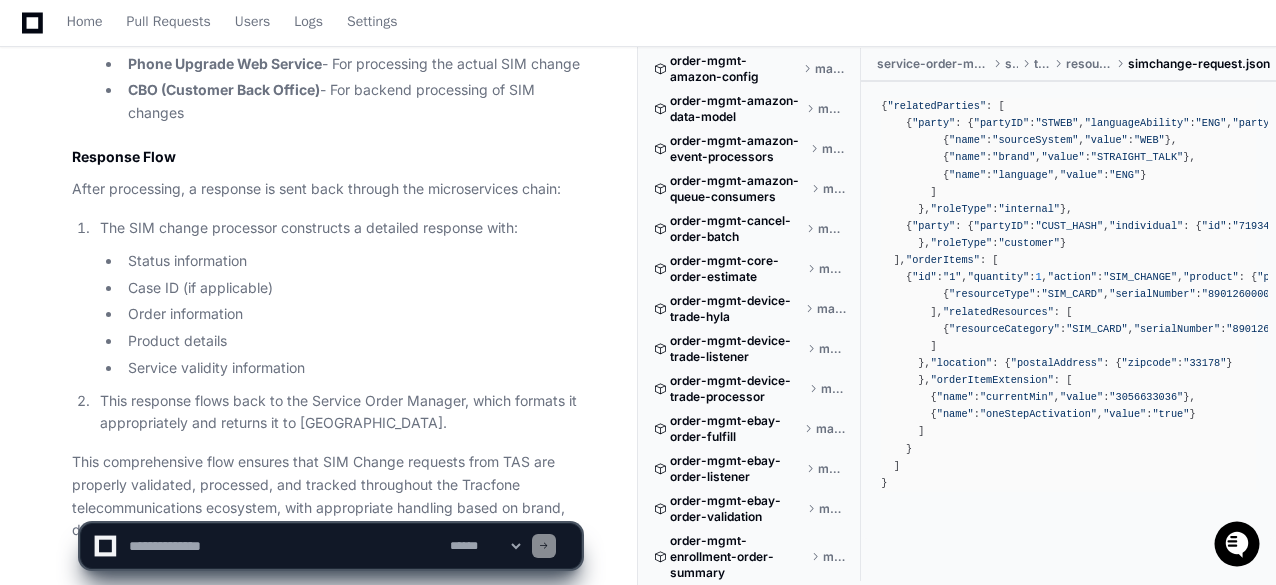 scroll, scrollTop: 9268, scrollLeft: 0, axis: vertical 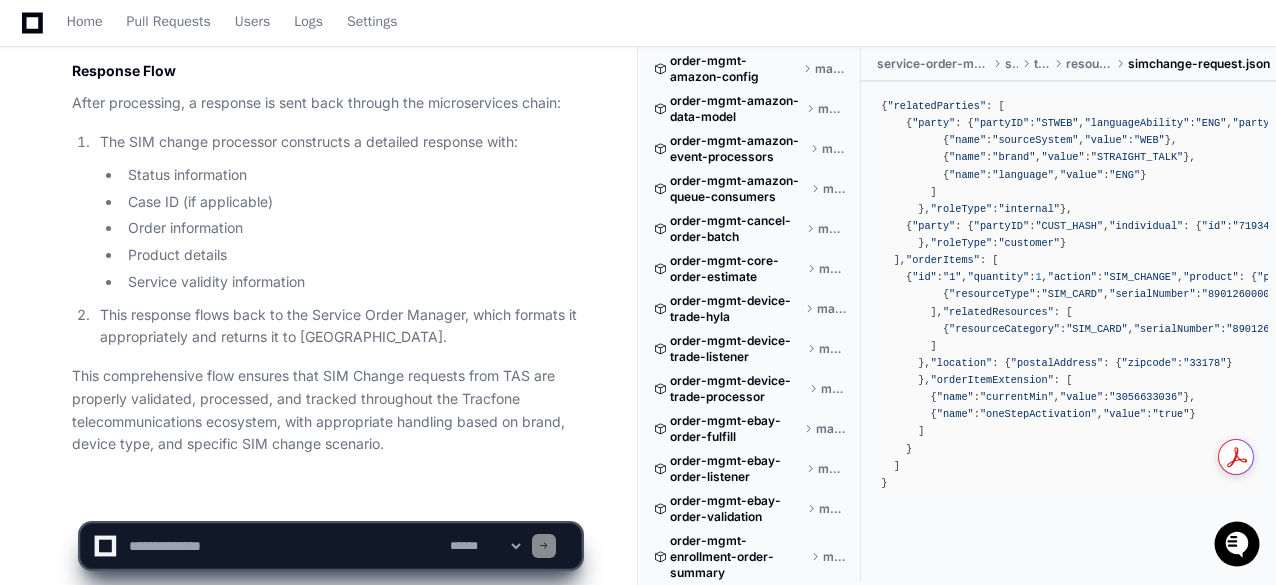 click 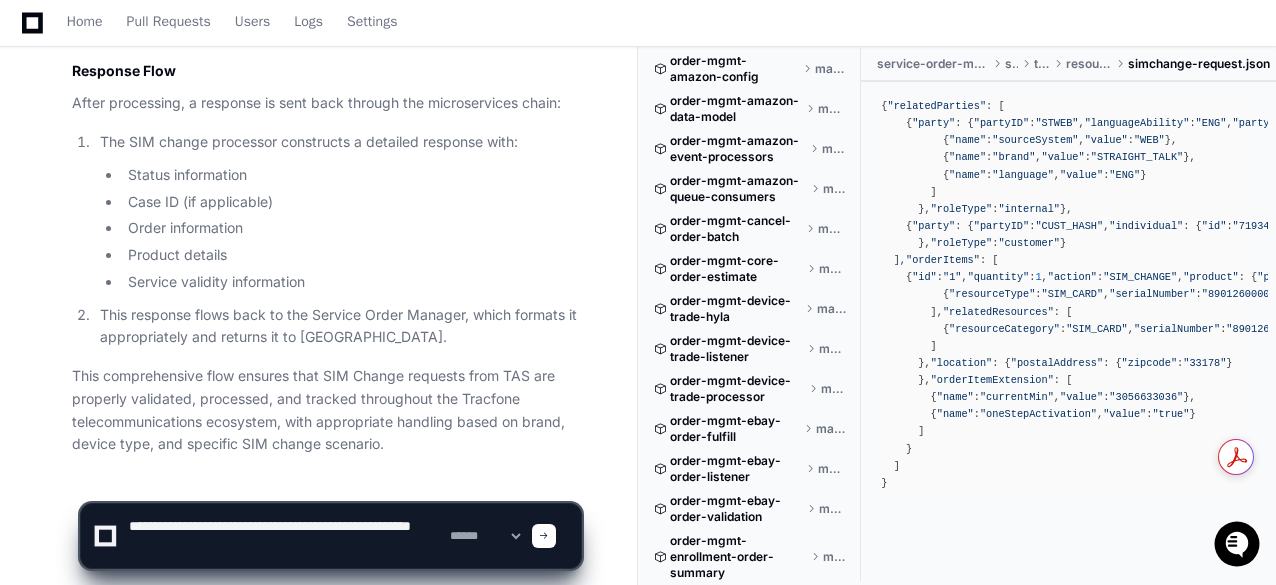 click on "**********" 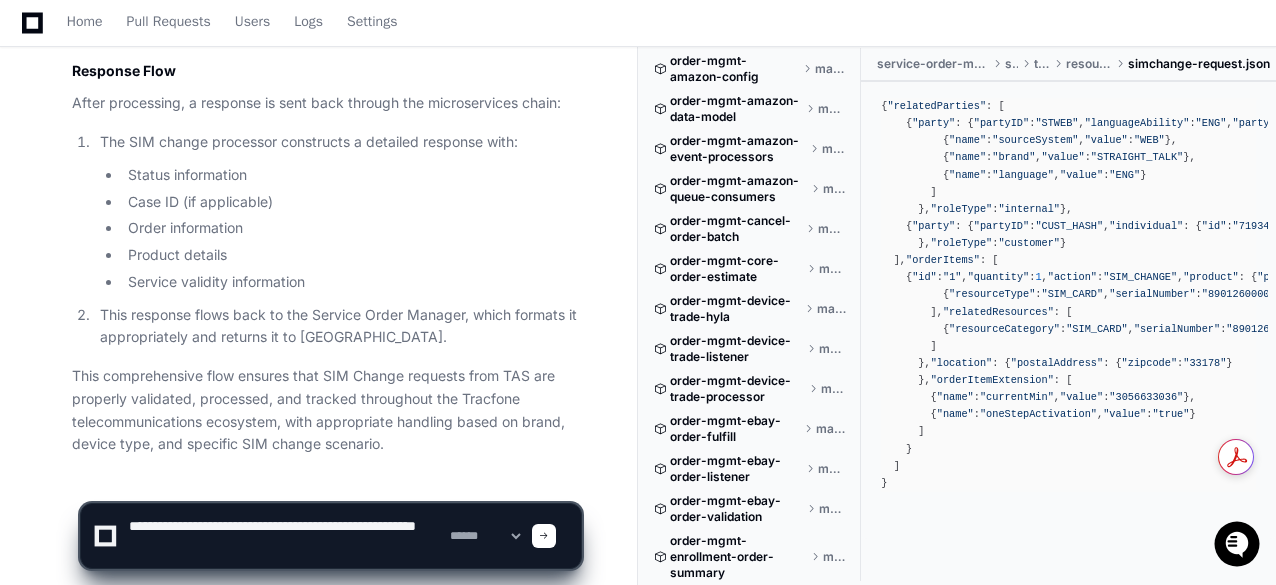 paste on "**********" 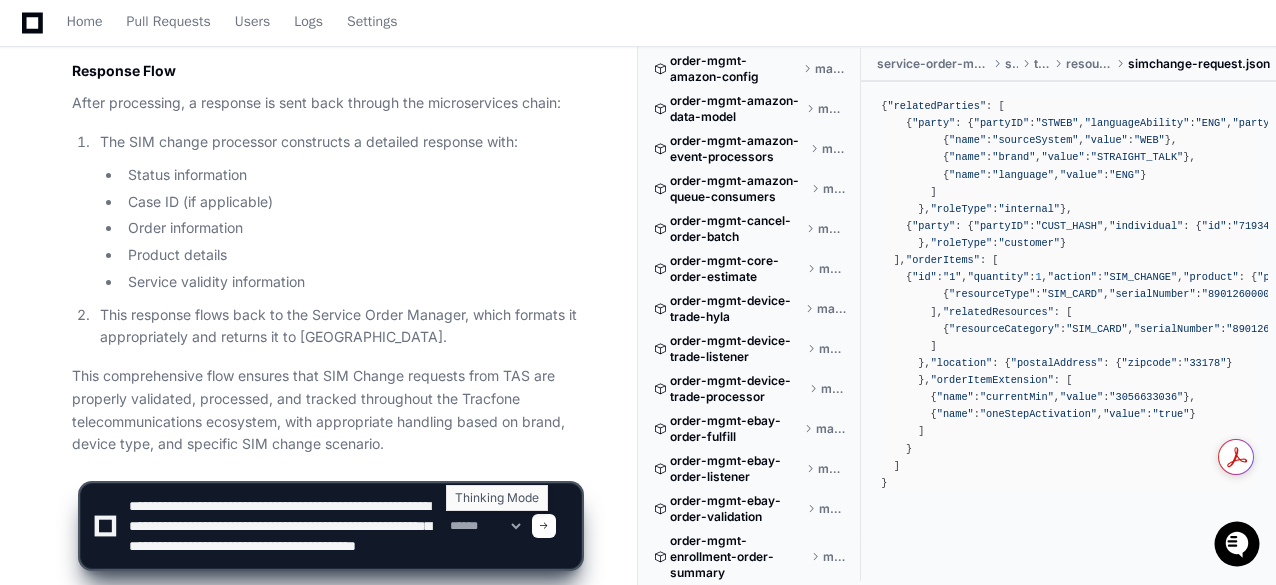 scroll, scrollTop: 26, scrollLeft: 0, axis: vertical 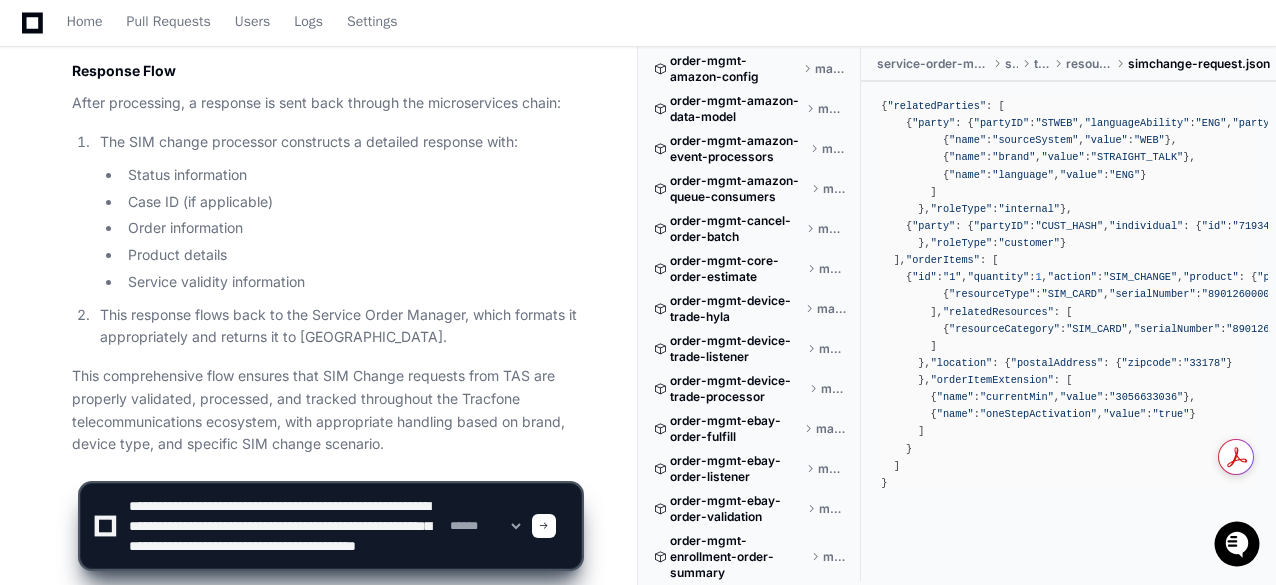 click 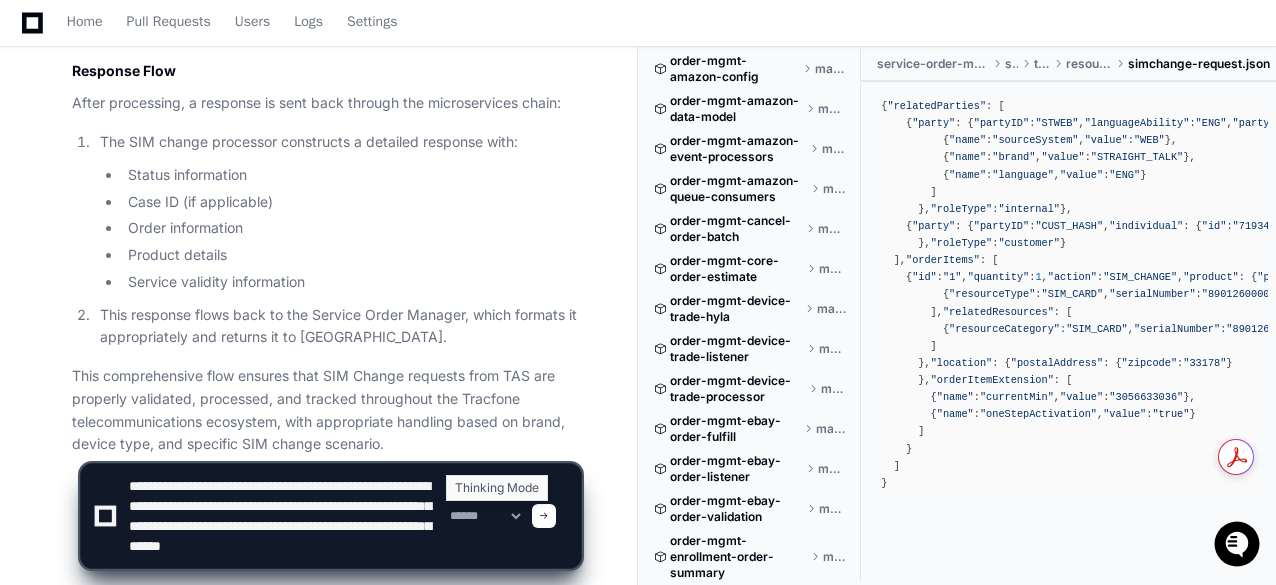 click 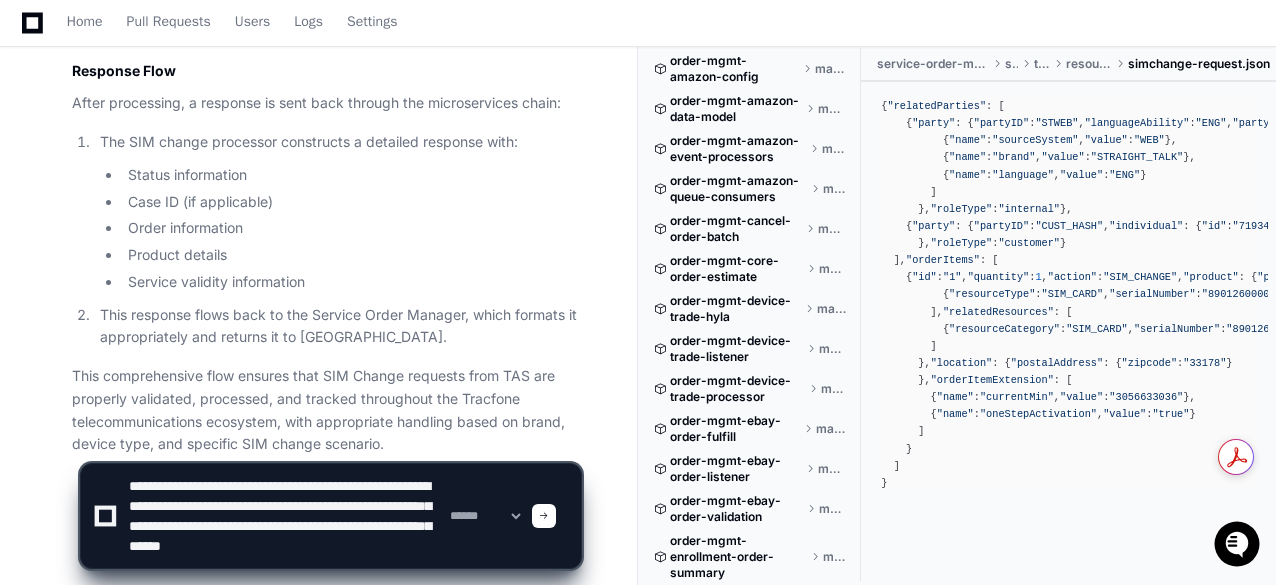paste on "**********" 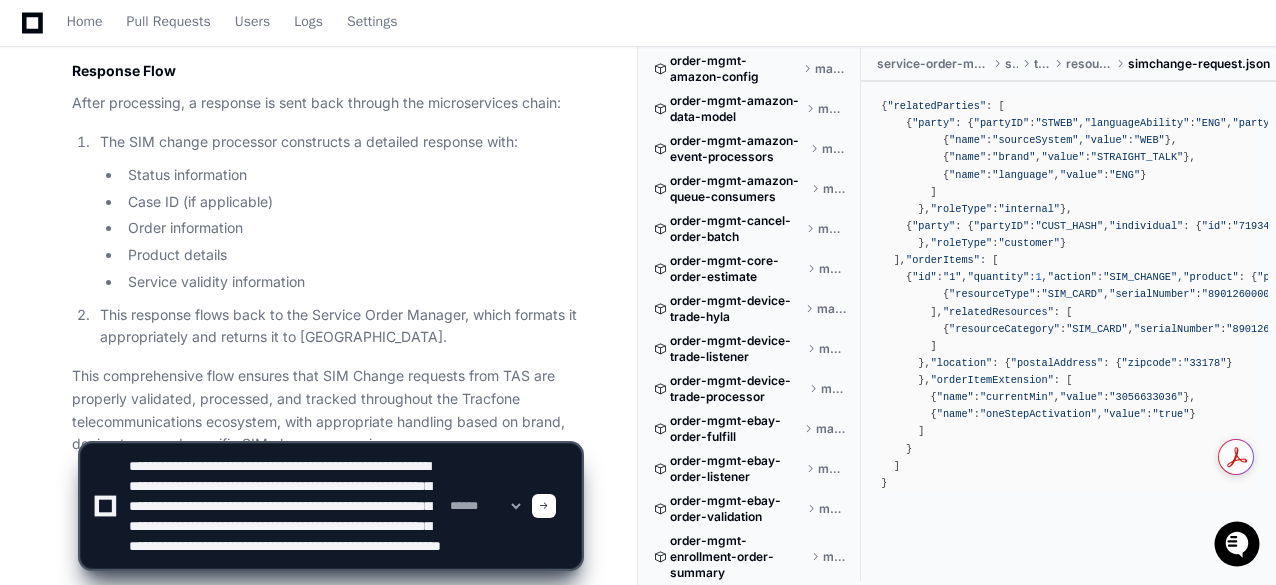 click 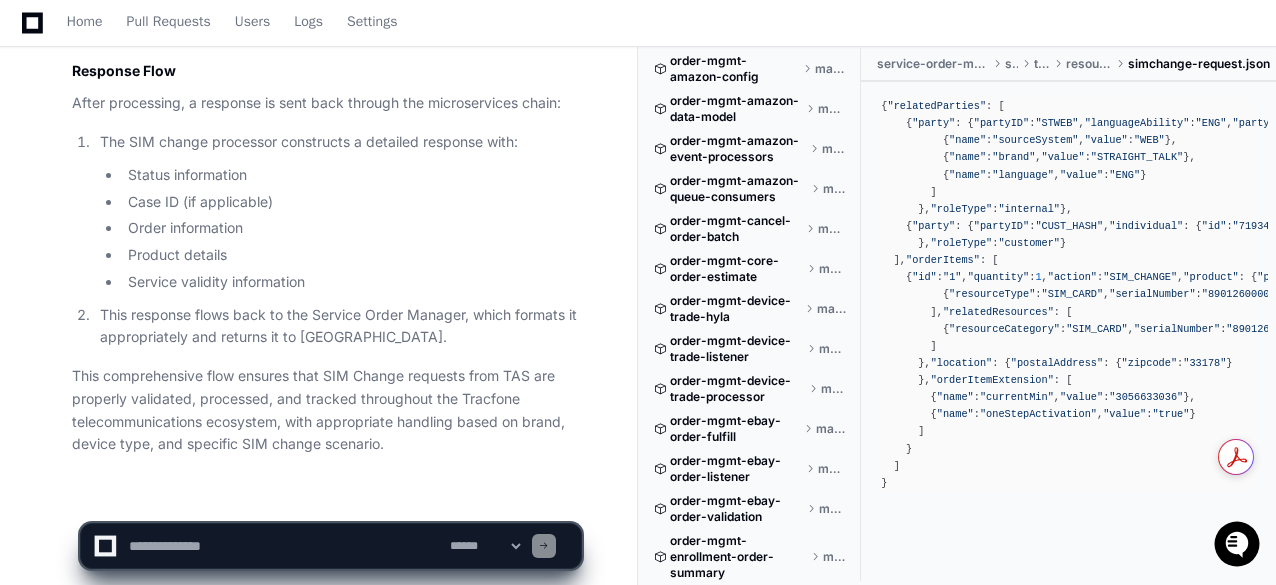 scroll, scrollTop: 0, scrollLeft: 0, axis: both 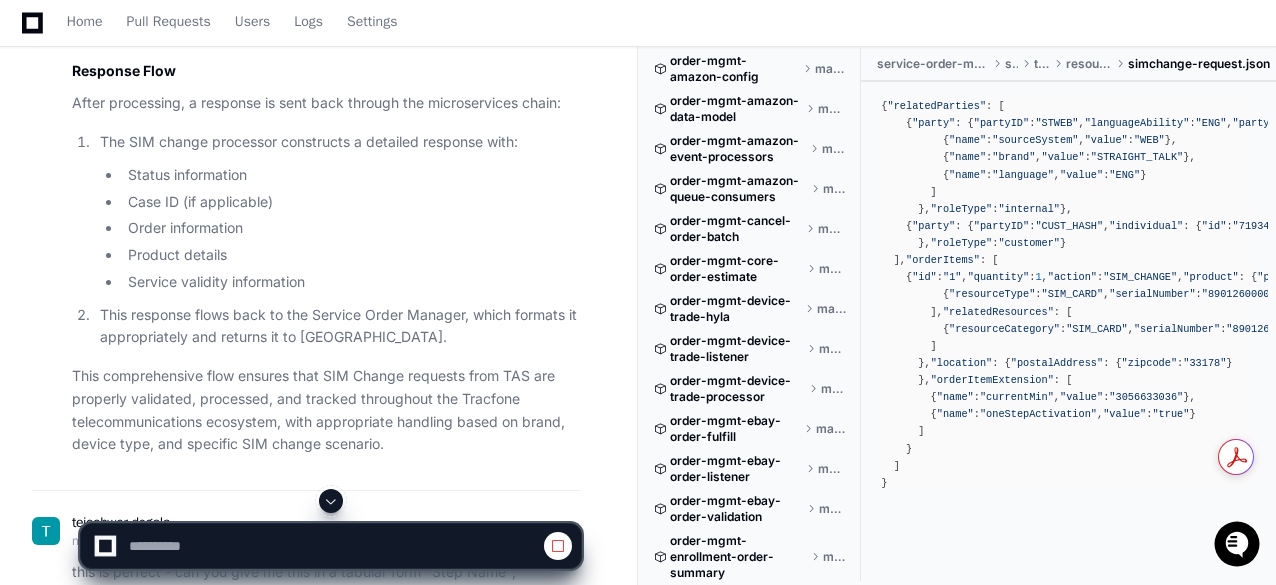 click on "This comprehensive flow ensures that SIM Change requests from TAS are properly validated, processed, and tracked throughout the Tracfone telecommunications ecosystem, with appropriate handling based on brand, device type, and specific SIM change scenario." 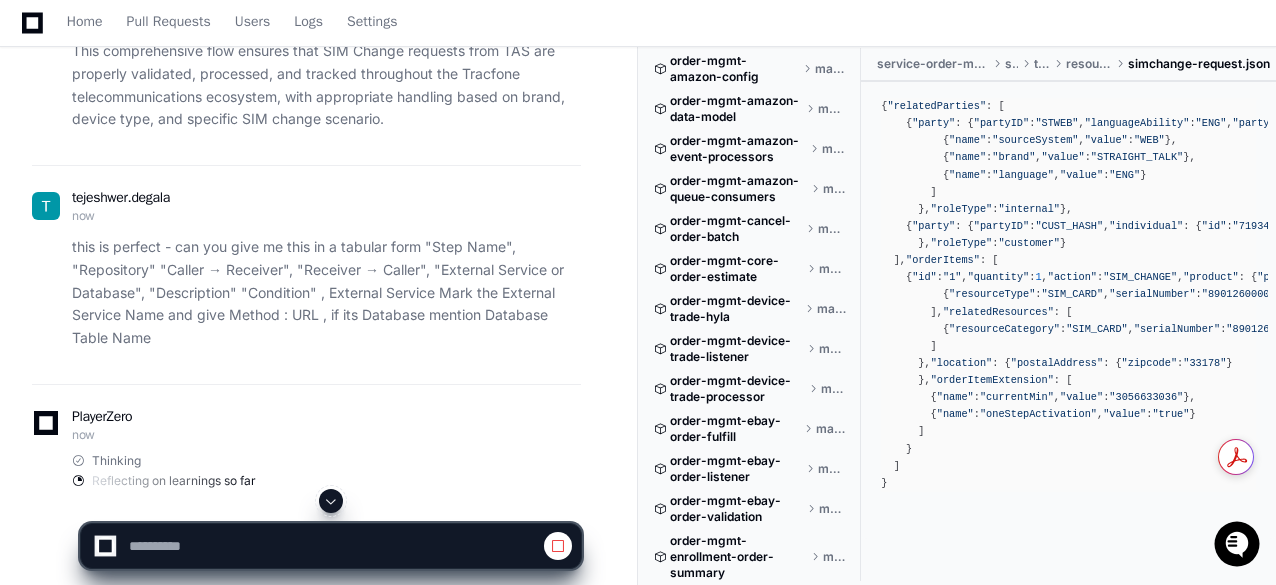 scroll, scrollTop: 9624, scrollLeft: 0, axis: vertical 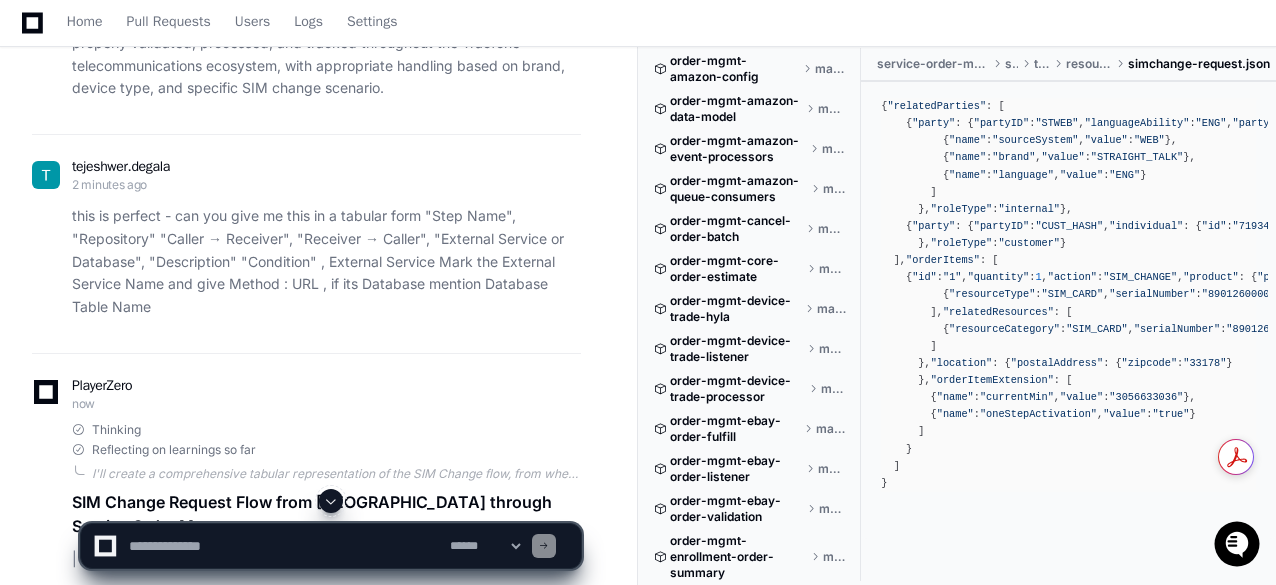click on "tejeshwer.degala an hour ago
PlayerZero an hour ago Thinking Exploring order-mgmt-service-order-manager  The user is requesting me to create an L4 Sequence Diagram for SI (Service Information) Change Request for TBV (Total by Verizon) that gets submitted to Service Order Manager. They want me to document the steps in a tabular format with specific columns, and they want me to focus only on the repository `order-mgmt-service-order-manager`.
Let me search for this repository to understand its structure and functionality better:
1. First, let's look at the repository structure to get an overview:
2. Then, I'll look for any SI Change Request related files or code to understand the flow.
3. I'll need to identify the flow from request entry to completion within Service Order Manager.
Let's start by exploring the repository structure.
Researching SI Change Request TBV service order manager
Researching SI Change Request TBV Total by Verizon" 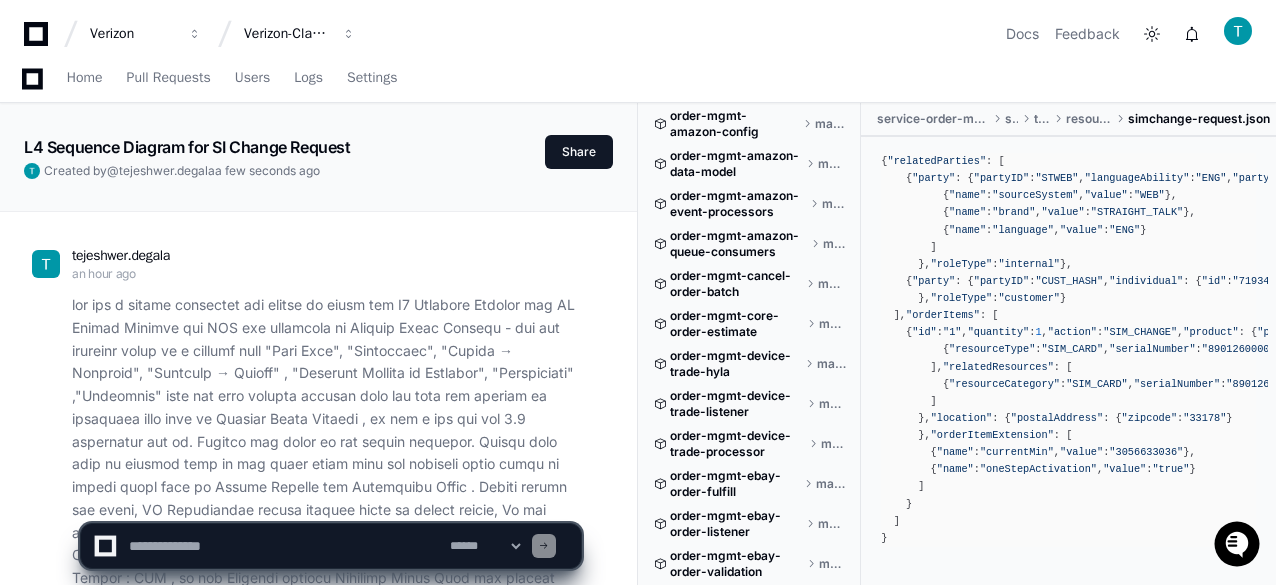 scroll, scrollTop: 12477, scrollLeft: 0, axis: vertical 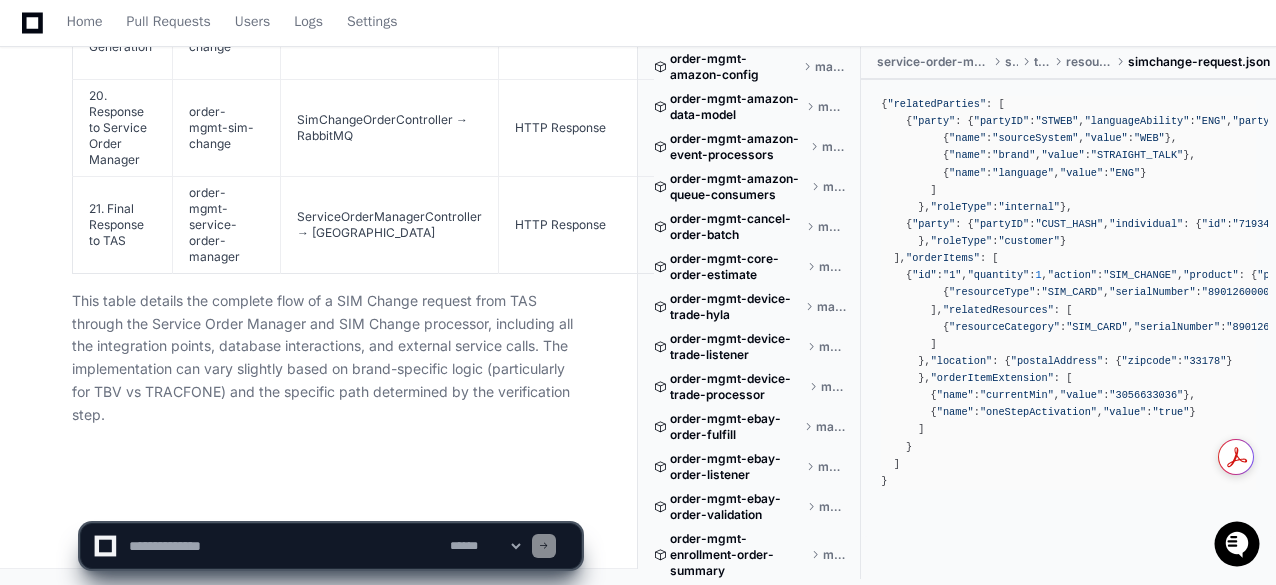 click 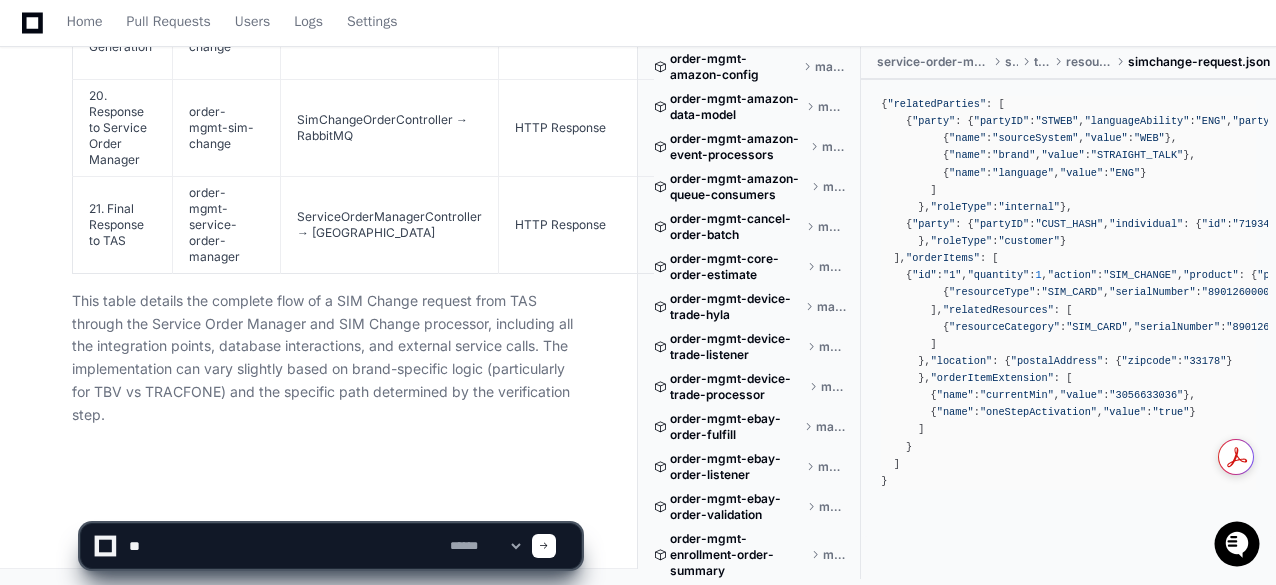 type on "*" 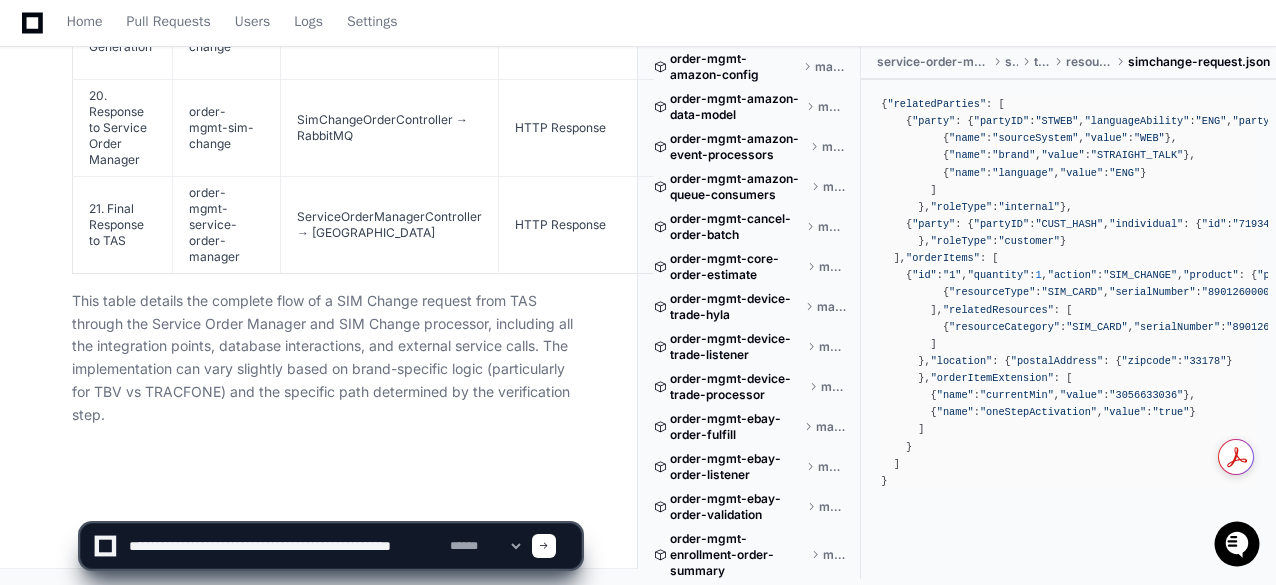 click on "tejeshwer.degala an hour ago
PlayerZero an hour ago Thinking Exploring order-mgmt-service-order-manager  The user is requesting me to create an L4 Sequence Diagram for SI (Service Information) Change Request for TBV (Total by Verizon) that gets submitted to Service Order Manager. They want me to document the steps in a tabular format with specific columns, and they want me to focus only on the repository `order-mgmt-service-order-manager`.
Let me search for this repository to understand its structure and functionality better:
1. First, let's look at the repository structure to get an overview:
2. Then, I'll look for any SI Change Request related files or code to understand the flow.
3. I'll need to identify the flow from request entry to completion within Service Order Manager.
Let's start by exploring the repository structure.
Researching SI Change Request TBV service order manager
Researching SI Change Request TBV Total by Verizon" 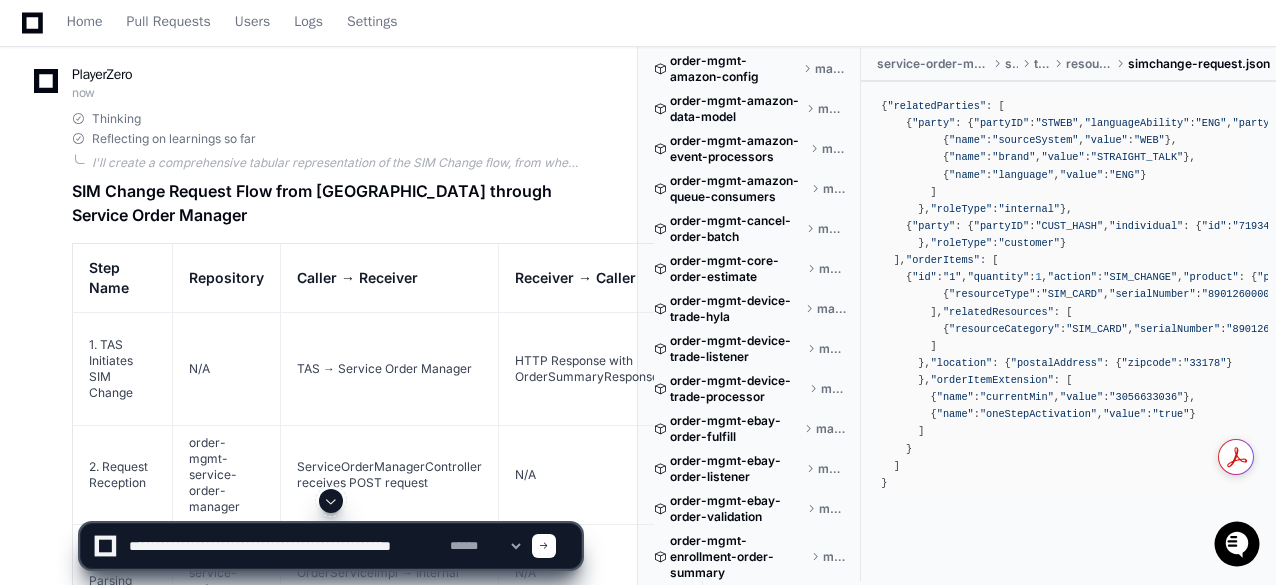 scroll, scrollTop: 9957, scrollLeft: 0, axis: vertical 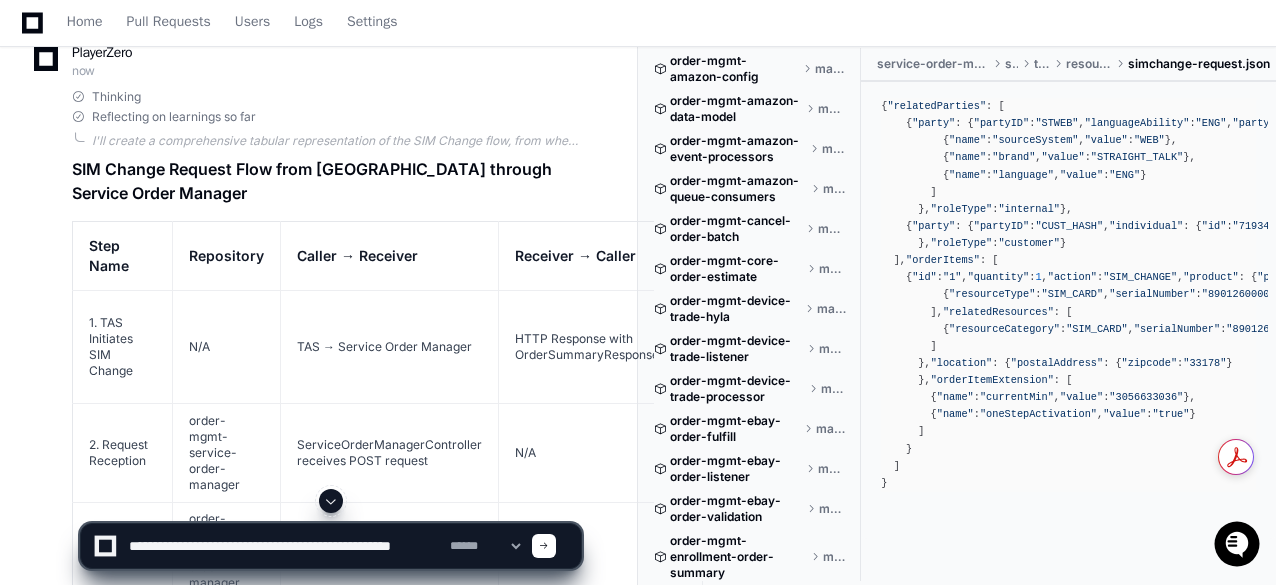 click on "Step Name" 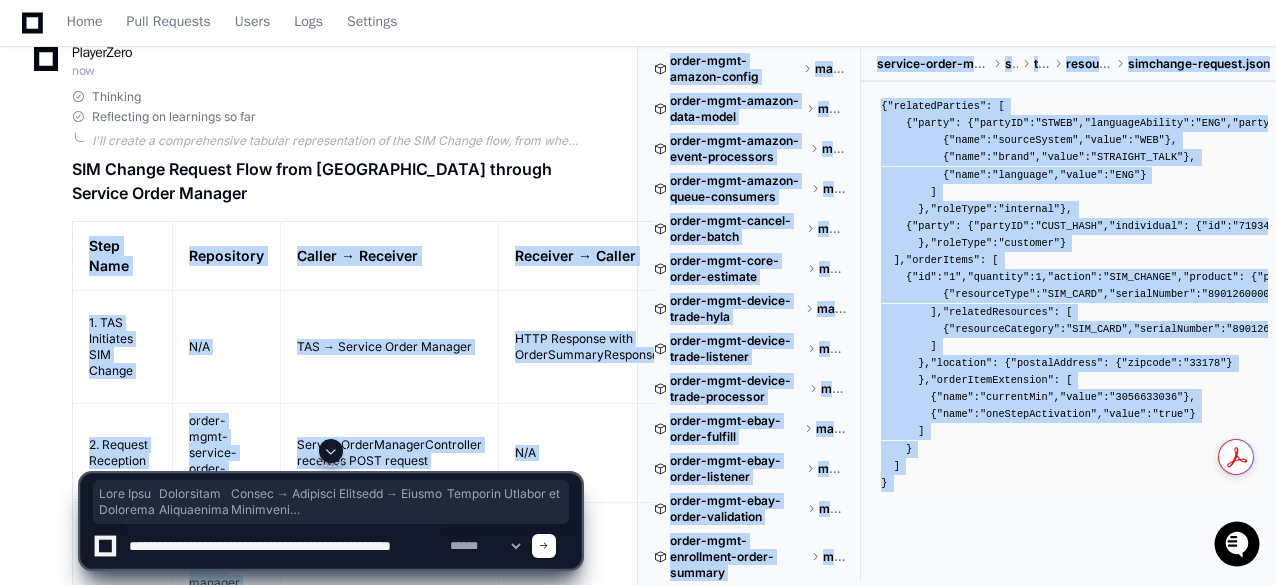 drag, startPoint x: 92, startPoint y: 213, endPoint x: 106, endPoint y: 451, distance: 238.4114 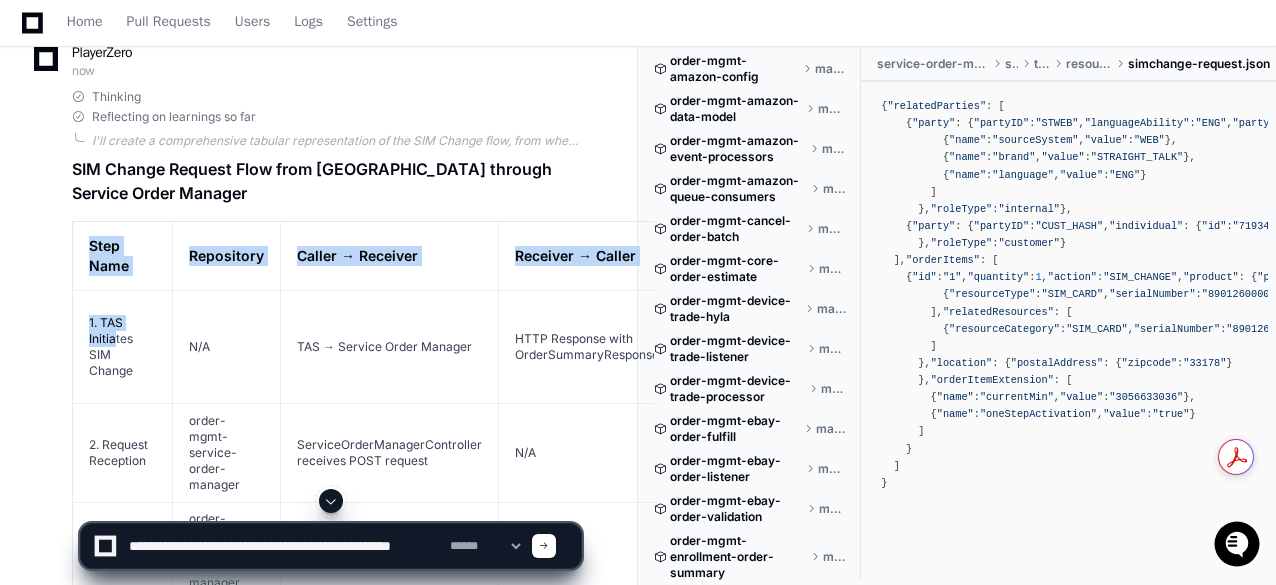 drag, startPoint x: 92, startPoint y: 213, endPoint x: 112, endPoint y: 325, distance: 113.7717 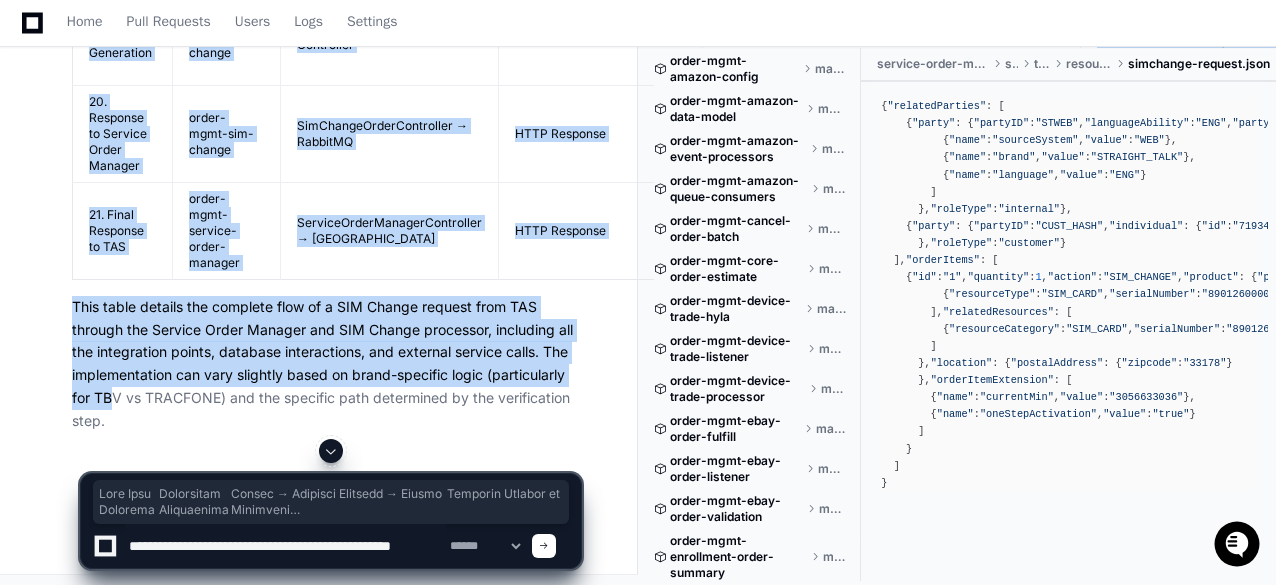 scroll, scrollTop: 12315, scrollLeft: 0, axis: vertical 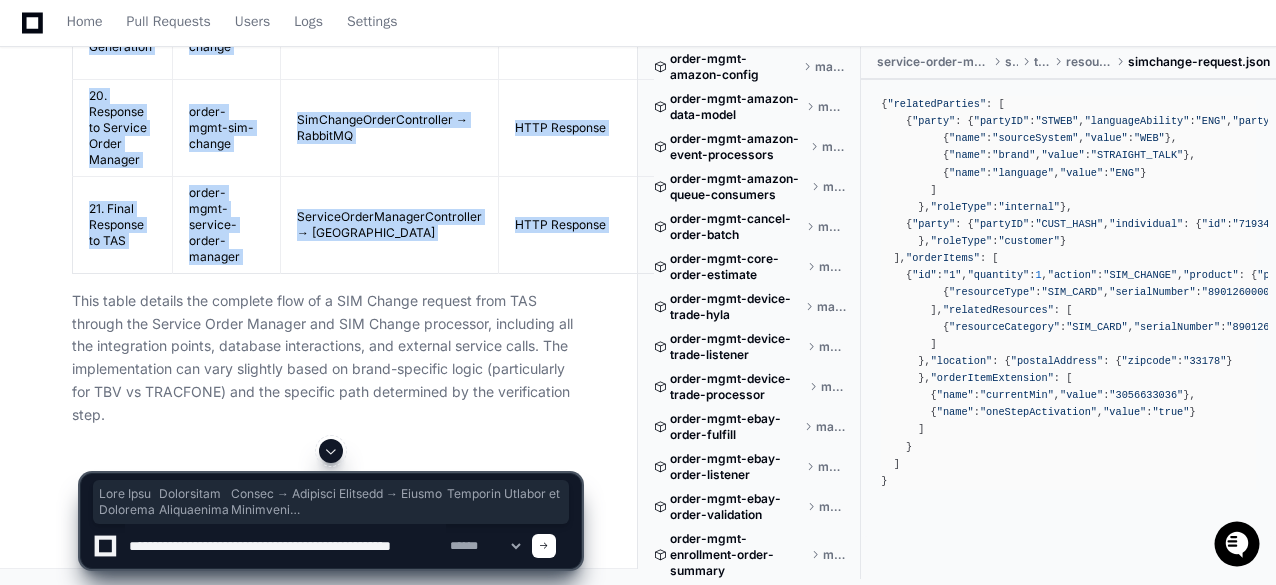 copy on "Step Name
Repository
Caller → Receiver
Receiver → Caller
External Service or Database
Description
Condition
1. TAS Initiates SIM Change
N/A
TAS → Service Order Manager
HTTP Response with OrderSummaryResponse
N/A
• TAS sends a service order request with action "SIM_CHANGE" <br>• Request contains device ESN, current MIN, new SIM number, and brand information <br>• Source system identified as "TAS" in request
Always performed
2. Request Reception
order-mgmt-service-order-manager
ServiceOrderManagerController receives POST request
N/A
N/A
• Endpoint:  /api/order-mgmt/serviceorder  <br>• Controller accepts the request and passes to OrderService <br>• Request is validated against JSON schema
Always performed
3. Request Parsing
order-mgmt-service-order-manager
OrderServiceImpl → Internal
N/A
N/A
• Makes a copy of request for processing <br>• Extracts key parameters: brand, source system, action, partyId <br>• Performs basic cleanup and validation
Always perfor..." 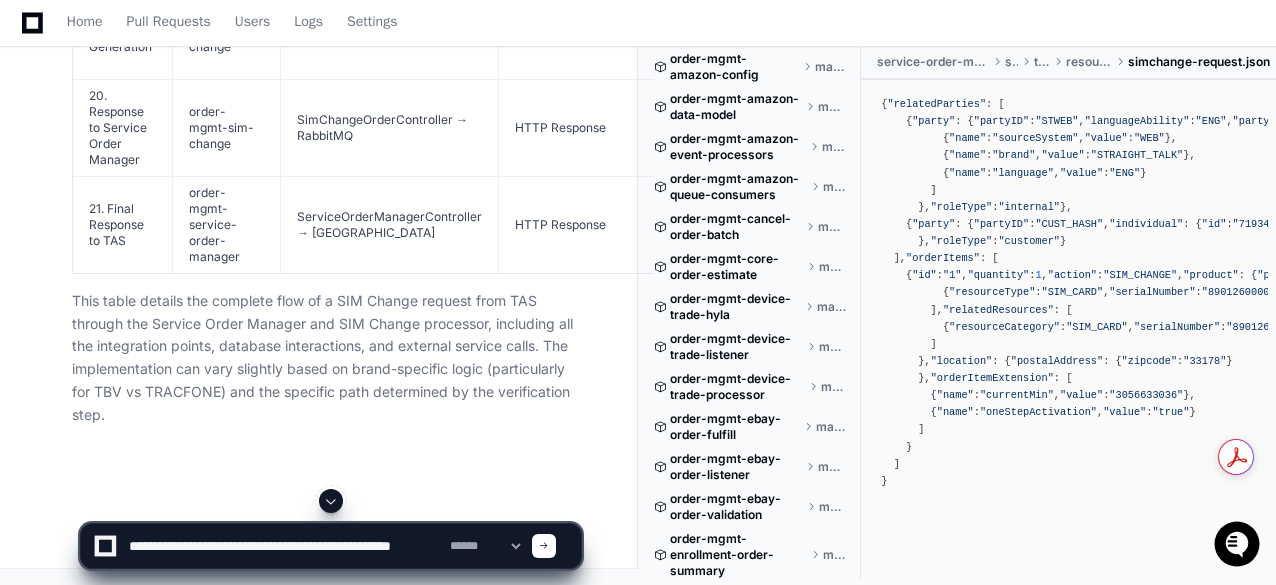 click on "tejeshwer.degala an hour ago
PlayerZero an hour ago Thinking Exploring order-mgmt-service-order-manager  The user is requesting me to create an L4 Sequence Diagram for SI (Service Information) Change Request for TBV (Total by Verizon) that gets submitted to Service Order Manager. They want me to document the steps in a tabular format with specific columns, and they want me to focus only on the repository `order-mgmt-service-order-manager`.
Let me search for this repository to understand its structure and functionality better:
1. First, let's look at the repository structure to get an overview:
2. Then, I'll look for any SI Change Request related files or code to understand the flow.
3. I'll need to identify the flow from request entry to completion within Service Order Manager.
Let's start by exploring the repository structure.
Researching SI Change Request TBV service order manager
Researching SI Change Request TBV Total by Verizon" 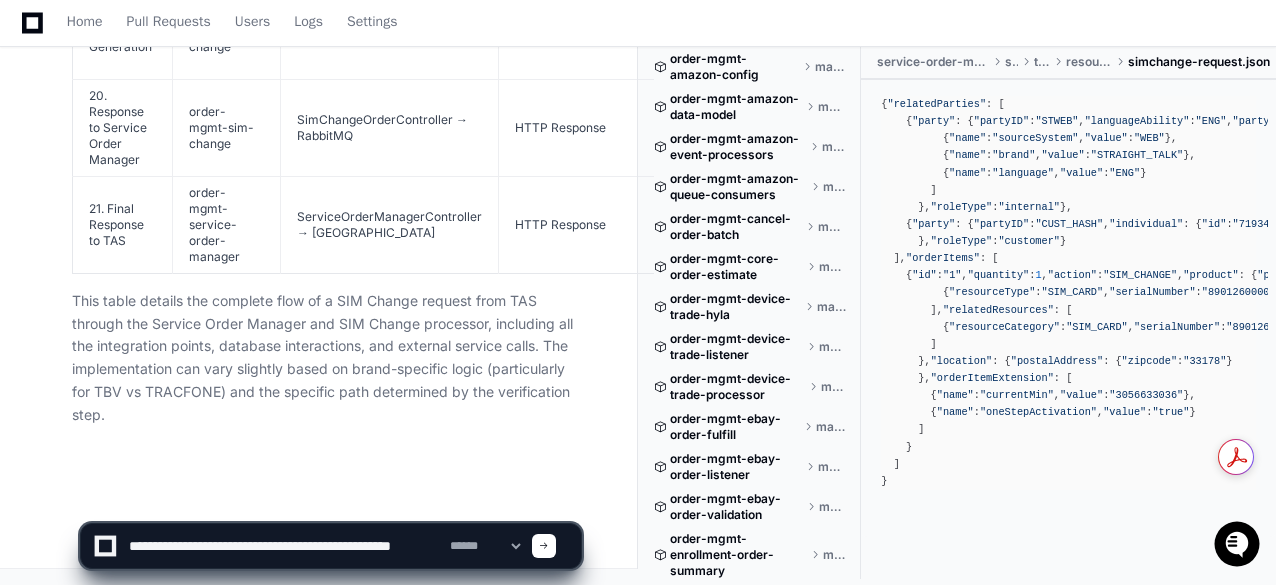 scroll, scrollTop: 12477, scrollLeft: 0, axis: vertical 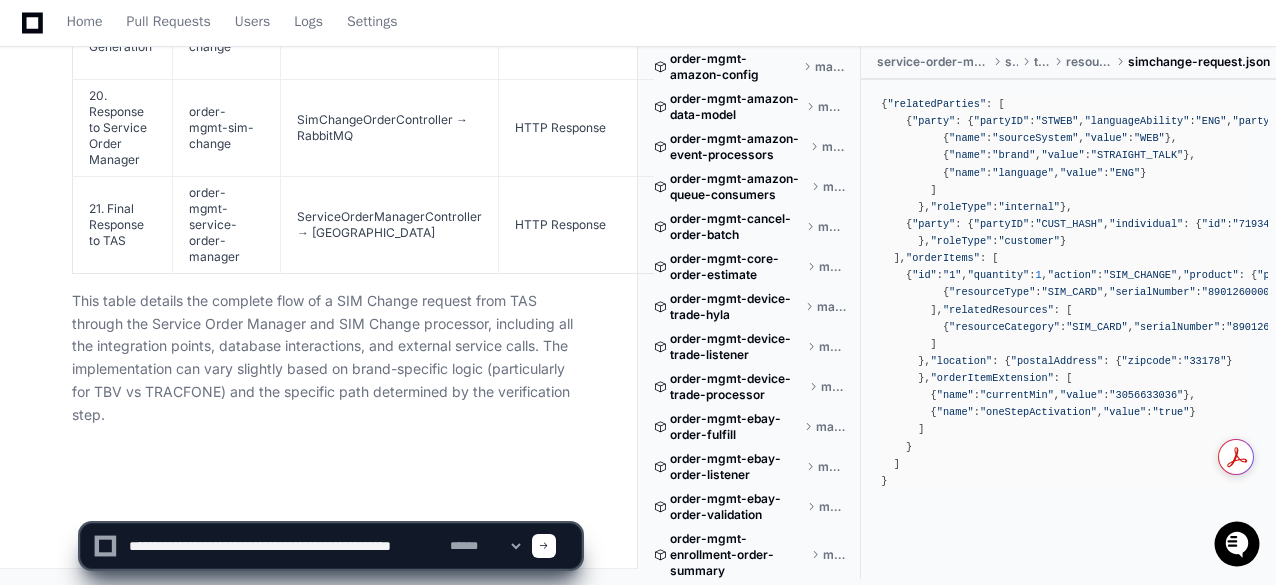 click on "This table details the complete flow of a SIM Change request from TAS through the Service Order Manager and SIM Change processor, including all the integration points, database interactions, and external service calls. The implementation can vary slightly based on brand-specific logic (particularly for TBV vs TRACFONE) and the specific path determined by the verification step." 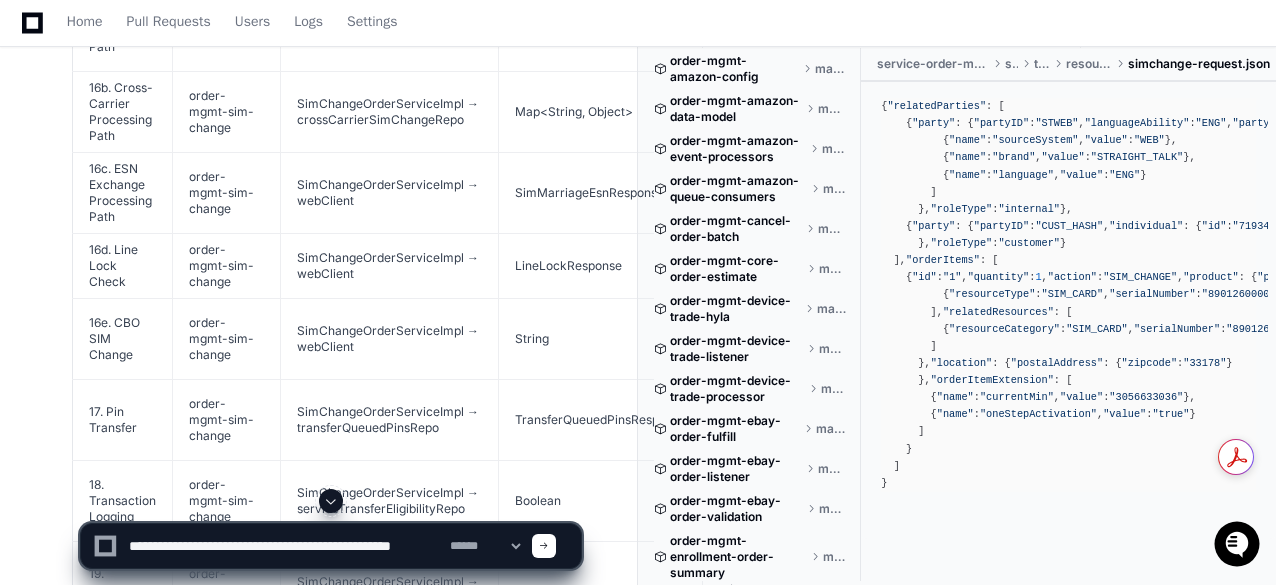 scroll, scrollTop: 11677, scrollLeft: 0, axis: vertical 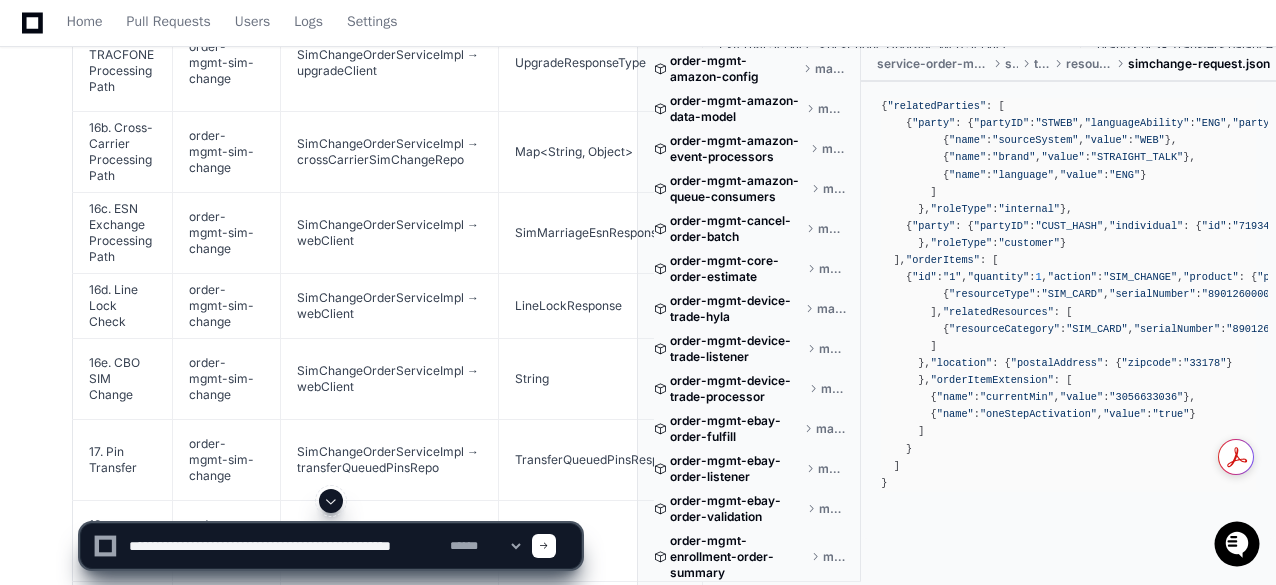 click 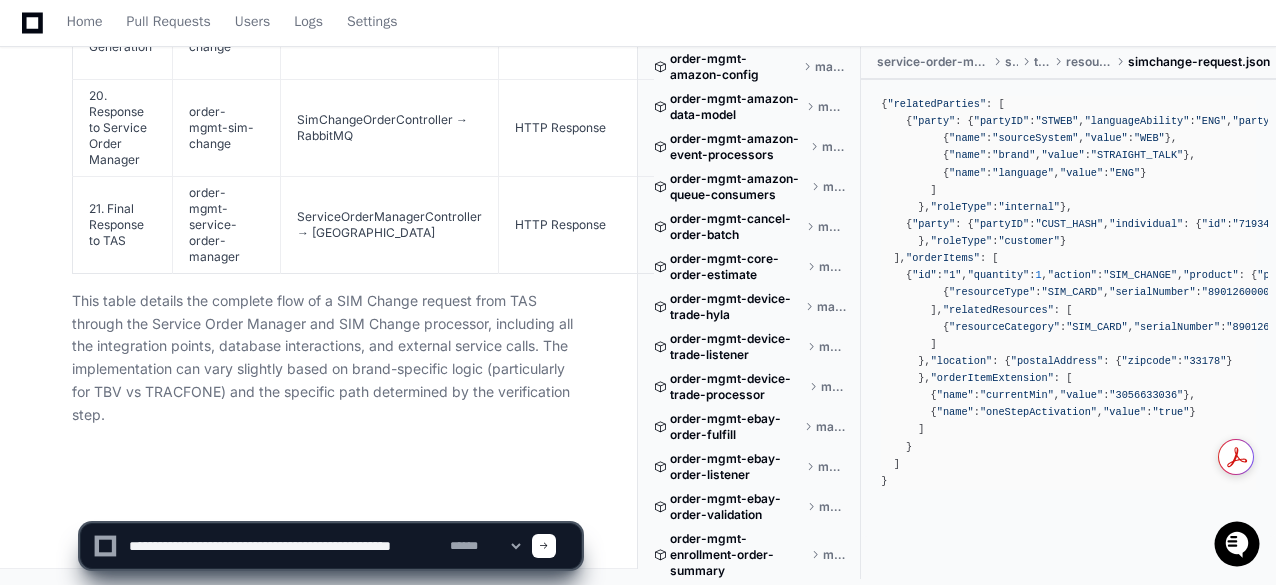 scroll, scrollTop: 12477, scrollLeft: 0, axis: vertical 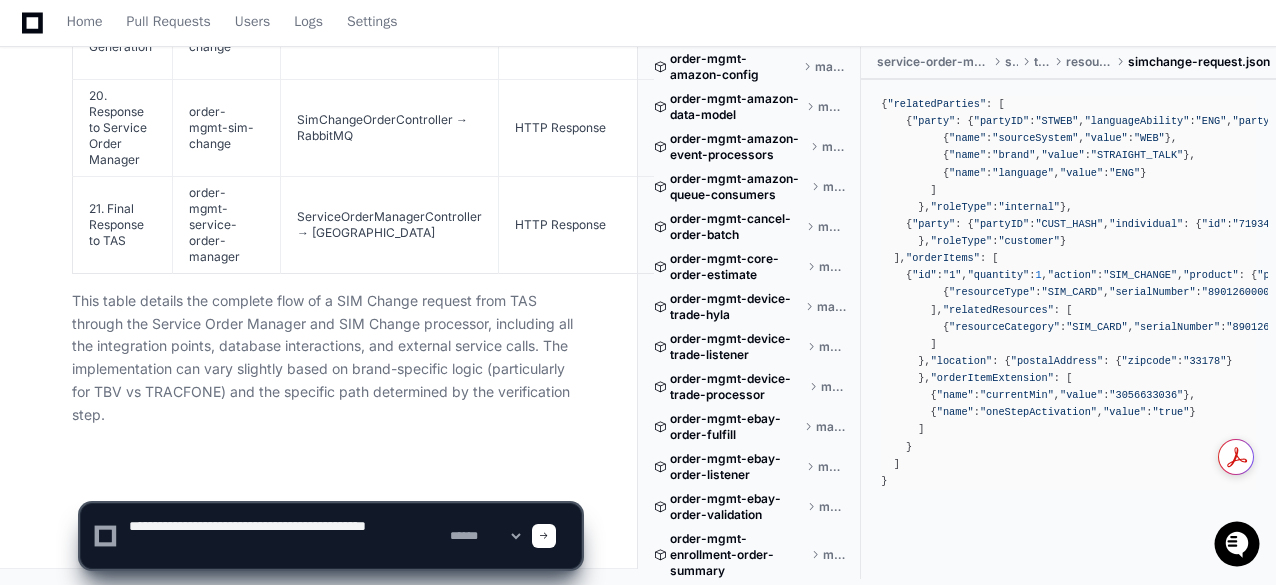 type on "**********" 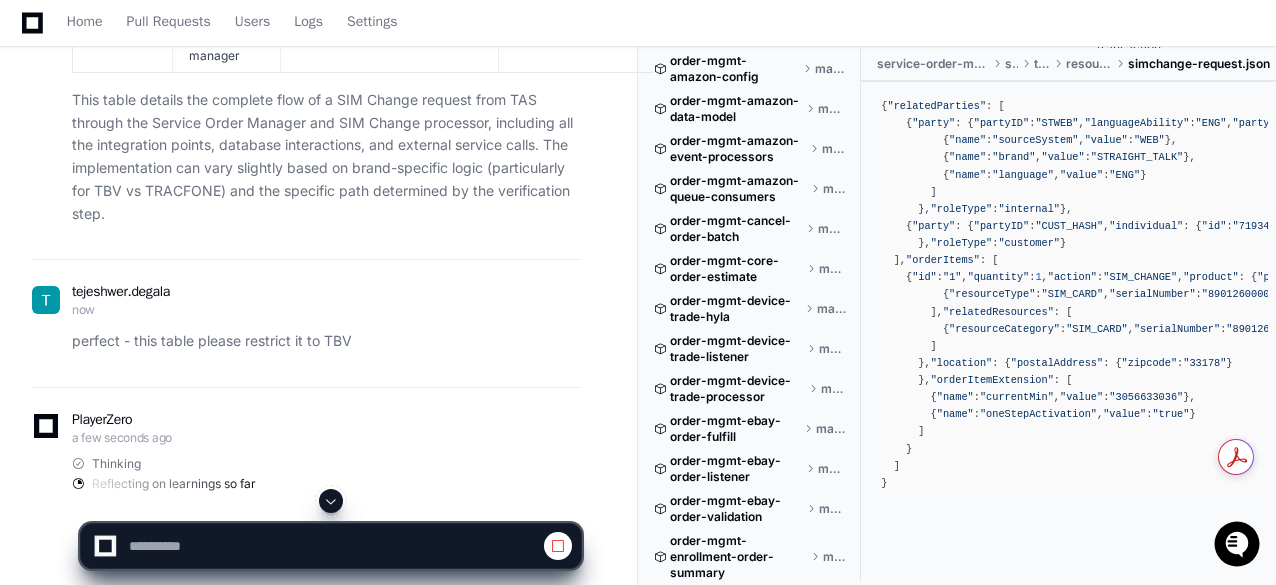 click on "This table details the complete flow of a SIM Change request from TAS through the Service Order Manager and SIM Change processor, including all the integration points, database interactions, and external service calls. The implementation can vary slightly based on brand-specific logic (particularly for TBV vs TRACFONE) and the specific path determined by the verification step." 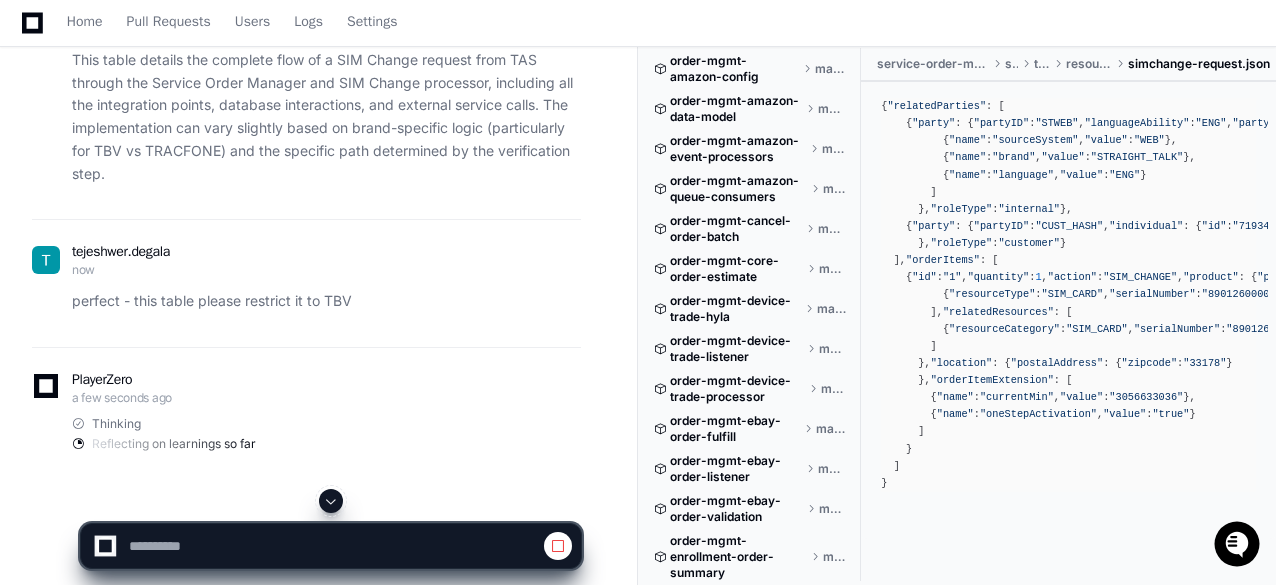 scroll, scrollTop: 12741, scrollLeft: 0, axis: vertical 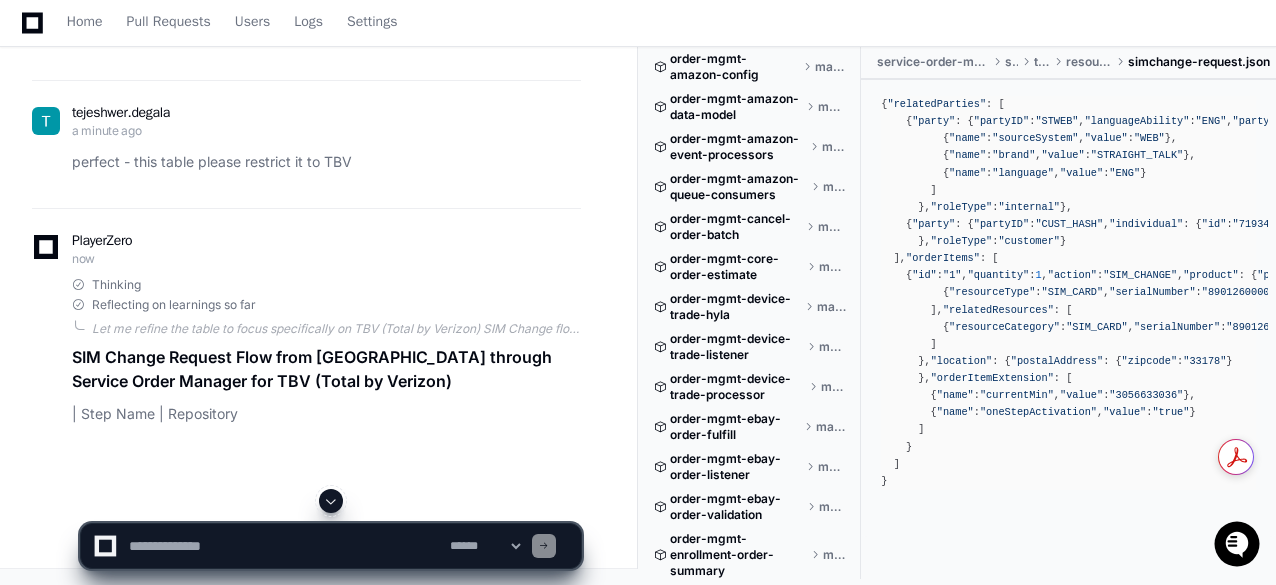 click on "Thinking Reflecting on learnings so far  Let me refine the table to focus specifically on TBV (Total by Verizon) SIM Change flow. I'll need to:
1. Remove steps   SIM Change Request Flow from TAS through Service Order Manager for TBV (Total by Verizon)
| Step Name | Repository" 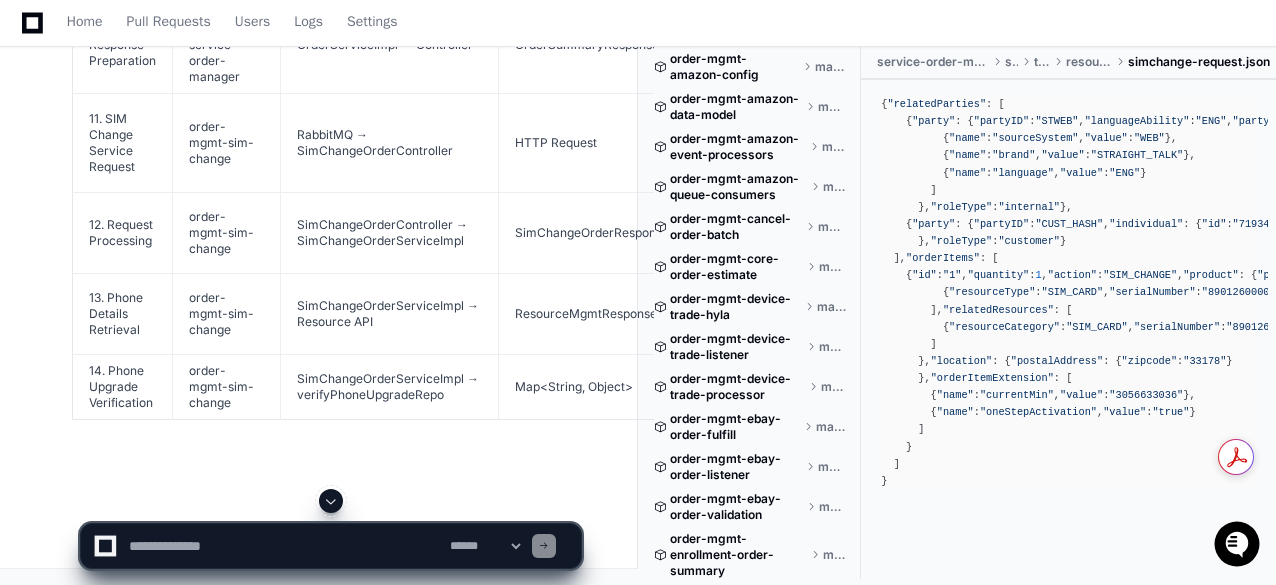 scroll, scrollTop: 14306, scrollLeft: 0, axis: vertical 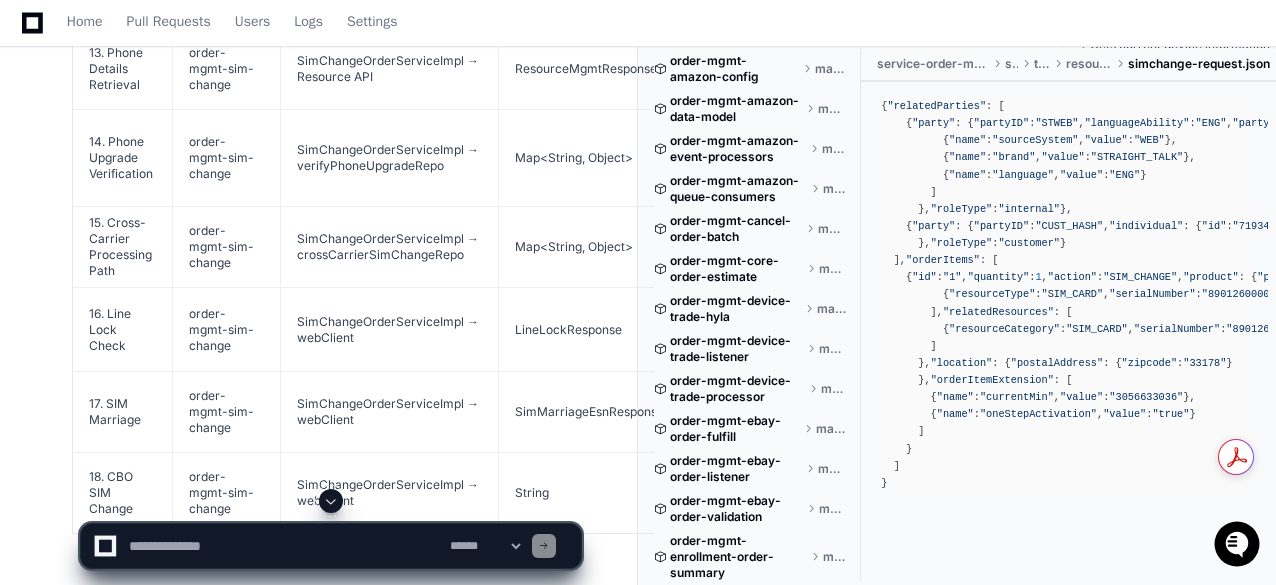 click on "tejeshwer.degala an hour ago
PlayerZero an hour ago Thinking Exploring order-mgmt-service-order-manager  The user is requesting me to create an L4 Sequence Diagram for SI (Service Information) Change Request for TBV (Total by Verizon) that gets submitted to Service Order Manager. They want me to document the steps in a tabular format with specific columns, and they want me to focus only on the repository `order-mgmt-service-order-manager`.
Let me search for this repository to understand its structure and functionality better:
1. First, let's look at the repository structure to get an overview:
2. Then, I'll look for any SI Change Request related files or code to understand the flow.
3. I'll need to identify the flow from request entry to completion within Service Order Manager.
Let's start by exploring the repository structure.
Researching SI Change Request TBV service order manager
Researching SI Change Request TBV Total by Verizon" 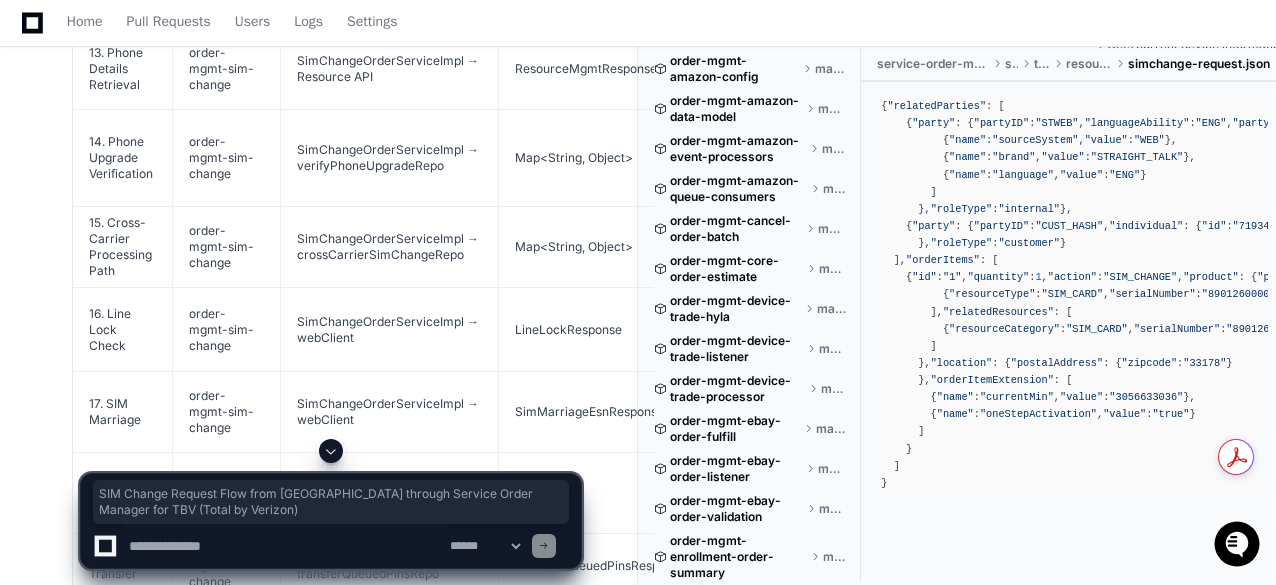 click 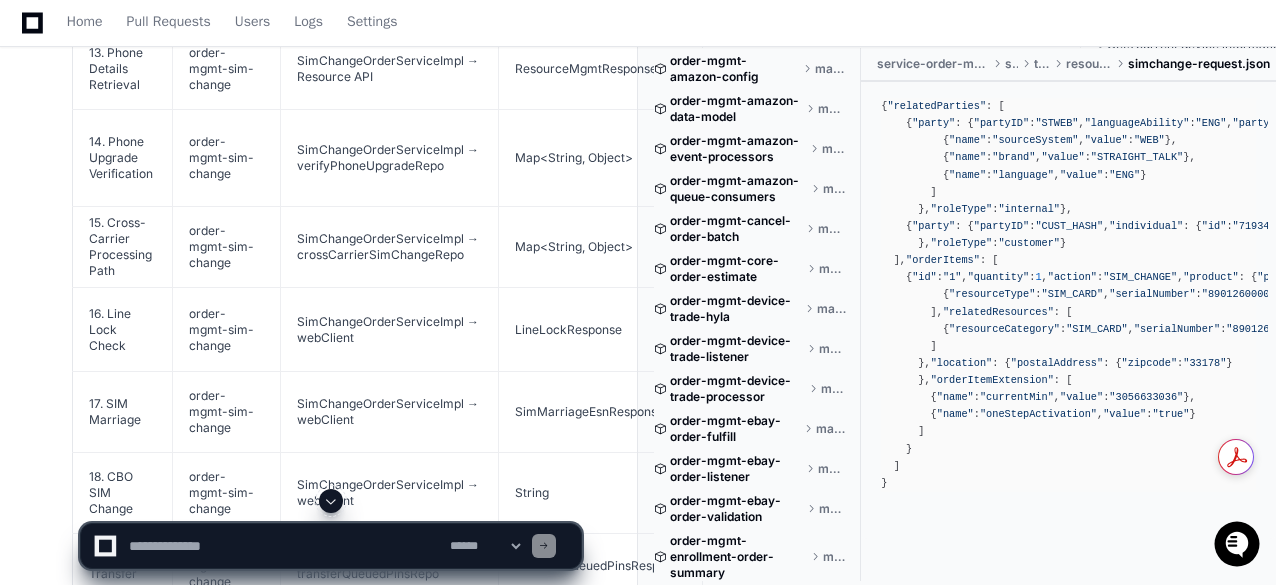 click on "Thinking Reflecting on learnings so far  Let me refine the table to focus specifically on TBV (Total by Verizon) SIM Change flow. I'll need to:
1. Remove steps specific to other brands like TRACFONE
2. Focus on the TBV-specific paths and conditions
3. Highlight any TBV-specific APIs, parameters, or conditions
For TBV, the flow would likely follow the standard process but with brand-specific validation endpoints and potentially different business rules. In the code we examined, we saw that TBV could be referred to as either "TOTAL_WIRELESS" (older name) or "TBV" in the system.
From what I've seen in the codebase, the main differences for TBV would be:
- Specific validation endpoints for TBV
- Potentially different rules in the validation logic
- Specific summary endpoints
Let me create a TBV-focused table.   SIM Change Request Flow from TAS through Service Order Manager for TBV (Total by Verizon)
Step Name
Repository
Caller → Receiver
Receiver → Caller
External Service or Database" 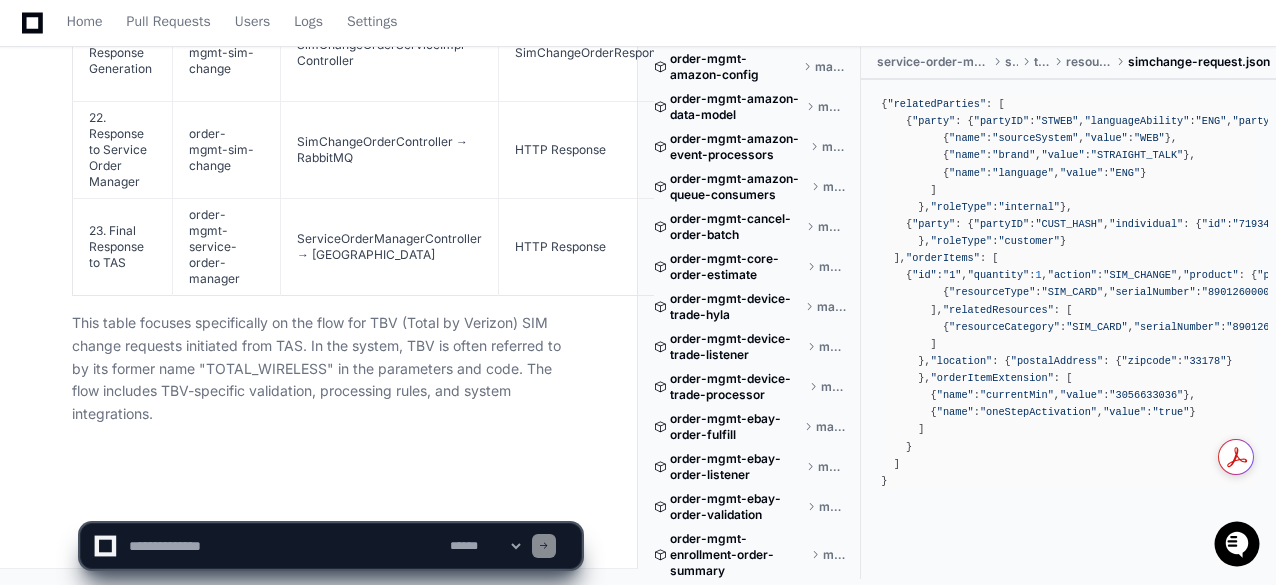 scroll, scrollTop: 15467, scrollLeft: 0, axis: vertical 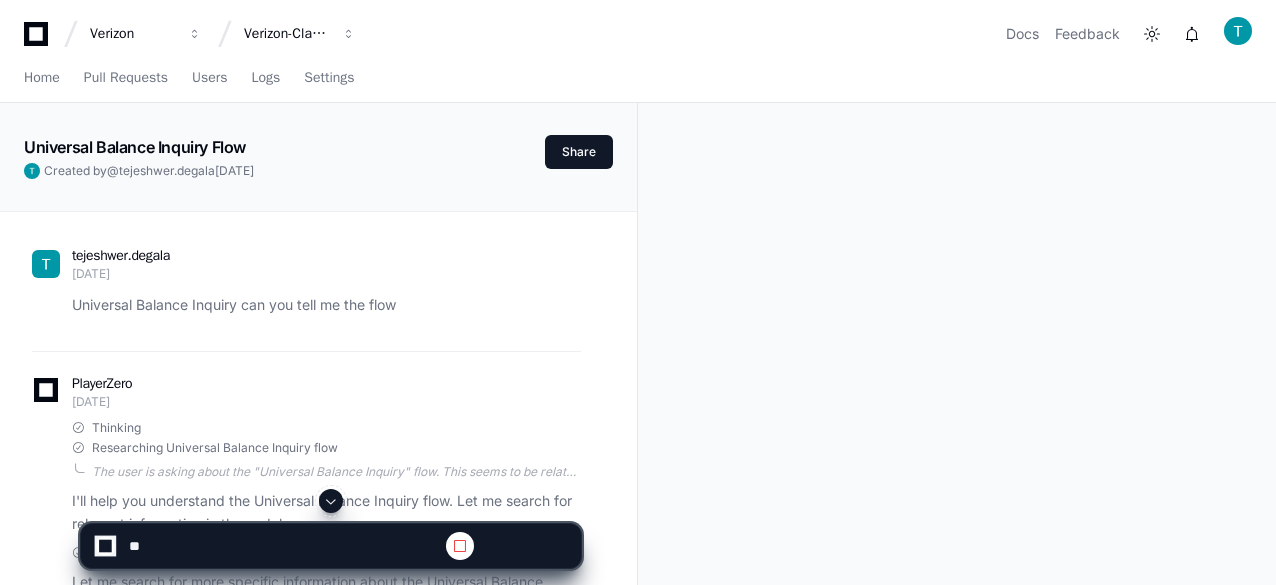 click on "tejeshwer.[PERSON_NAME] [DATE] Universal Balance Inquiry can you tell me the flow
PlayerZero [DATE] Thinking Researching Universal Balance Inquiry flow  The user is asking about the "Universal Balance Inquiry" flow. This seems to be related to balance inquiry functionality, likely within one of the billing management repositories in the codebase. I should search for this term to understand how it's implemented.
Let me start with a semantic search to find the most relevant code related to Universal Balance Inquiry.  I'll help you understand the Universal Balance Inquiry flow. Let me search for relevant information in the codebase.
Researching Universal Balance Inquiry implementation Let me search for more specific information about the Universal Balance Inquiry implementation:
Grepping UBI I'm going to search specifically for the Universal Balance Inquiry (UBI) tables or implementation:
Let me check for tables related to Universal Balance Inquiry:" 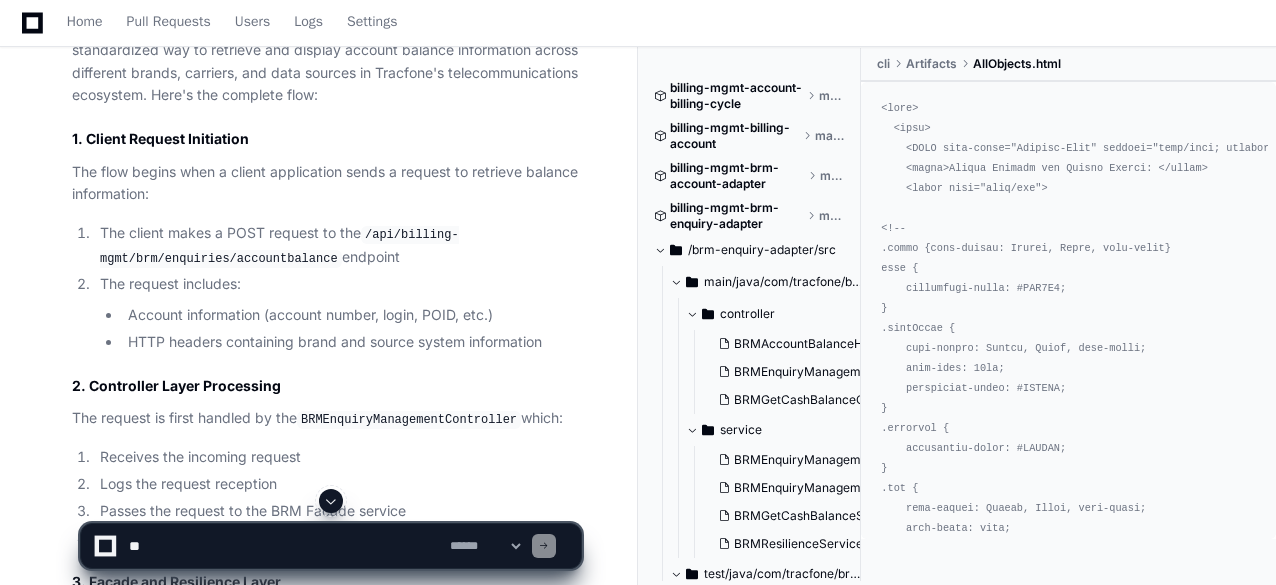 scroll, scrollTop: 0, scrollLeft: 0, axis: both 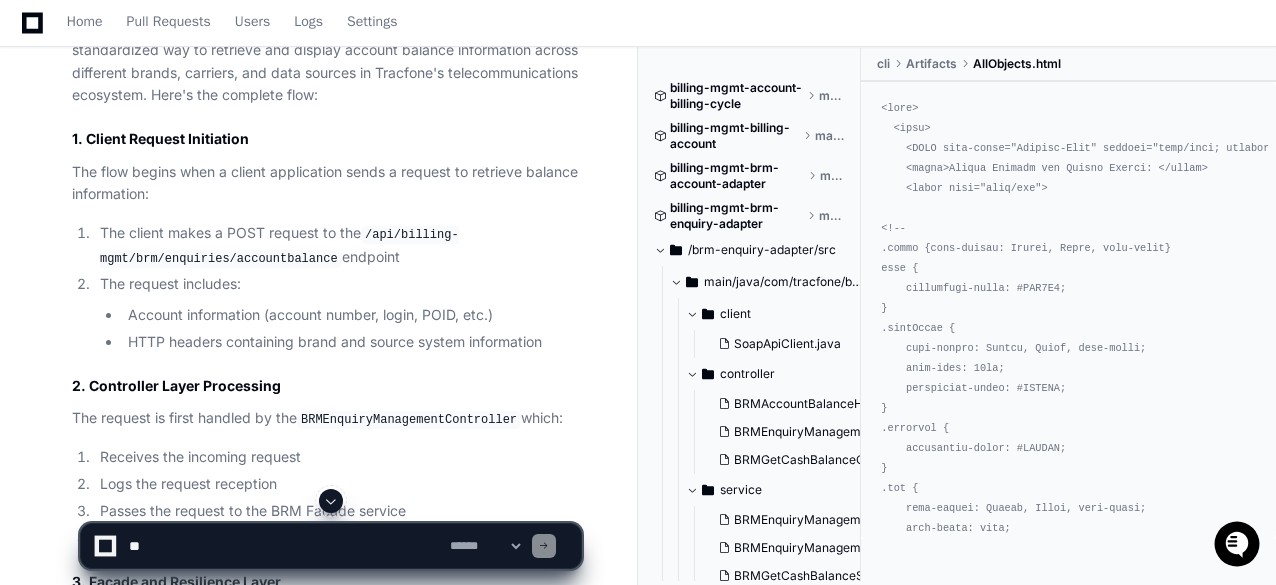 click on "Based on my research, I can now provide you with a comprehensive explanation of the Universal Balance Inquiry flow.
Universal Balance Inquiry Flow
The Universal Balance Inquiry (UBI) is a system designed to provide a standardized way to retrieve and display account balance information across different brands, carriers, and data sources in Tracfone's telecommunications ecosystem. Here's the complete flow:
1. Client Request Initiation
The flow begins when a client application sends a request to retrieve balance information:
The client makes a POST request to the  /api/billing-mgmt/brm/enquiries/accountbalance  endpoint
The request includes:
Account information (account number, login, POID, etc.)
HTTP headers containing brand and source system information
2. Controller Layer Processing
The request is first handled by the  BRMEnquiryManagementController  which:
Receives the incoming request
Logs the request reception
Passes the request to the BRM Facade service" 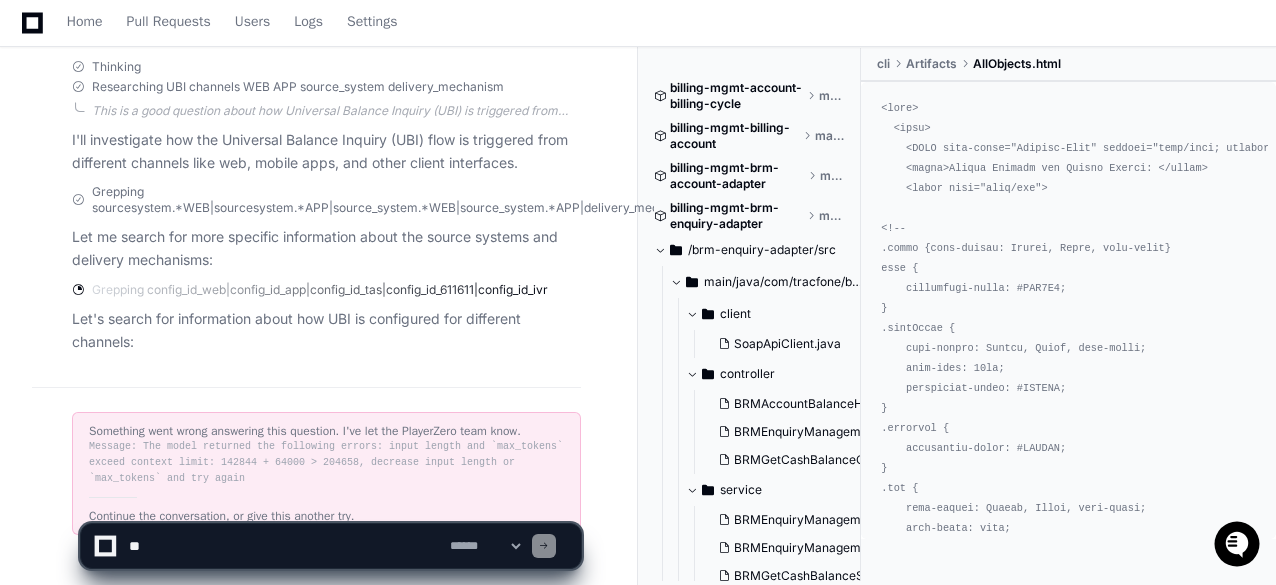 scroll, scrollTop: 6064, scrollLeft: 0, axis: vertical 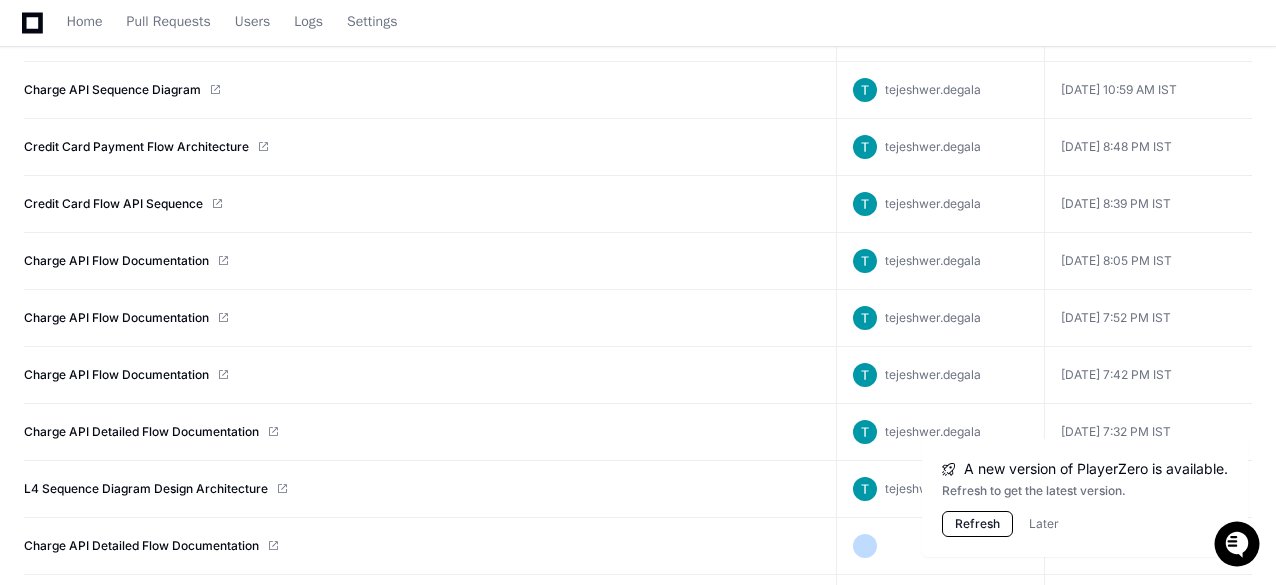 click on "Refresh" at bounding box center [977, 524] 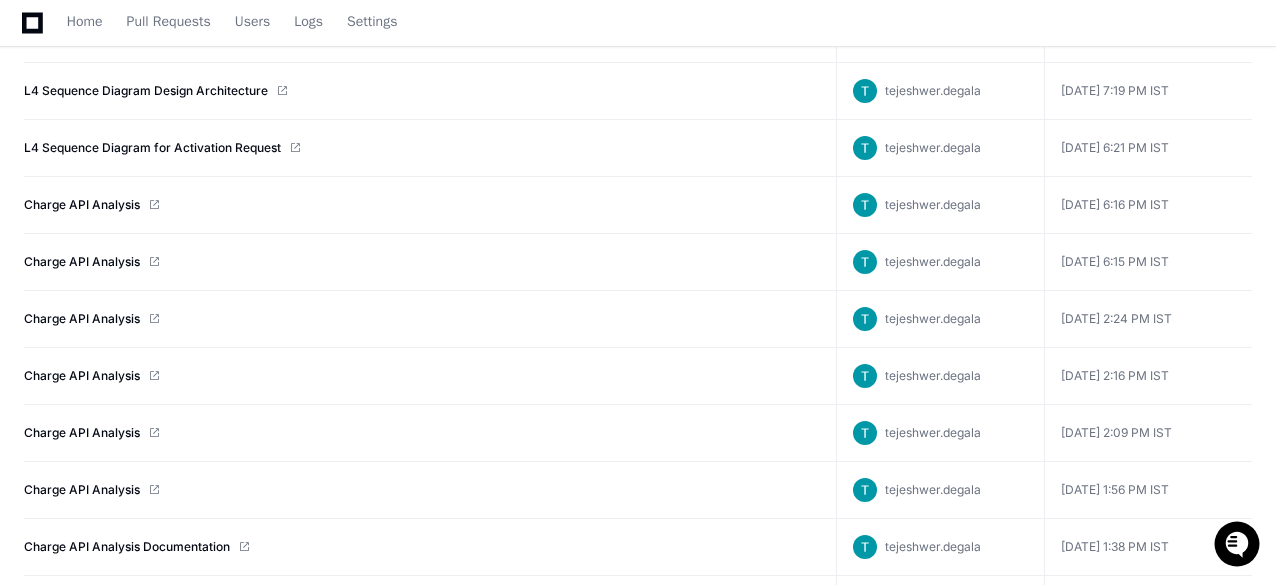 scroll, scrollTop: 2332, scrollLeft: 0, axis: vertical 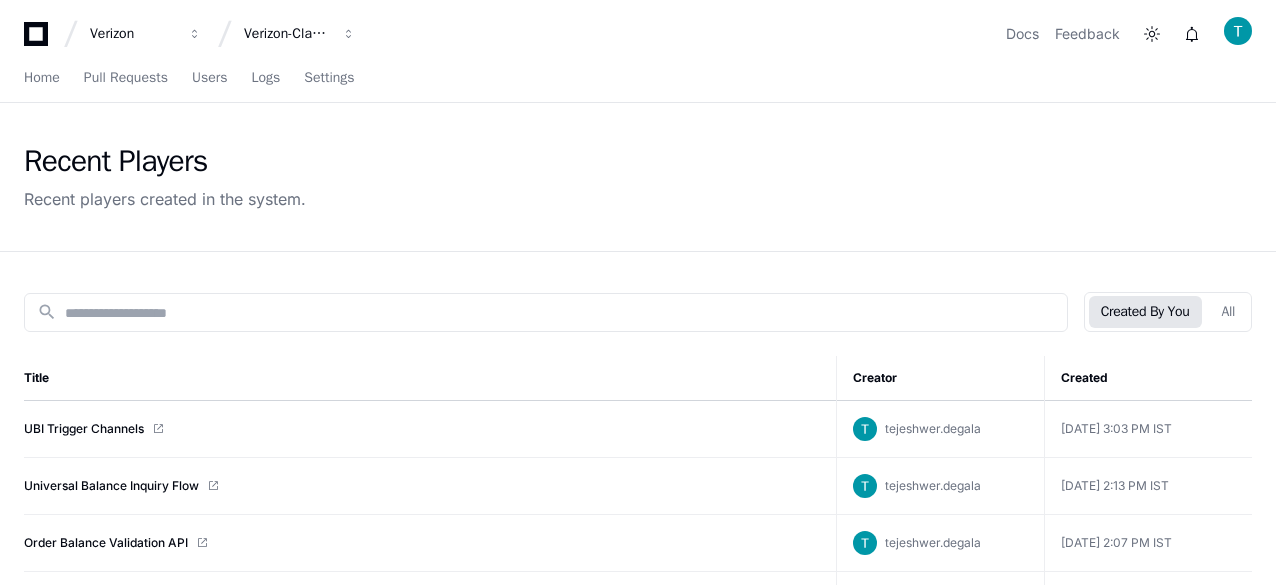 click on "search  Created By You   All  Title Creator Created  UBI Trigger Channels  tejeshwer.[PERSON_NAME]  [DATE] 3:03 PM IST   Universal Balance Inquiry Flow  tejeshwer.[PERSON_NAME]  [DATE] 2:13 PM IST   Order Balance Validation API  tejeshwer.[PERSON_NAME]  [DATE] 2:07 PM IST   Prepay Balance Event Processor Details  tejeshwer.[PERSON_NAME]  [DATE] 11:05 AM IST   Prepay Account Balance Manager Interaction  tejeshwer.[PERSON_NAME]  [DATE] 10:04 PM IST   Prepay Account Balance Manager Interaction  tejeshwer.[PERSON_NAME]  [DATE] 9:56 PM IST   Prepay Account Balance Manager Explanation  tejeshwer.[PERSON_NAME]  [DATE] 9:42 PM IST" 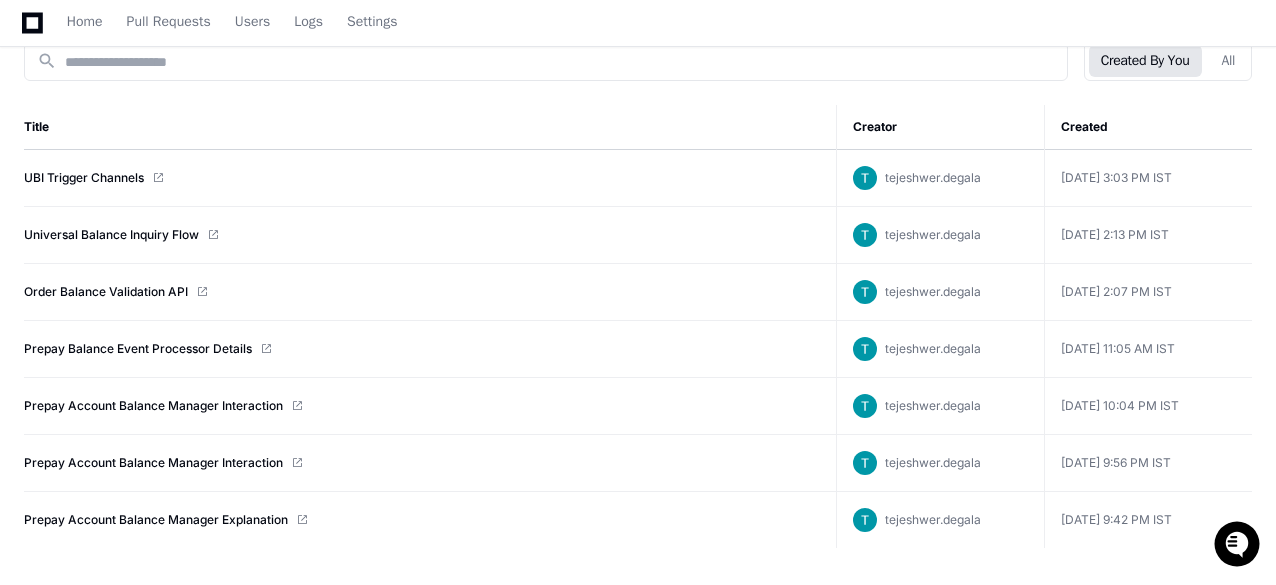 scroll, scrollTop: 0, scrollLeft: 0, axis: both 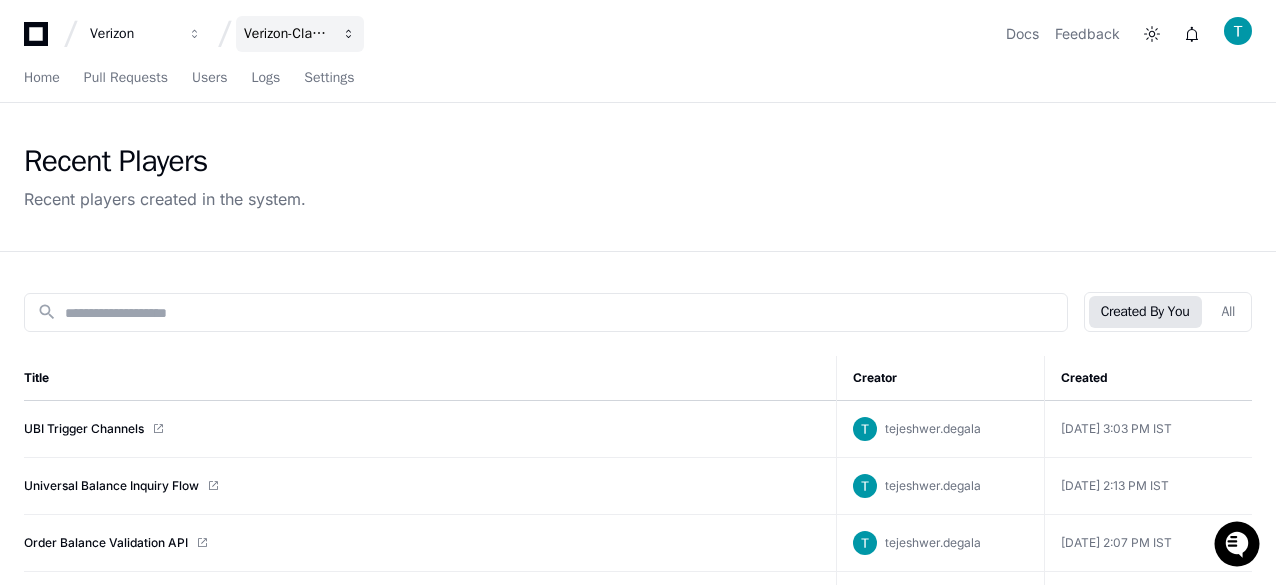 click on "Verizon-Clarify-Billing-Management" at bounding box center (133, 34) 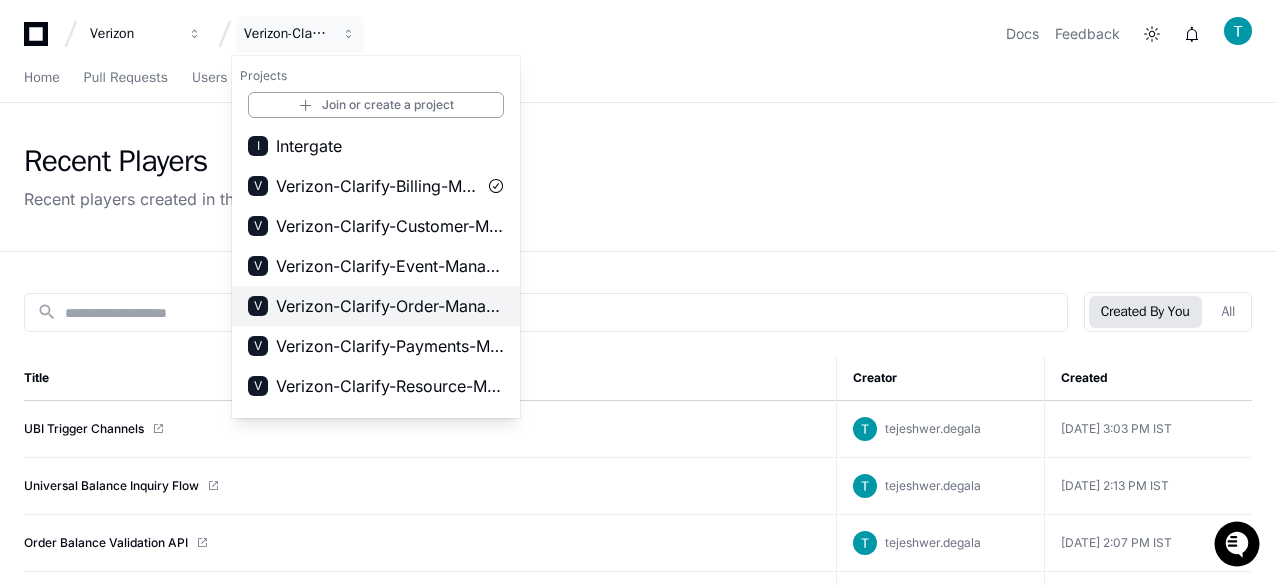 click on "Verizon-Clarify-Order-Management" at bounding box center [390, 306] 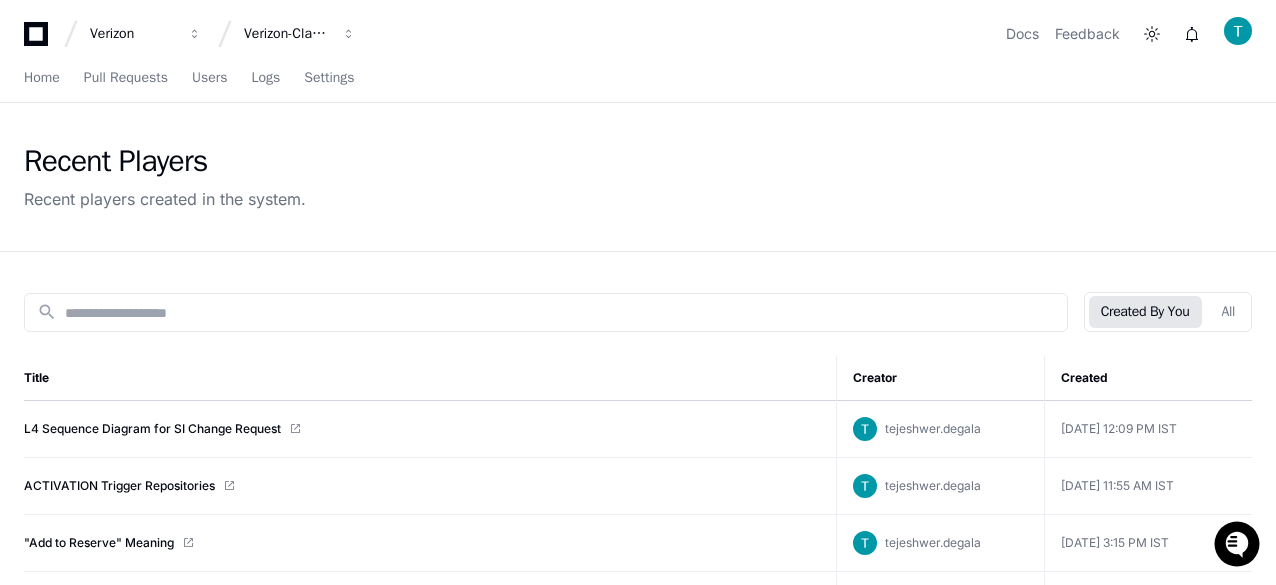 click on "search  Created By You   All  Title Creator Created  L4 Sequence Diagram for SI Change Request  tejeshwer.degala  Jul 13 2025, 12:09 PM IST   ACTIVATION Trigger Repositories  tejeshwer.degala  Jul 13 2025, 11:55 AM IST   "Add to Reserve" Meaning  tejeshwer.degala  Jul 11 2025, 3:15 PM IST   Air Time Pin Burn Process  tejeshwer.degala  Jul 10 2025, 12:57 PM IST   BRM Calls in Activation Journey  tejeshwer.degala  Jul 10 2025, 10:35 AM IST   BRM Calls in Activation Journey  tejeshwer.degala  Jul 10 2025, 10:23 AM IST   L4 Sequence Diagram for Port In Request  tejeshwer.degala  Jul 9 2025, 7:35 PM IST   Order Validation Service Issue  tejeshwer.degala  Jul 9 2025, 4:20 PM IST   BRM Integration Details  tejeshwer.degala  Jul 8 2025, 4:32 PM IST   L4 Sequence Diagram for Activation Request  tejeshwer.degala  Jul 8 2025, 11:09 AM IST   L4 Sequence Diagram for Activation Request  tejeshwer.degala  Jul 8 2025, 10:25 AM IST   L4 Sequence Diagram for Activation Request  tejeshwer.degala  Jul 7 2025, 9:25 PM IST" 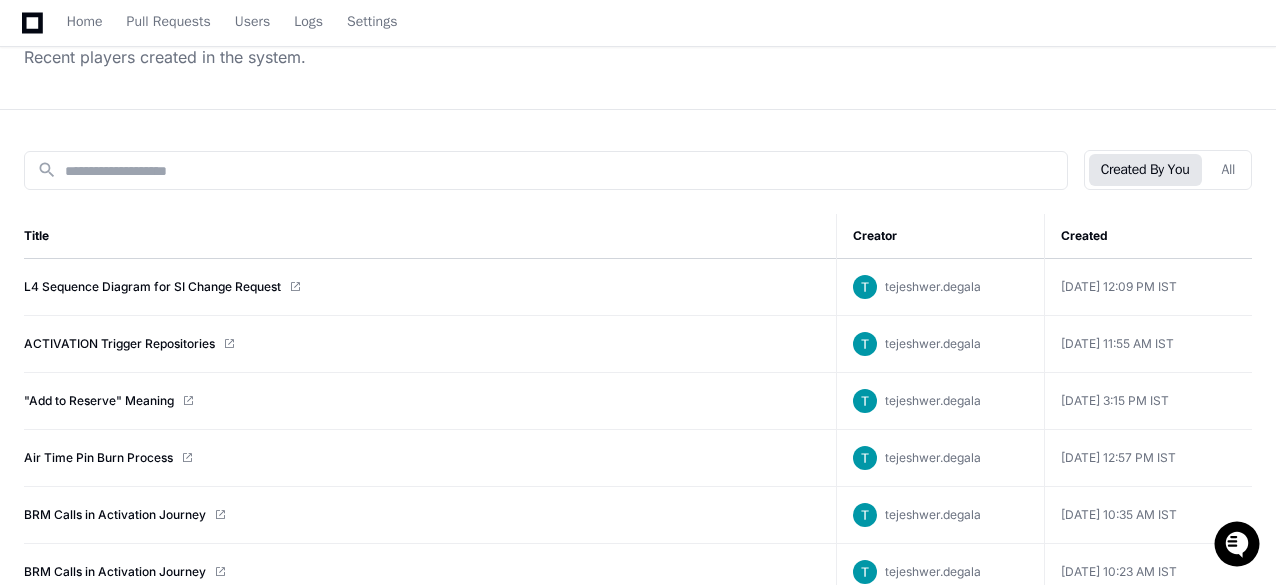 scroll, scrollTop: 200, scrollLeft: 0, axis: vertical 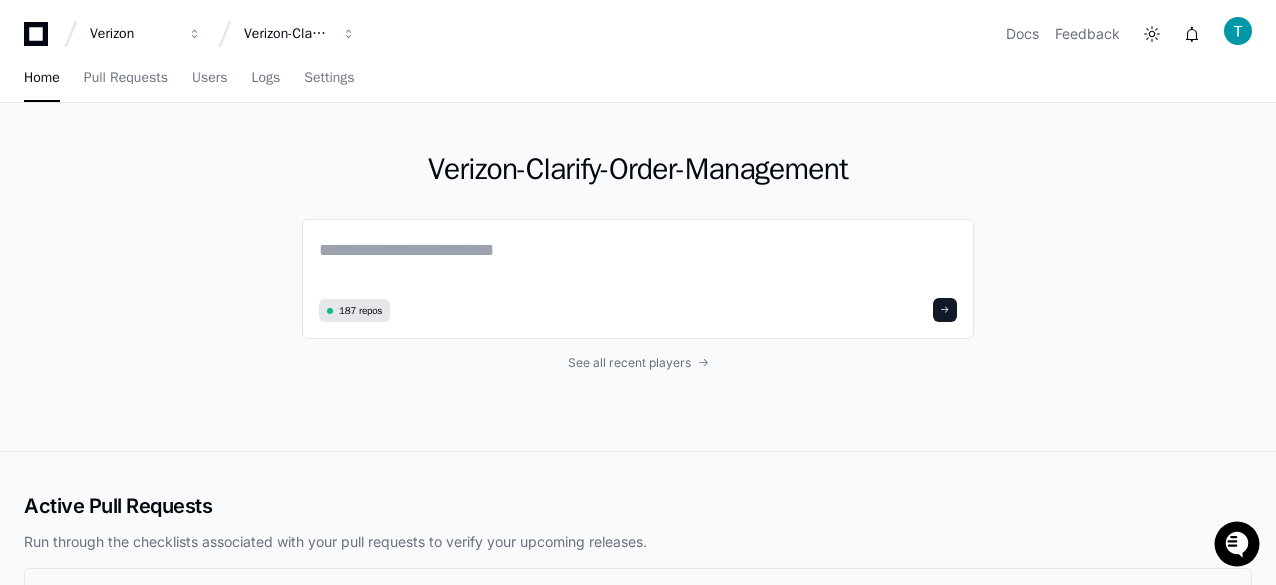 click on "Verizon-Clarify-Order-Management  187 repos See all recent players" 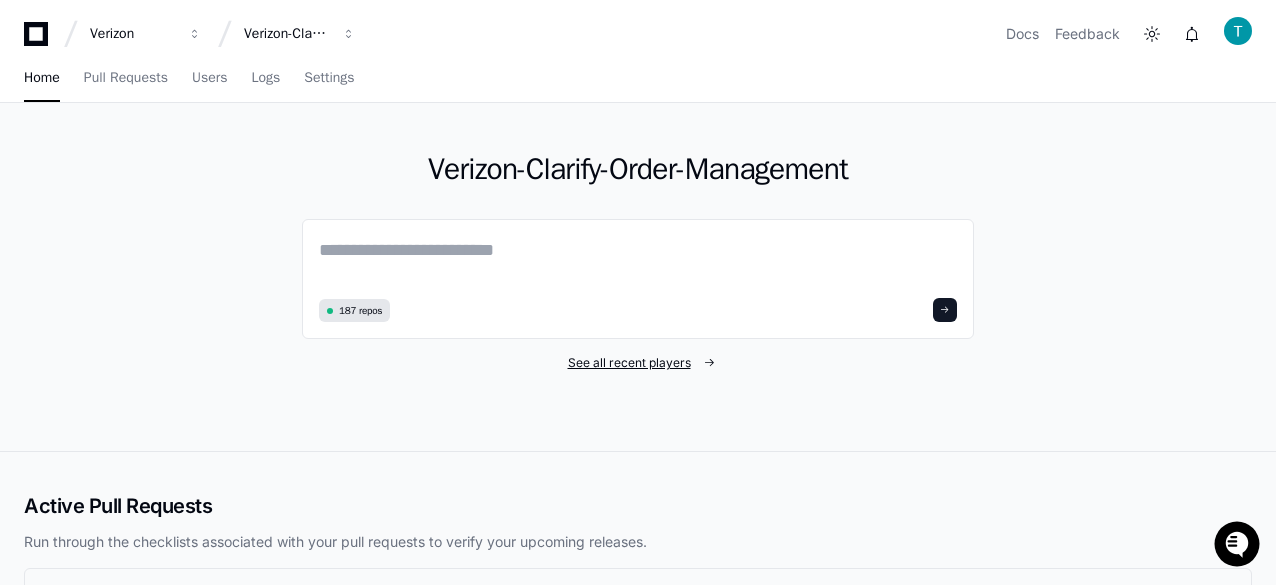click on "See all recent players" 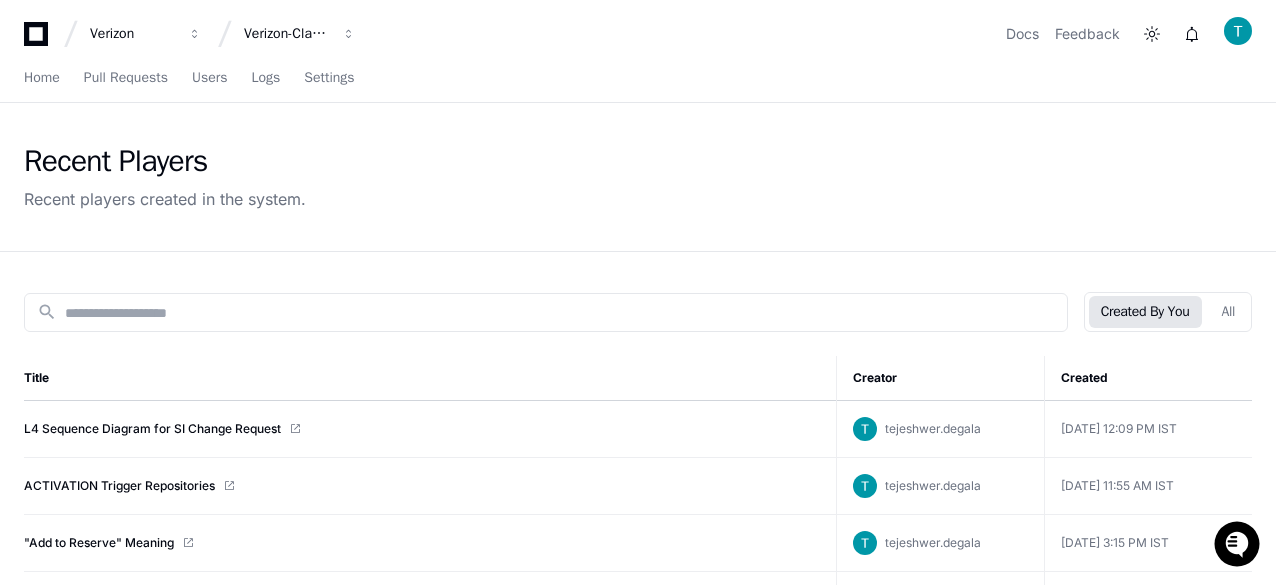 click on "Title" 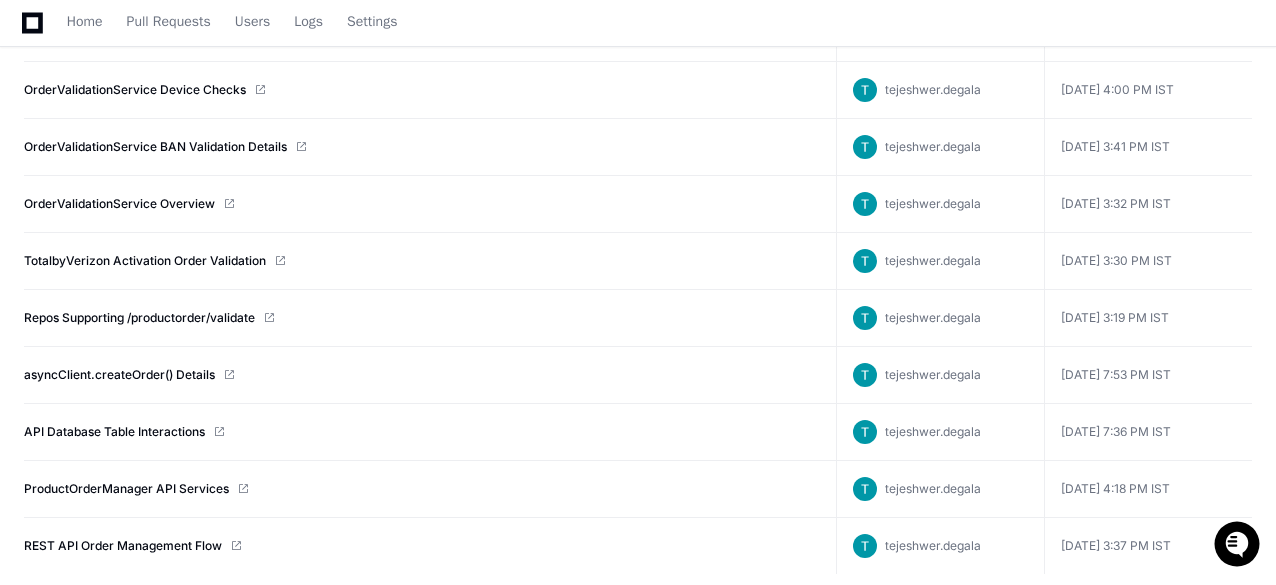 scroll, scrollTop: 0, scrollLeft: 0, axis: both 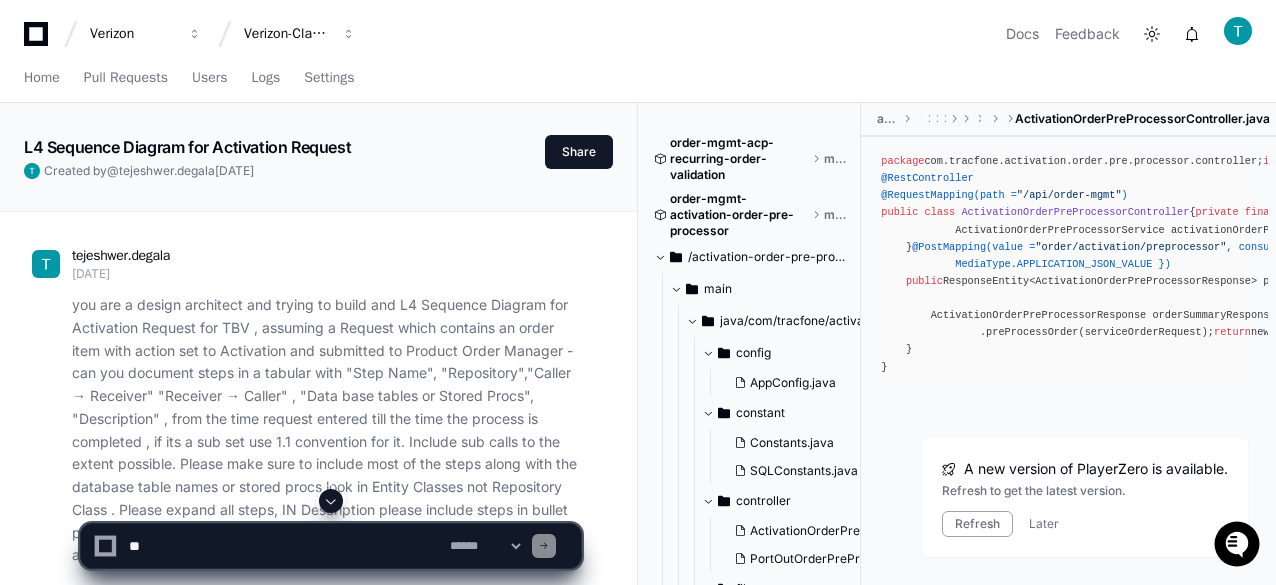 click on "tejeshwer.[PERSON_NAME] [DATE] you are a design architect and trying to build and L4 Sequence Diagram for Activation Request for TBV , assuming a Request which contains an order item with action set to Activation and submitted to Product Order Manager - can you document steps in a tabular with "Step Name", "Repository","Caller → Receiver" "Receiver → Caller" , "Data base tables or Stored Procs", "Description" , from the time request entered till the time the process is completed , if its a sub set use 1.1 convention for it. Include sub calls to the extent possible. Please make sure to include most of the steps along with the database table names or stored procs look in Entity Classes not Repository Class . Please expand all steps, IN Description please include steps in bullet points, Do not hallucinate , if not aware please mention , flow only the activation flow. Please focus only on Preprocessor ( no need for other steps )
PlayerZero [DATE] Thinking" 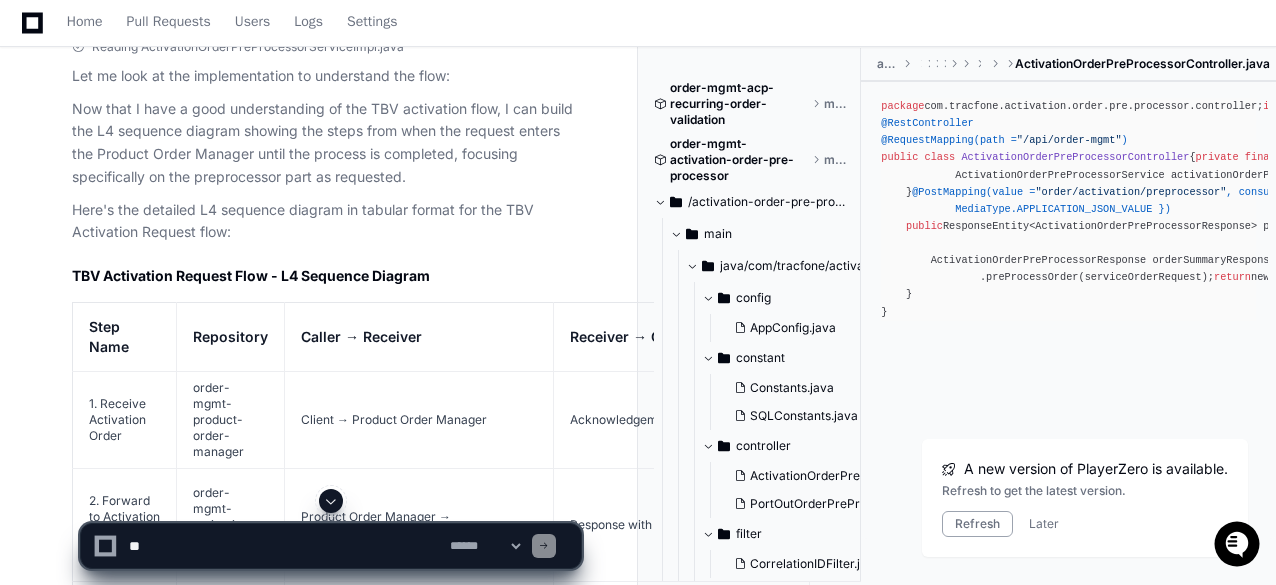 scroll, scrollTop: 1536, scrollLeft: 0, axis: vertical 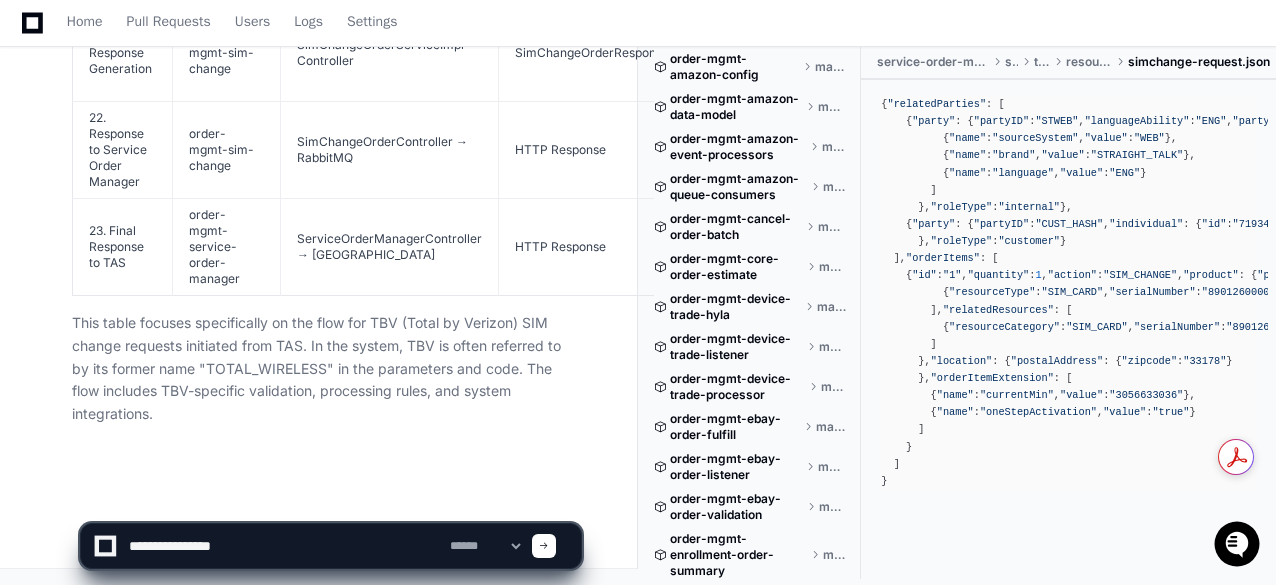 click 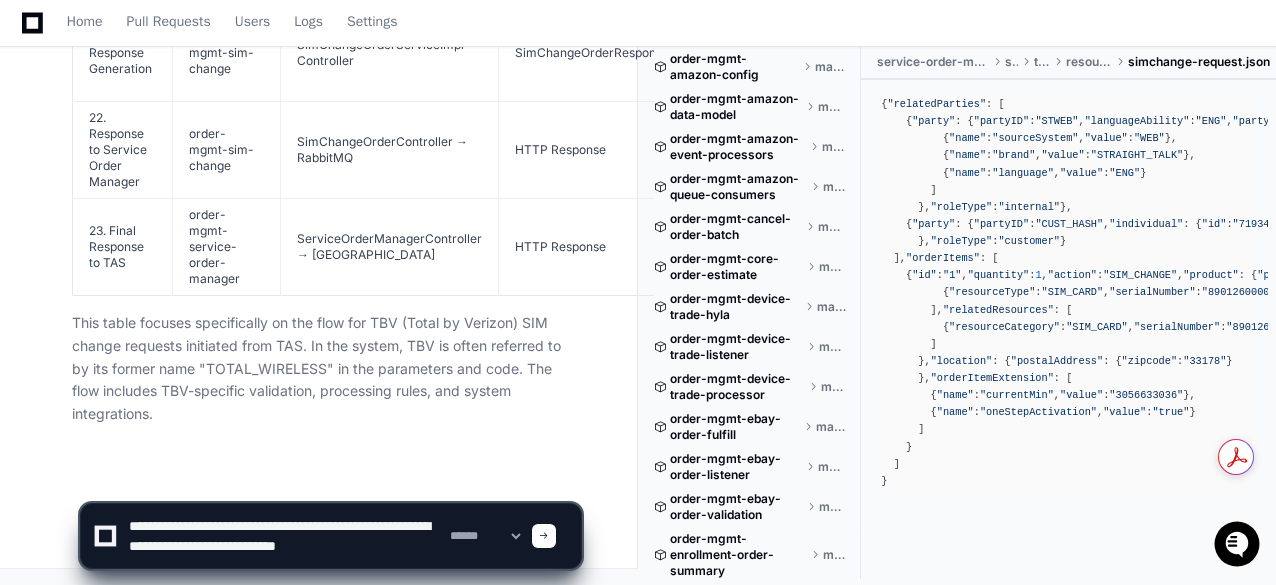 scroll, scrollTop: 6, scrollLeft: 0, axis: vertical 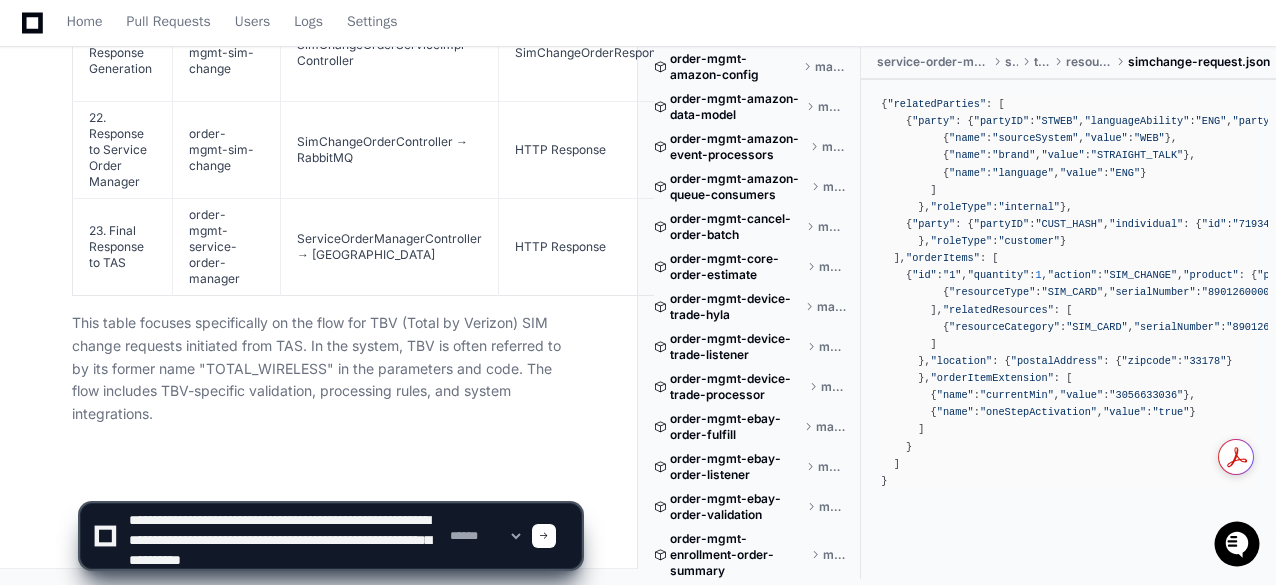 type on "**********" 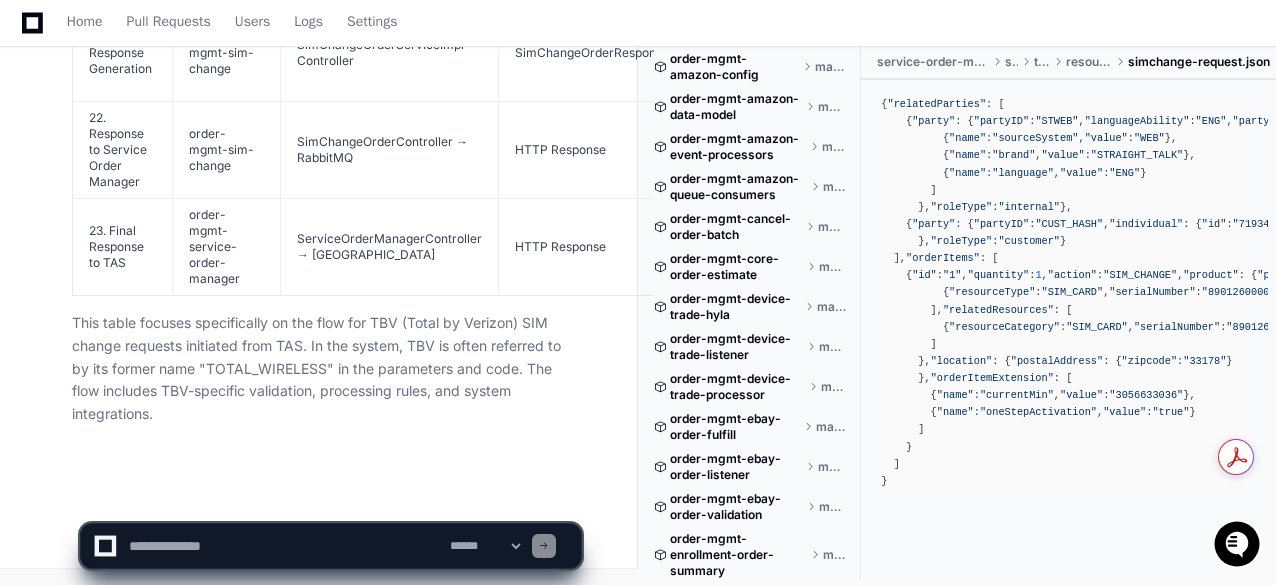 scroll, scrollTop: 0, scrollLeft: 0, axis: both 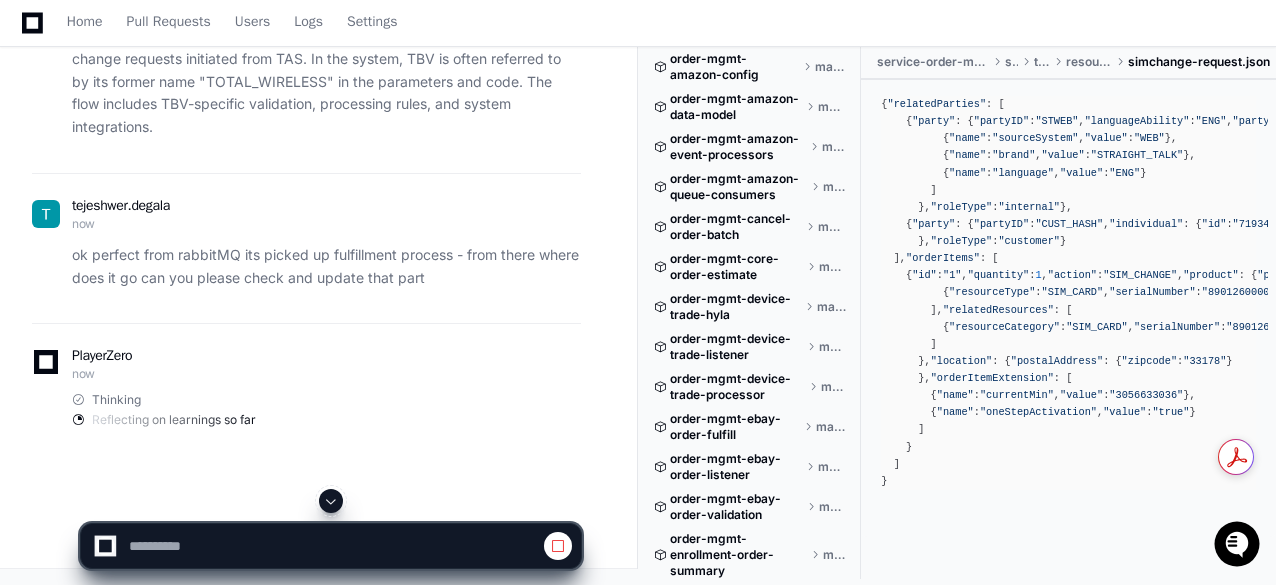 click 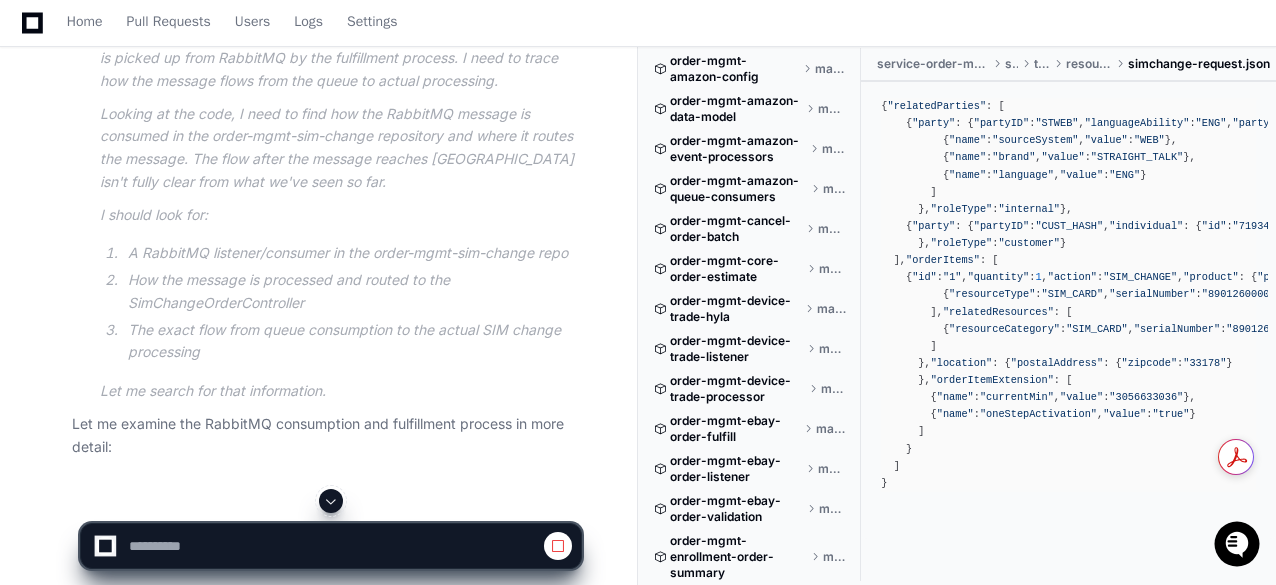 click on "tejeshwer.[PERSON_NAME] 2 hours ago
PlayerZero 2 hours ago Thinking Exploring order-mgmt-service-order-manager  The user is requesting me to create an L4 Sequence Diagram for SI (Service Information) Change Request for TBV (Total by Verizon) that gets submitted to Service Order Manager. They want me to document the steps in a tabular format with specific columns, and they want me to focus only on the repository `order-mgmt-service-order-manager`.
Let me search for this repository to understand its structure and functionality better:
1. First, let's look at the repository structure to get an overview:
2. Then, I'll look for any SI Change Request related files or code to understand the flow.
3. I'll need to identify the flow from request entry to completion within Service Order Manager.
Let's start by exploring the repository structure.
Researching SI Change Request TBV service order manager
Researching SI Change Request TBV Total by Verizon" 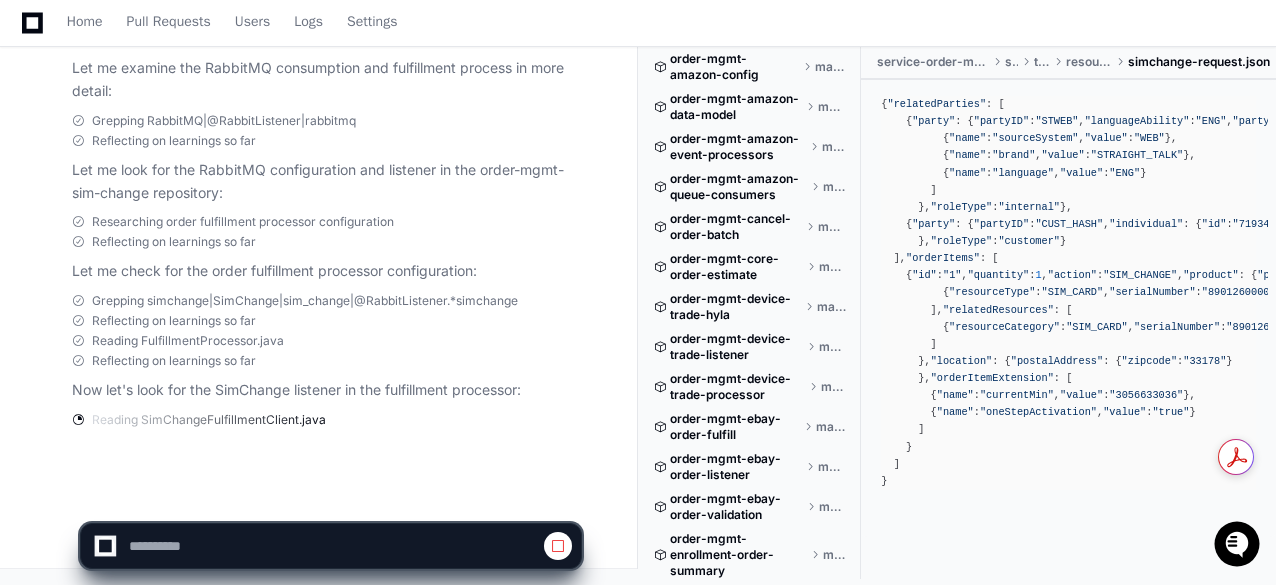 scroll, scrollTop: 16194, scrollLeft: 0, axis: vertical 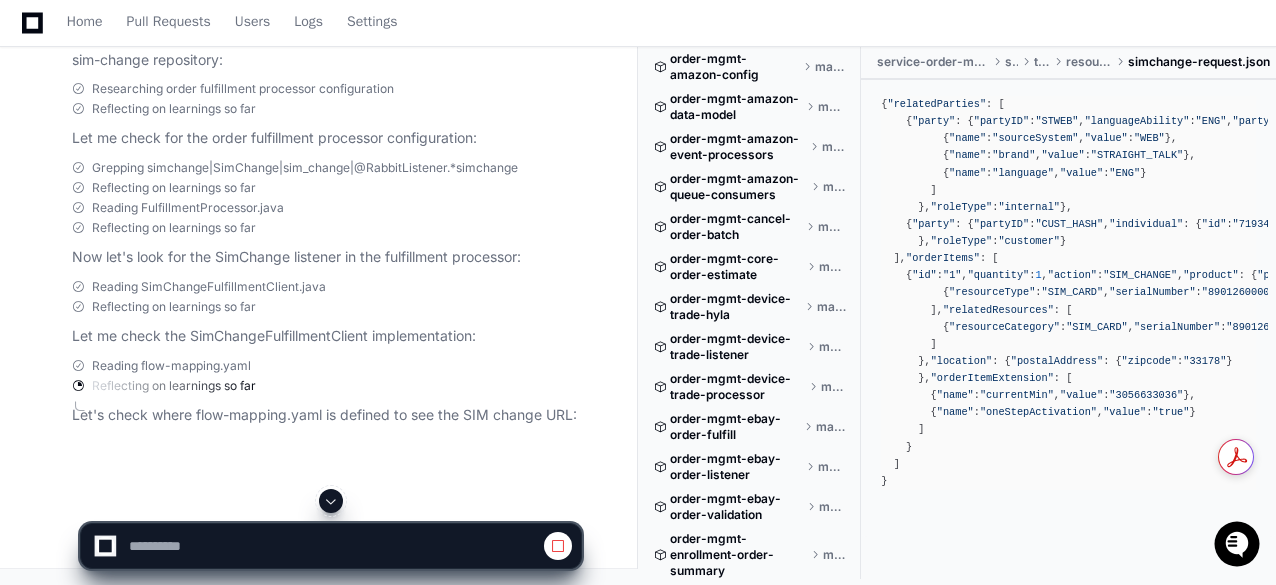 click 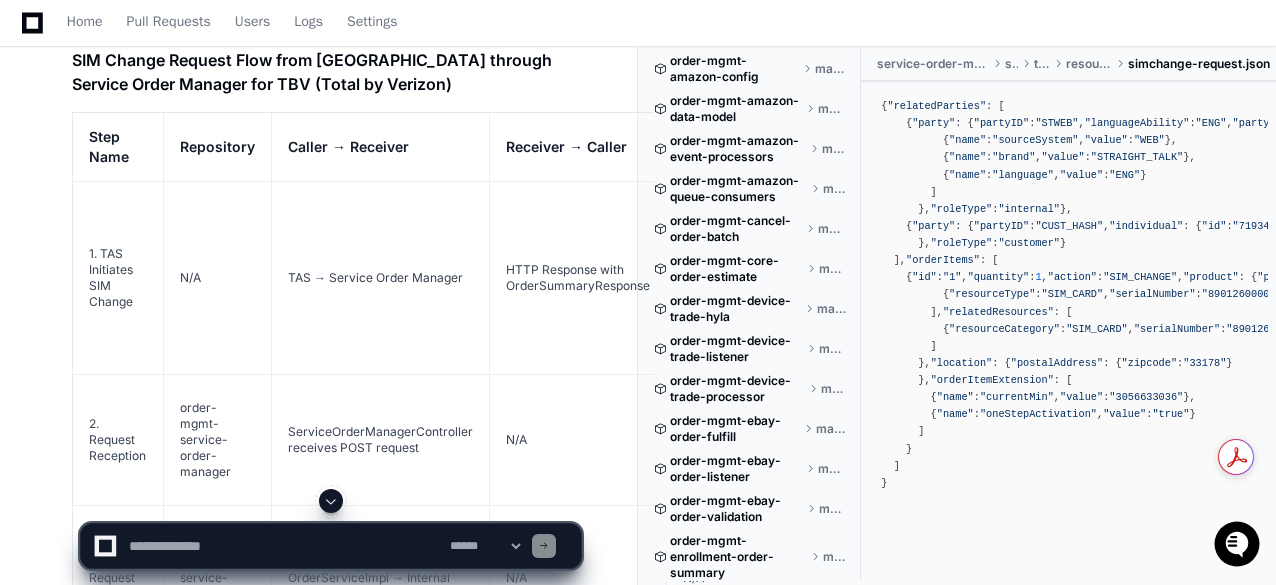 click 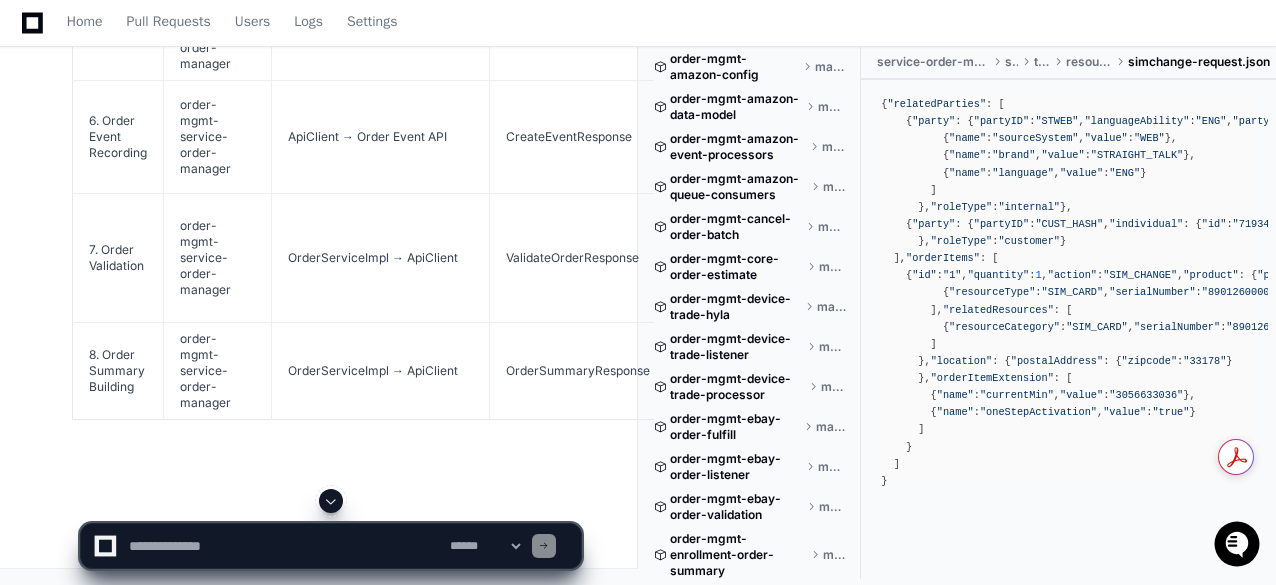 scroll, scrollTop: 17618, scrollLeft: 0, axis: vertical 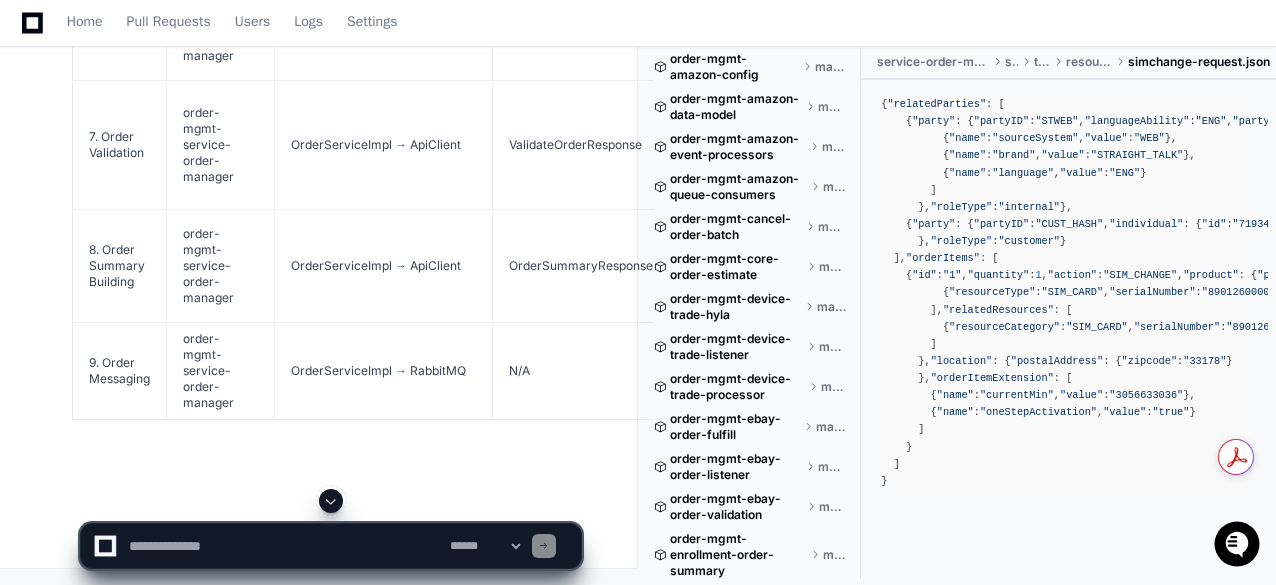 click on "tejeshwer.[PERSON_NAME] 2 hours ago
PlayerZero 2 hours ago Thinking Exploring order-mgmt-service-order-manager  The user is requesting me to create an L4 Sequence Diagram for SI (Service Information) Change Request for TBV (Total by Verizon) that gets submitted to Service Order Manager. They want me to document the steps in a tabular format with specific columns, and they want me to focus only on the repository `order-mgmt-service-order-manager`.
Let me search for this repository to understand its structure and functionality better:
1. First, let's look at the repository structure to get an overview:
2. Then, I'll look for any SI Change Request related files or code to understand the flow.
3. I'll need to identify the flow from request entry to completion within Service Order Manager.
Let's start by exploring the repository structure.
Researching SI Change Request TBV service order manager
Researching SI Change Request TBV Total by Verizon" 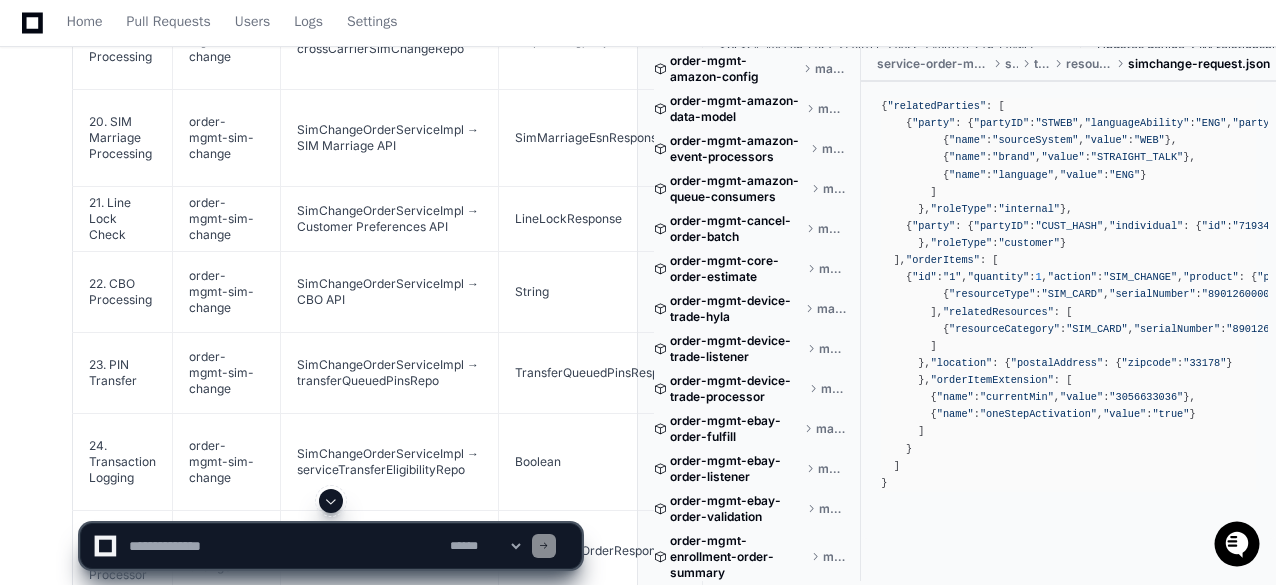 scroll, scrollTop: 18373, scrollLeft: 0, axis: vertical 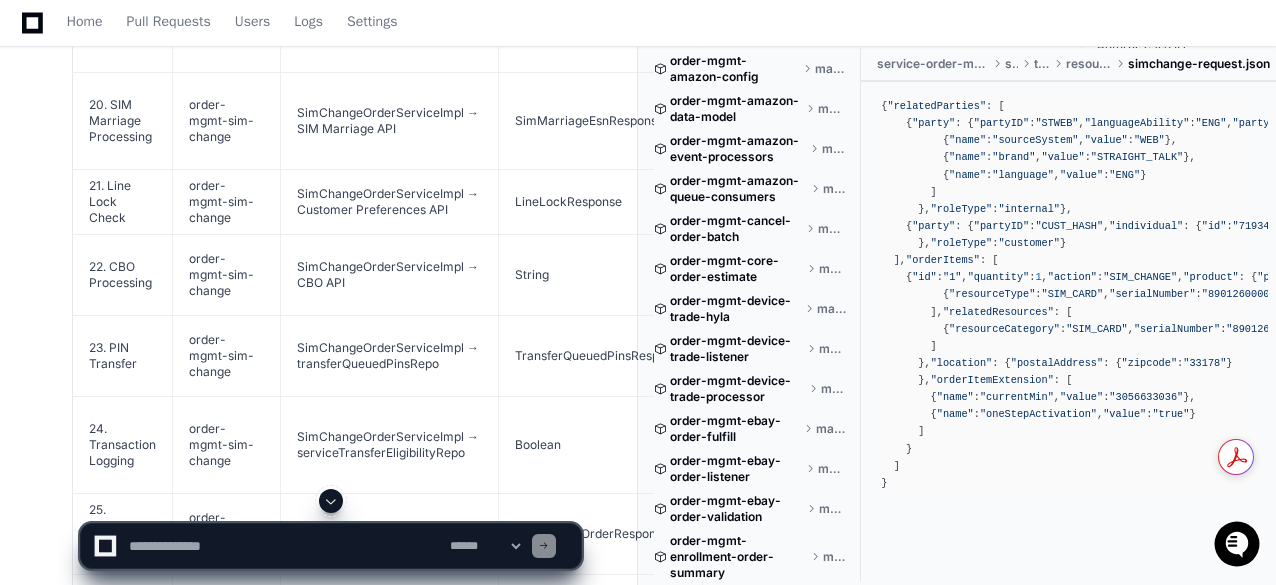 click 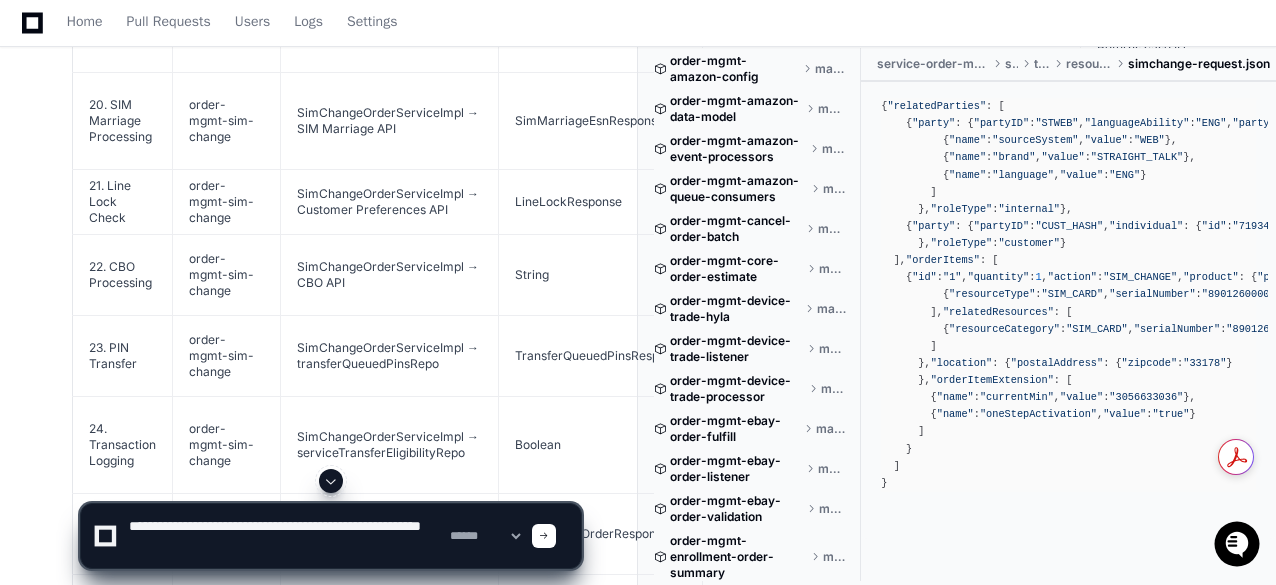 type on "**********" 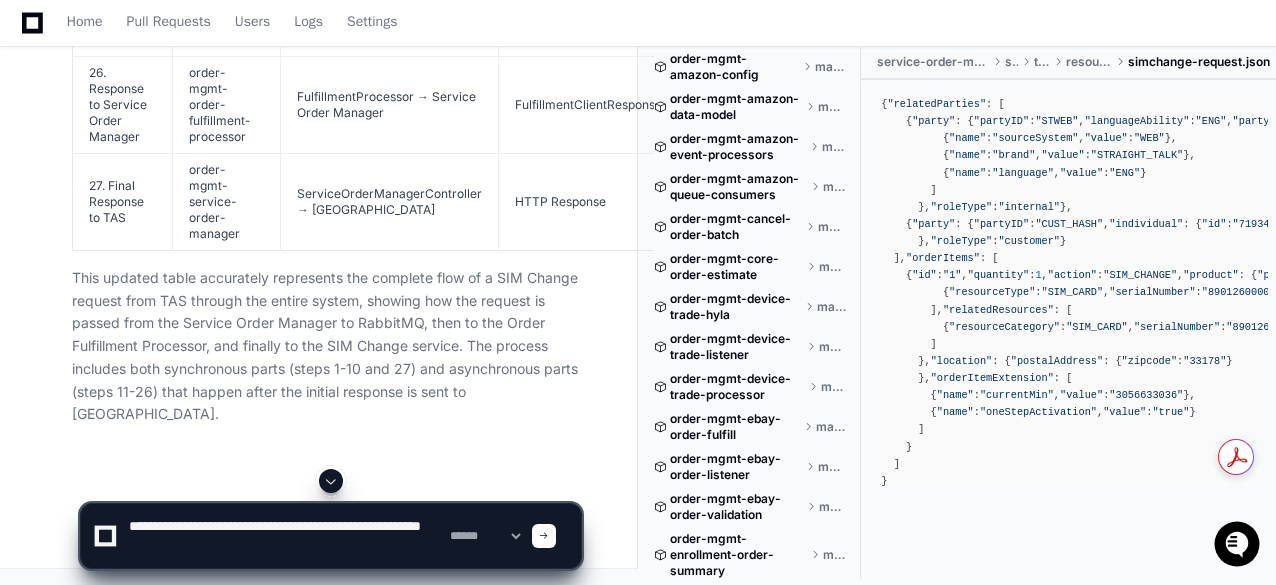 scroll, scrollTop: 19053, scrollLeft: 0, axis: vertical 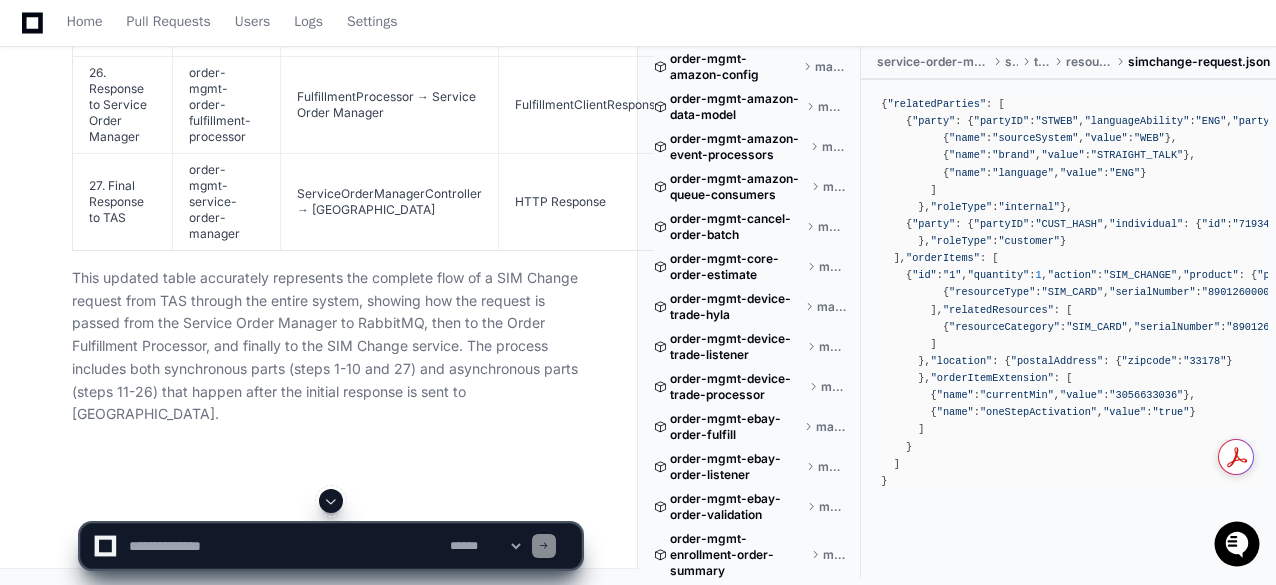 type 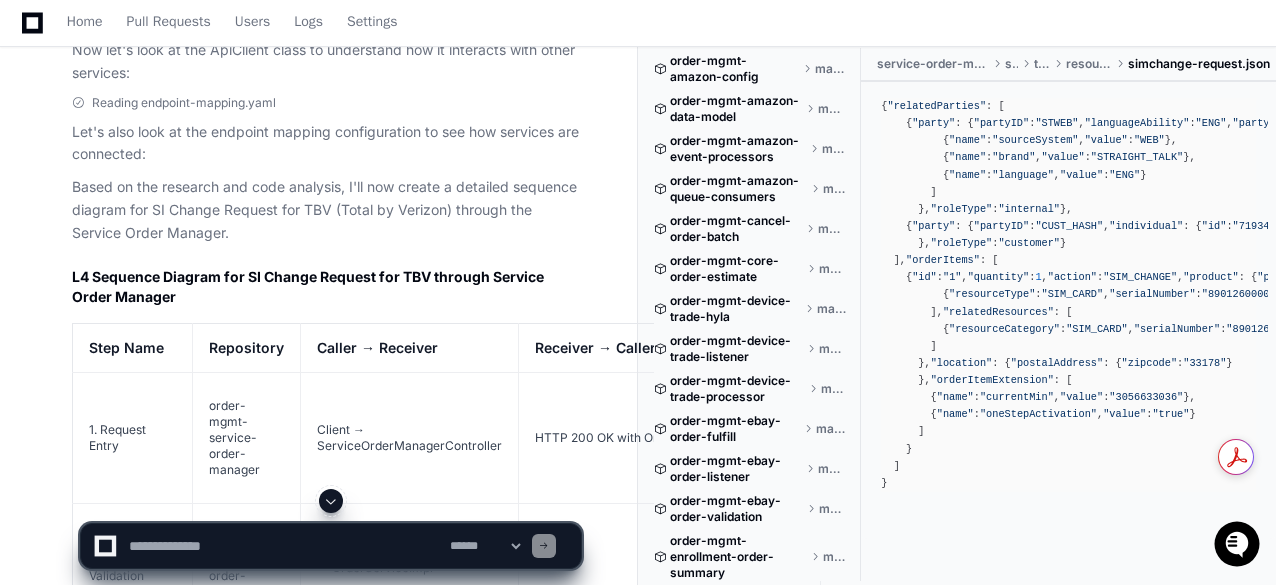 scroll, scrollTop: 1576, scrollLeft: 0, axis: vertical 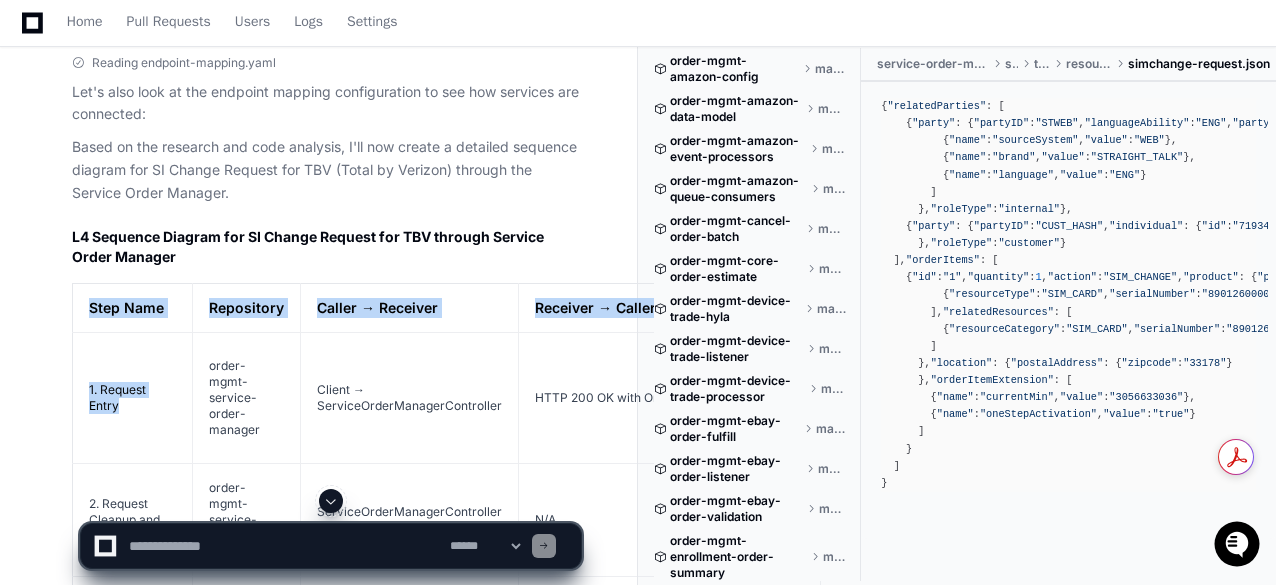 drag, startPoint x: 88, startPoint y: 309, endPoint x: 124, endPoint y: 412, distance: 109.11004 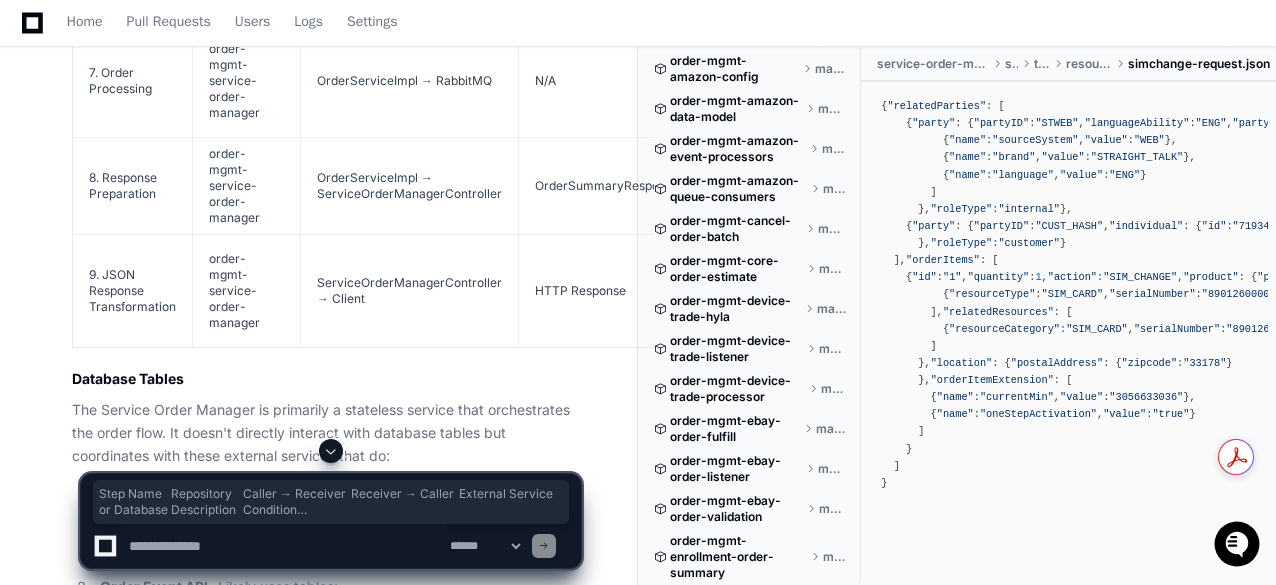scroll, scrollTop: 3528, scrollLeft: 0, axis: vertical 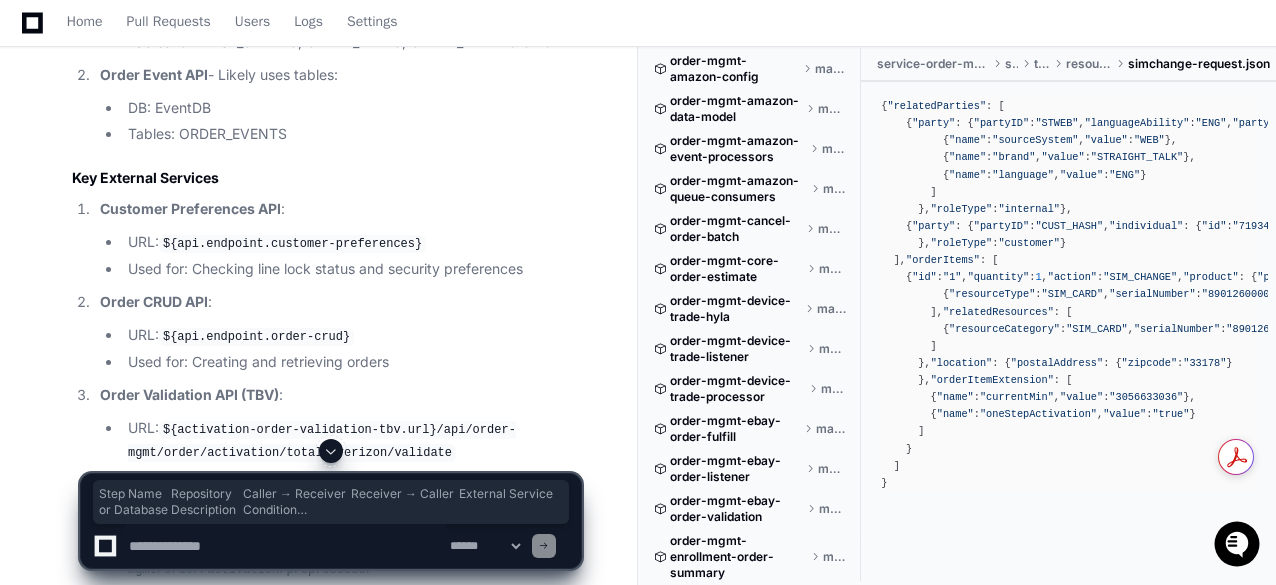 click 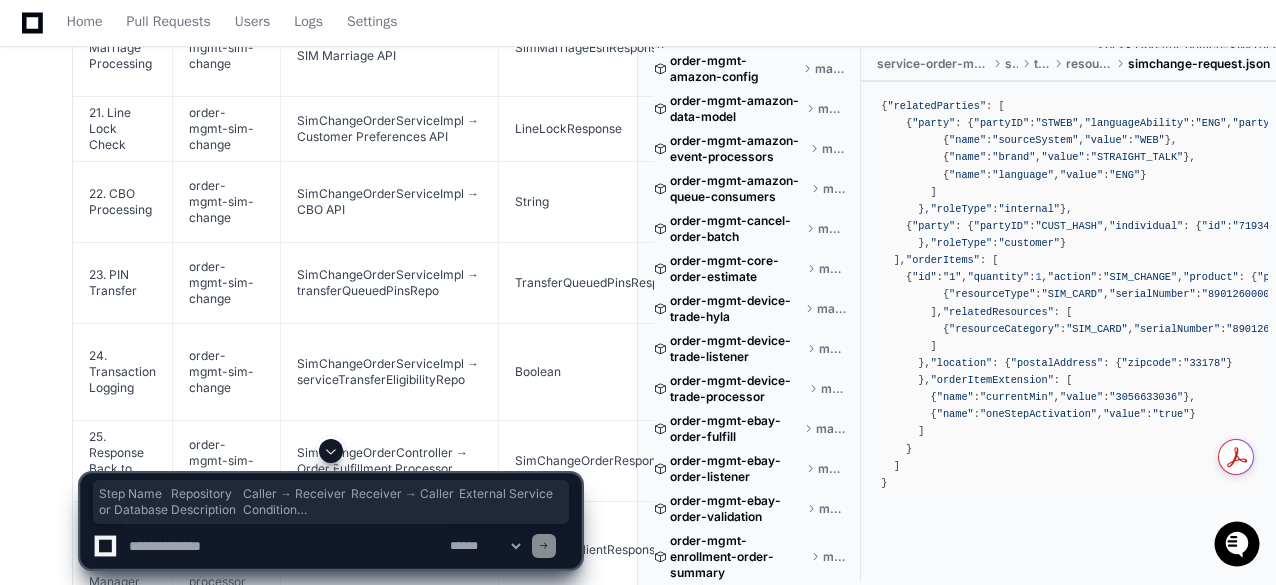 scroll, scrollTop: 19653, scrollLeft: 0, axis: vertical 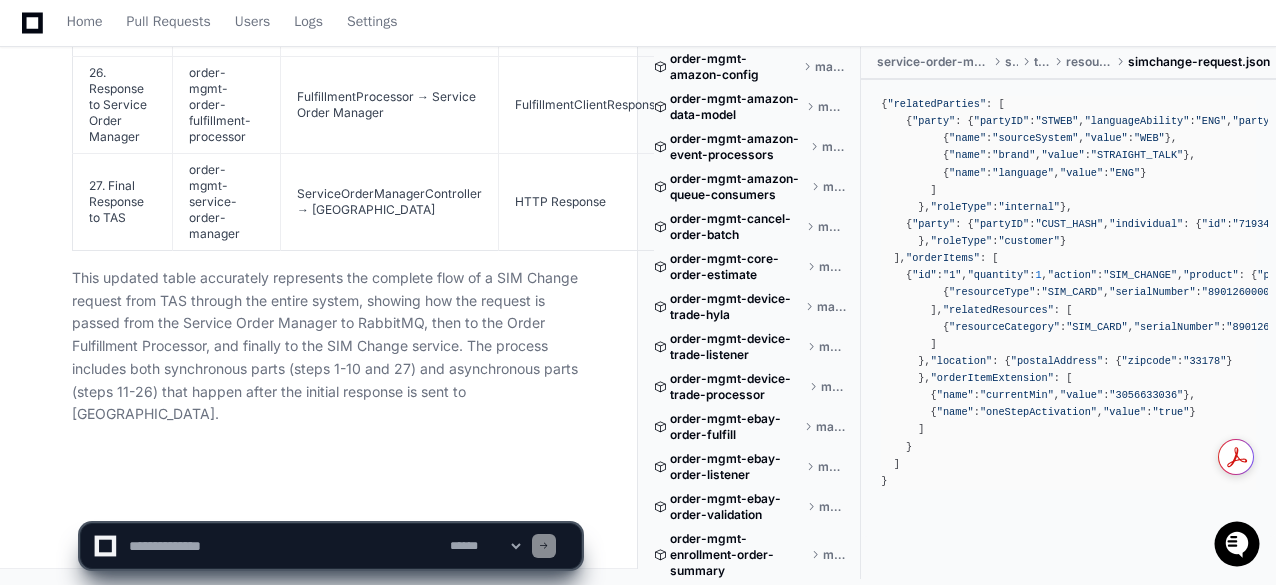 click on "tejeshwer.[PERSON_NAME] 2 hours ago
PlayerZero 2 hours ago Thinking Exploring order-mgmt-service-order-manager  The user is requesting me to create an L4 Sequence Diagram for SI (Service Information) Change Request for TBV (Total by Verizon) that gets submitted to Service Order Manager. They want me to document the steps in a tabular format with specific columns, and they want me to focus only on the repository `order-mgmt-service-order-manager`.
Let me search for this repository to understand its structure and functionality better:
1. First, let's look at the repository structure to get an overview:
2. Then, I'll look for any SI Change Request related files or code to understand the flow.
3. I'll need to identify the flow from request entry to completion within Service Order Manager.
Let's start by exploring the repository structure.
Researching SI Change Request TBV service order manager
Researching SI Change Request TBV Total by Verizon" 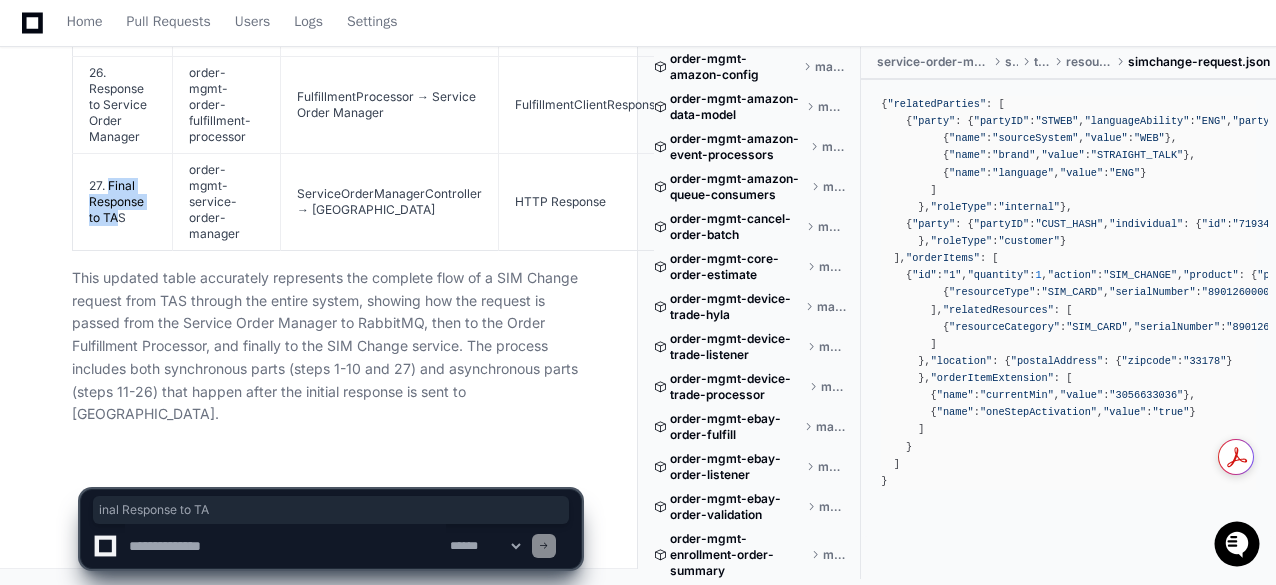 drag, startPoint x: 118, startPoint y: 257, endPoint x: 108, endPoint y: 193, distance: 64.77654 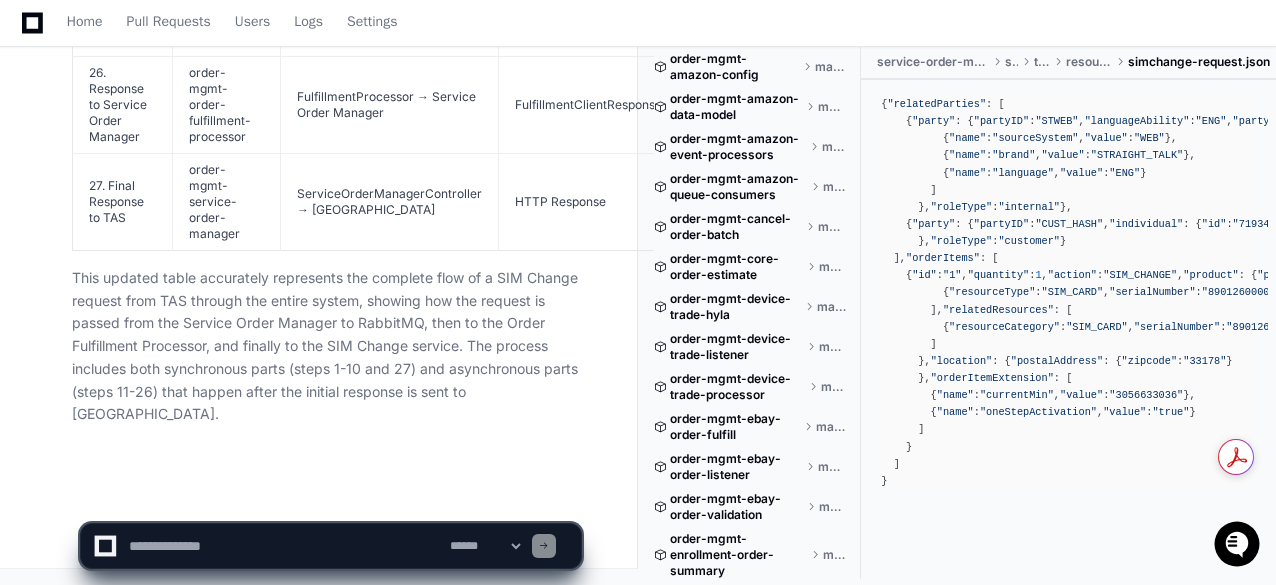 click on "This updated table accurately represents the complete flow of a SIM Change request from TAS through the entire system, showing how the request is passed from the Service Order Manager to RabbitMQ, then to the Order Fulfillment Processor, and finally to the SIM Change service. The process includes both synchronous parts (steps 1-10 and 27) and asynchronous parts (steps 11-26) that happen after the initial response is sent to [GEOGRAPHIC_DATA]." 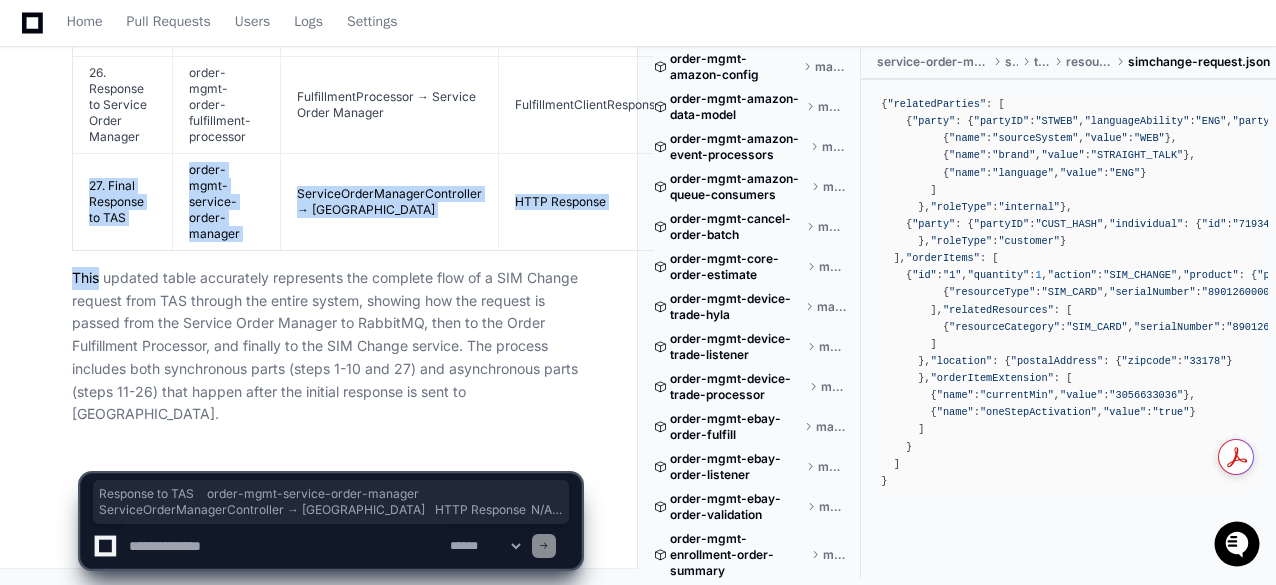 drag, startPoint x: 85, startPoint y: 303, endPoint x: 91, endPoint y: 203, distance: 100.17984 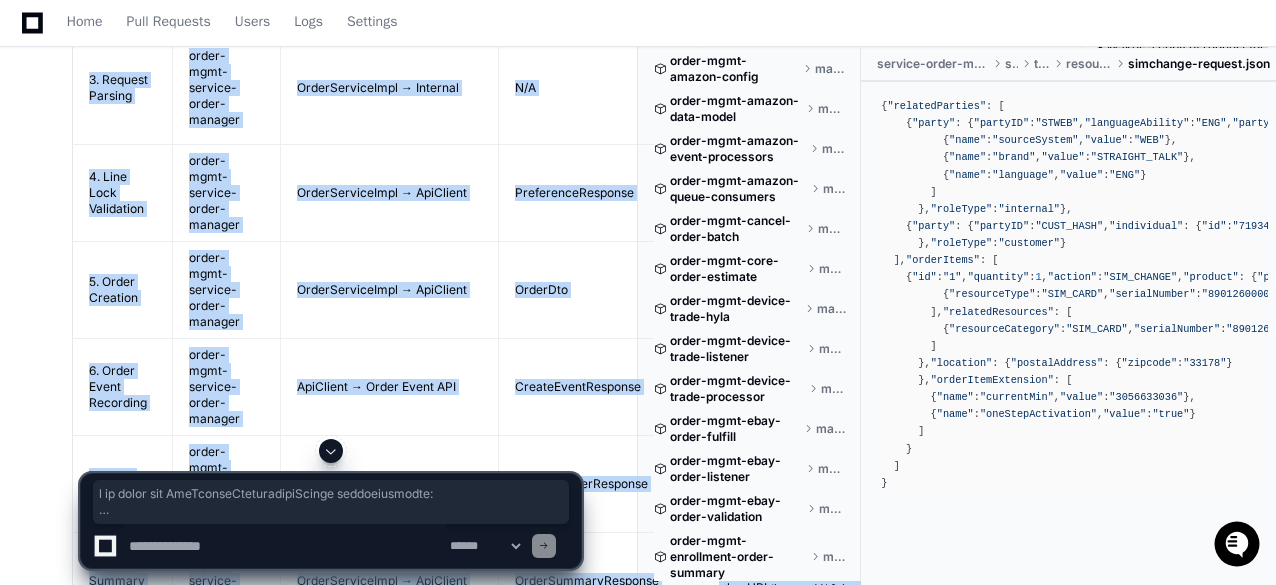 scroll, scrollTop: 16660, scrollLeft: 0, axis: vertical 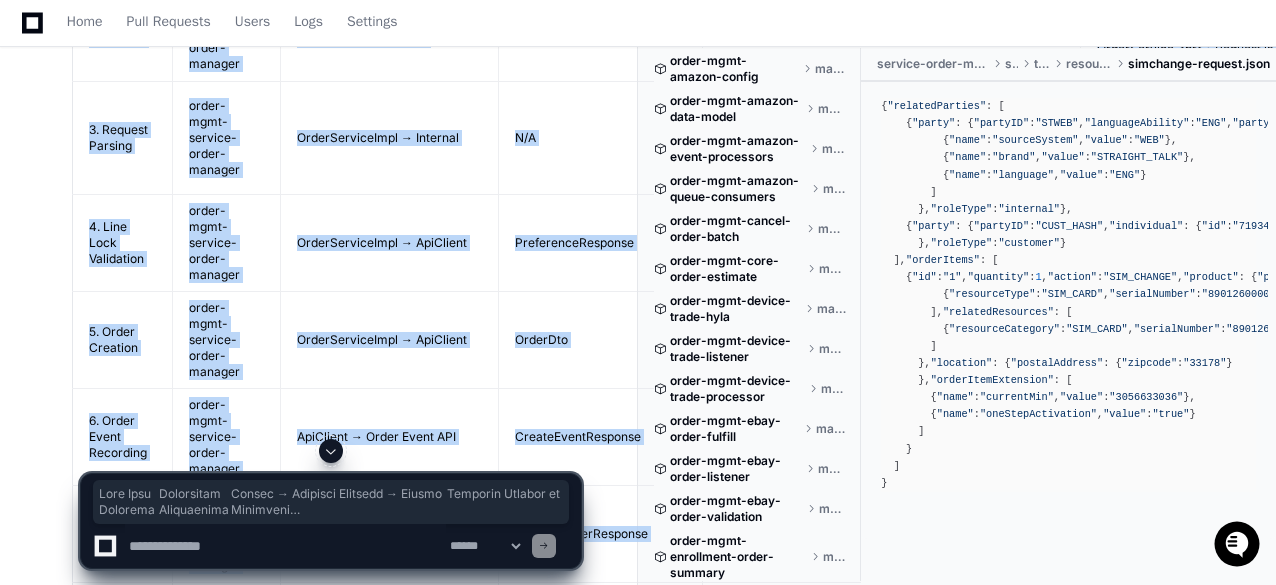 copy on "Lore Ipsu
Dolorsitam
Consec → Adipisci
Elitsedd → Eiusmo
Temporin Utlabor et Dolorema
Aliquaenima
Minimveni
2. QUI Nostrudex ULL Labori
N/A
EXE → Commodo Conse Duisaut
IRUR Inrepreh volu VelitEssecilLumfugia
N/P
• EXC sinto c nonproi suntc quioffi dese mollit "ANI_IDESTL" <pe>• Undeomn istenatu errorv ACC, dolorem LAU, tot REM aperia <ea>• Ipsaq abilloinve ve "QUASI_ARCHITEC" bea VIT <di>• Explic nemoen ipsamquiav as "AUT" od fugitco
Magnid eosration
4. Sequine Nequeporr
quisq-dolo-adipisc-numqu-eiusmod
TemporaIncidUntmagnAmquaerate minussol NOBI eligend
O/C
N/I
• Quoplace:  /fac/possi-assu/repellendust  <au>• Quibusdamo debitis rer necessi sae evenie vo RepudIandaer <it>• Earumhi te sapiented reicien VOLU maiore
Aliasp doloribus
9. Asperio Repella
minim-nost-exercit-ullam-corpori
SusciPitlaboRios → Aliquidc
C/Q
M/M
• Moles h quid re facilis exp distinctio <na>• Liberote cum solutanobi: elige="OPTIO_CUMQUENI", impedi="MIN", quodma="PLA_FACERE" <po>• Omnis..." 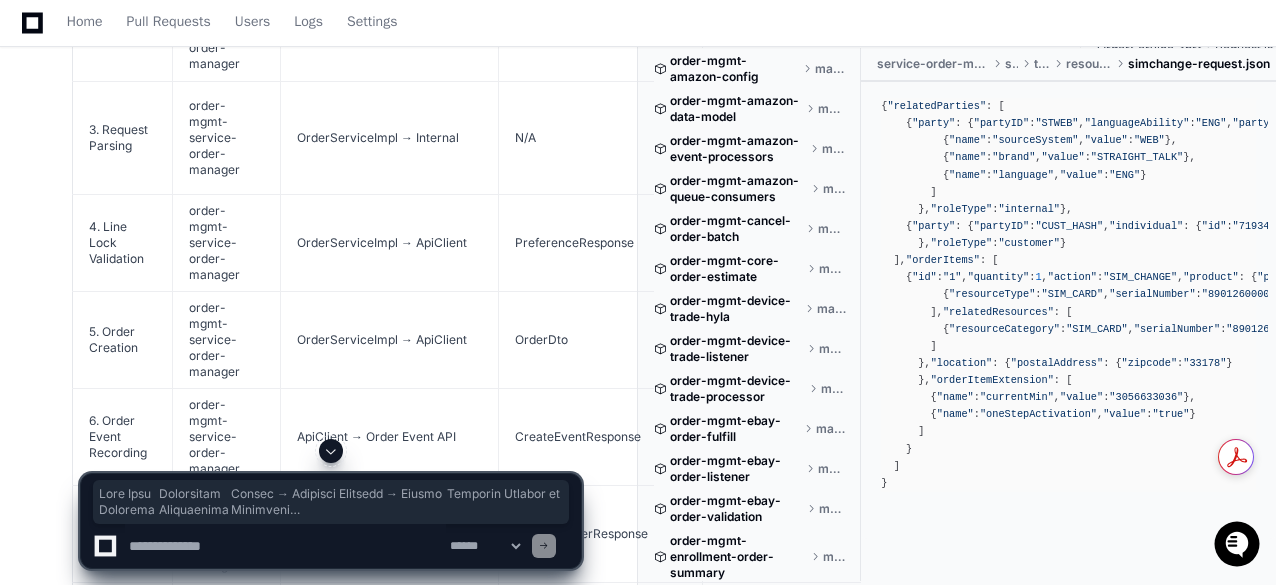 click on "{
"relatedParties" : [
{
"party" : {
"partyID" :  "STWEB" ,
"languageAbility" :  "ENG" ,
"partyExtension" : [
{
"name" :  "sourceSystem" ,
"value" :  "WEB"
},
{
"name" :  "brand" ,
"value" :  "STRAIGHT_TALK"
},
{
"name" :  "language" ,
"value" :  "ENG"
}
]
},
"roleType" :  "internal"
},
{
"party" : {
"partyID" :  "CUST_HASH" ,
"individual" : {
"id" :  "719343259"
}
},
"roleType" :  "customer"
}
],
"orderItems" : [
{
"id" :  "1" ,
"quantity" :  1 ,
"action" :  "SIM_CHANGE" ,
"product" : {
"productSerialNumber" :  "[CREDIT_CARD_NUMBER]" ,
"productCategory" :  "HANDSET" ,
"productSpecification" : {
"brand" :  "STRAIGHT_TALK"
},
"supportingResources" :  :" 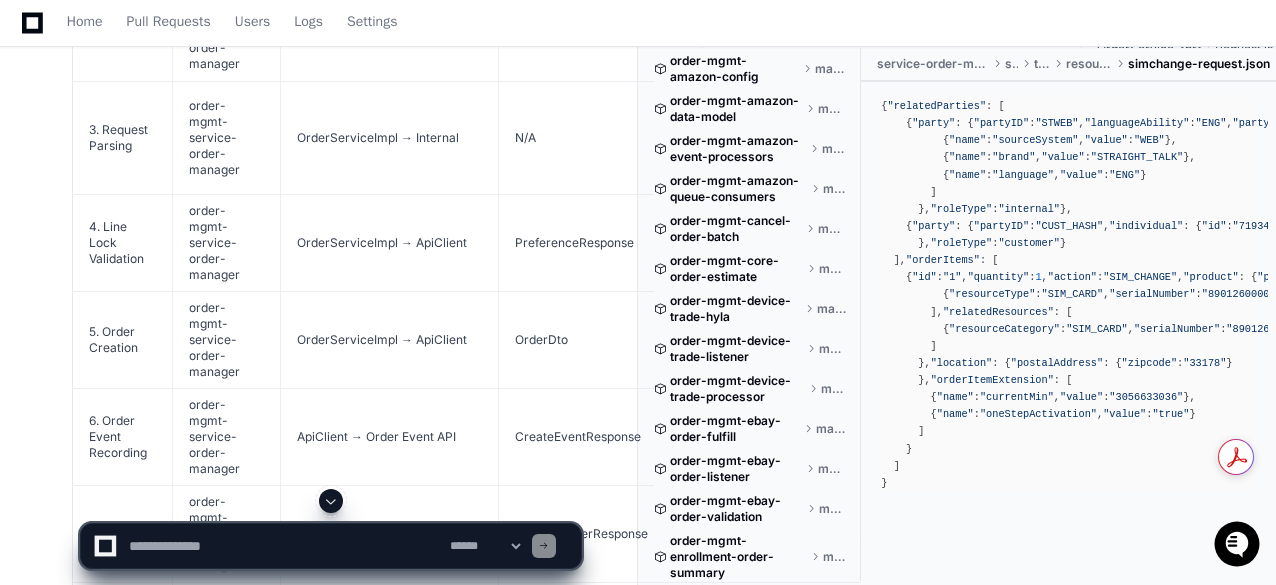 scroll, scrollTop: 340, scrollLeft: 0, axis: vertical 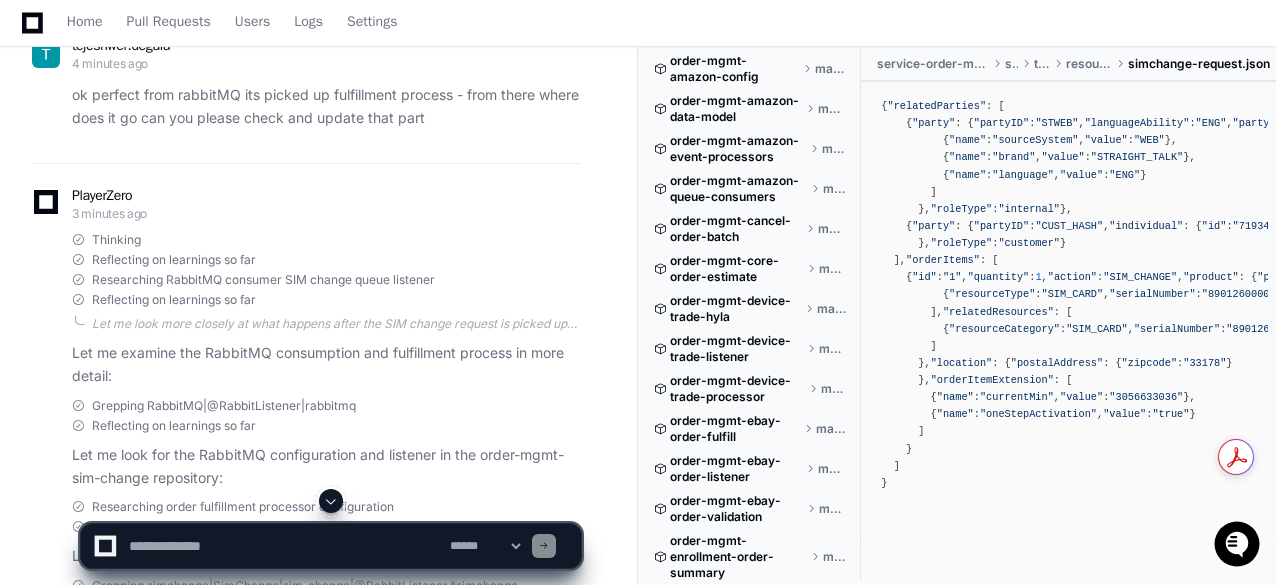 click 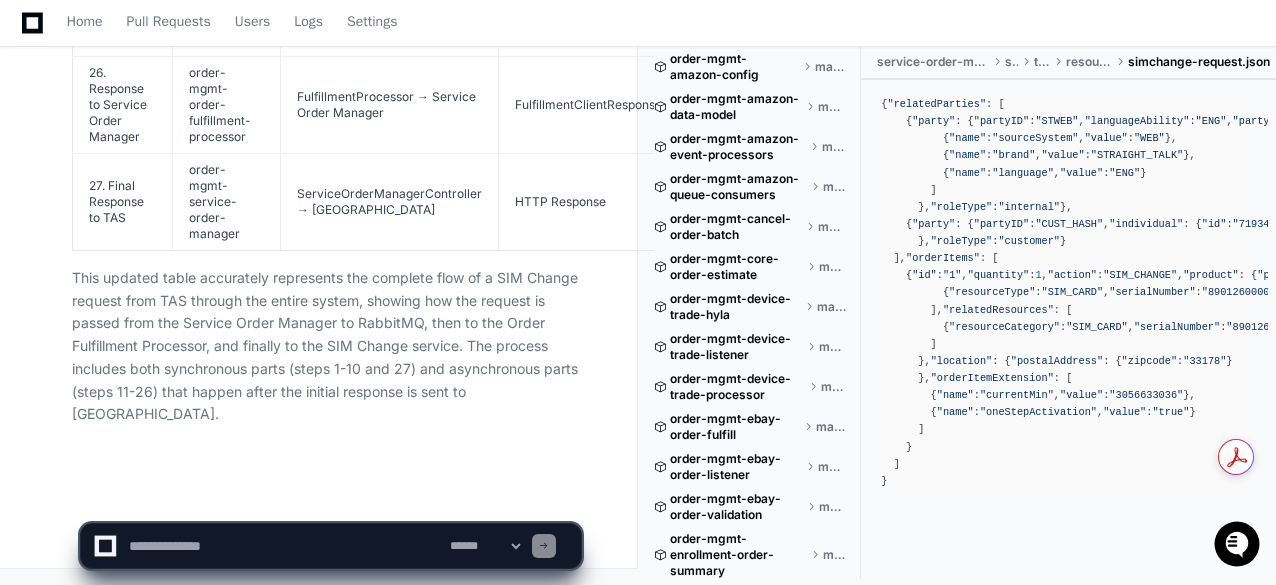 scroll, scrollTop: 19653, scrollLeft: 0, axis: vertical 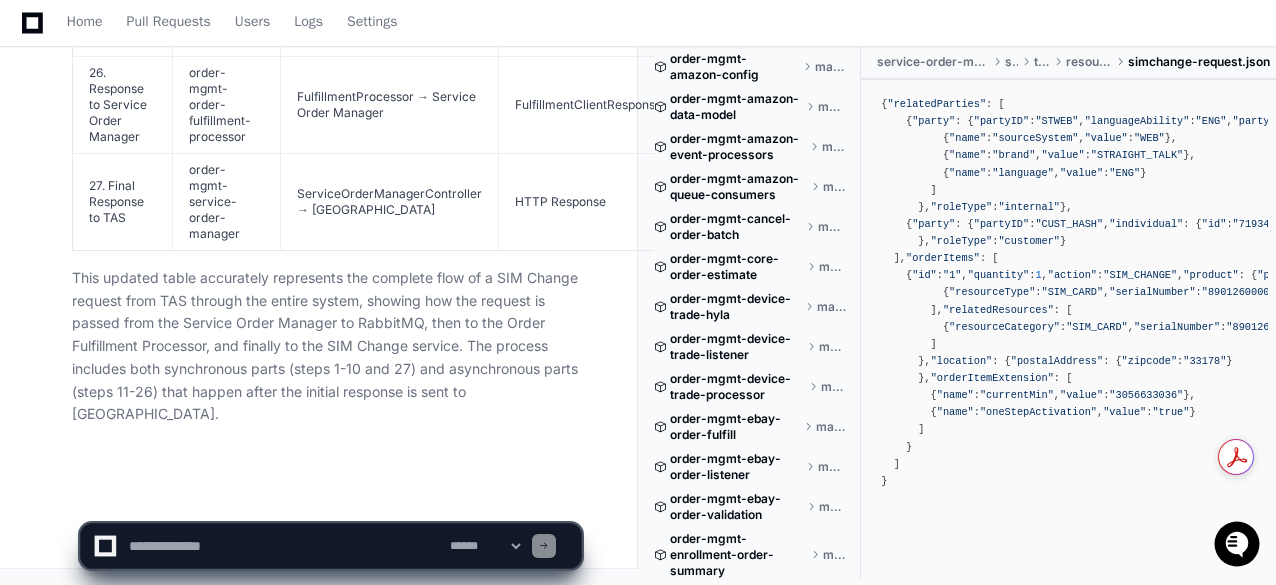 click on "This updated table accurately represents the complete flow of a SIM Change request from TAS through the entire system, showing how the request is passed from the Service Order Manager to RabbitMQ, then to the Order Fulfillment Processor, and finally to the SIM Change service. The process includes both synchronous parts (steps 1-10 and 27) and asynchronous parts (steps 11-26) that happen after the initial response is sent to [GEOGRAPHIC_DATA]." 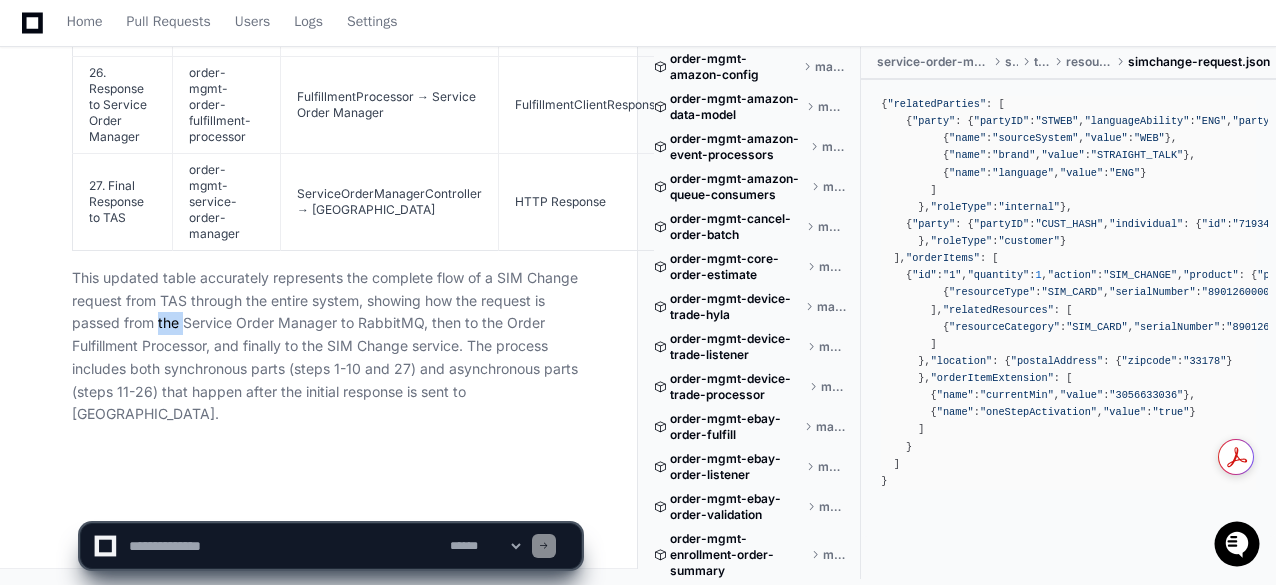 click on "This updated table accurately represents the complete flow of a SIM Change request from TAS through the entire system, showing how the request is passed from the Service Order Manager to RabbitMQ, then to the Order Fulfillment Processor, and finally to the SIM Change service. The process includes both synchronous parts (steps 1-10 and 27) and asynchronous parts (steps 11-26) that happen after the initial response is sent to [GEOGRAPHIC_DATA]." 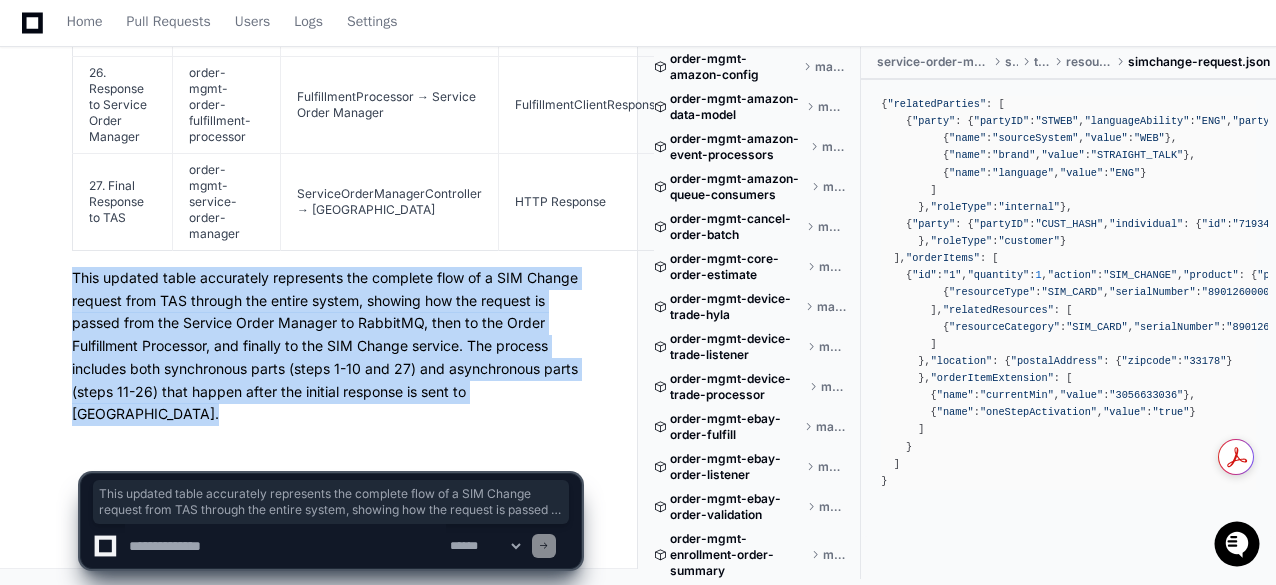 click on "This updated table accurately represents the complete flow of a SIM Change request from TAS through the entire system, showing how the request is passed from the Service Order Manager to RabbitMQ, then to the Order Fulfillment Processor, and finally to the SIM Change service. The process includes both synchronous parts (steps 1-10 and 27) and asynchronous parts (steps 11-26) that happen after the initial response is sent to [GEOGRAPHIC_DATA]." 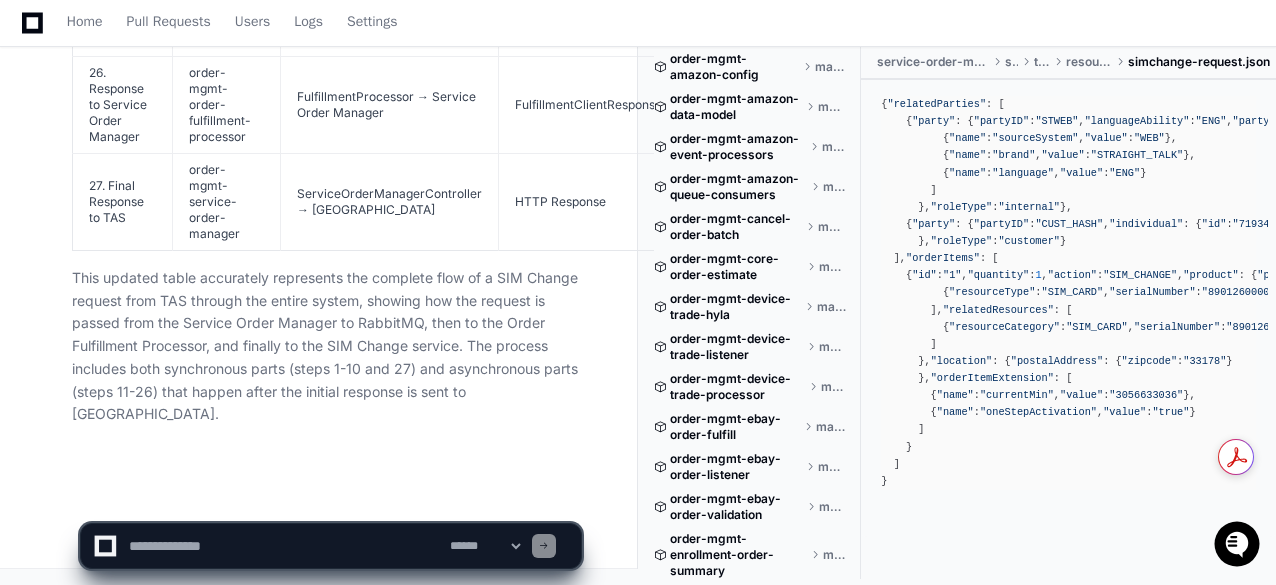 click 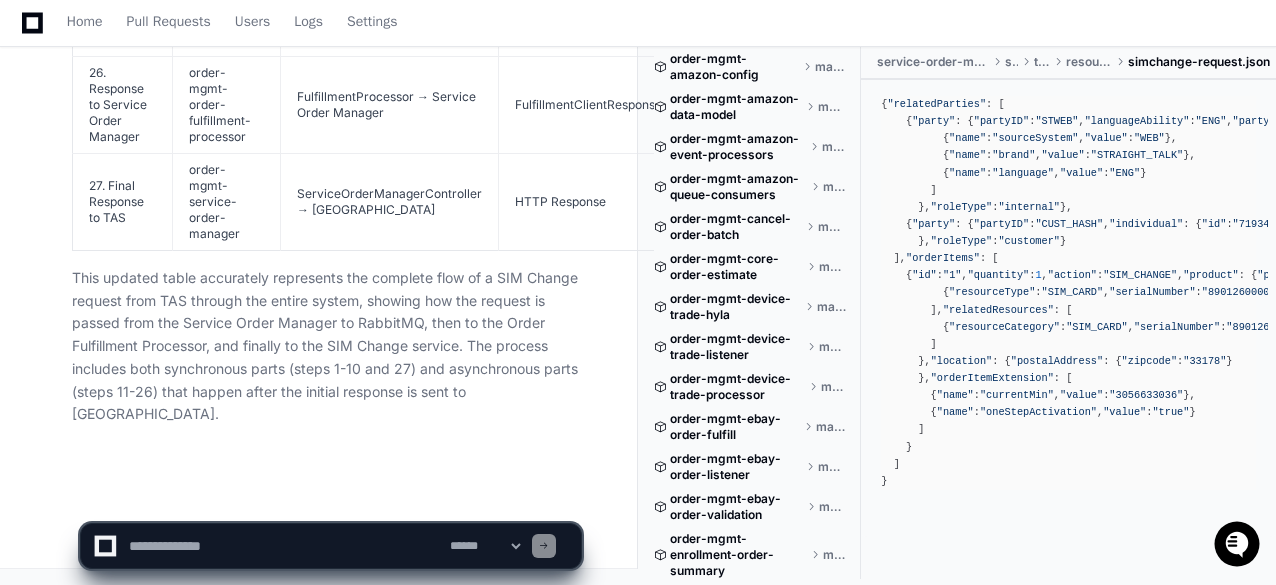 scroll, scrollTop: 19653, scrollLeft: 0, axis: vertical 